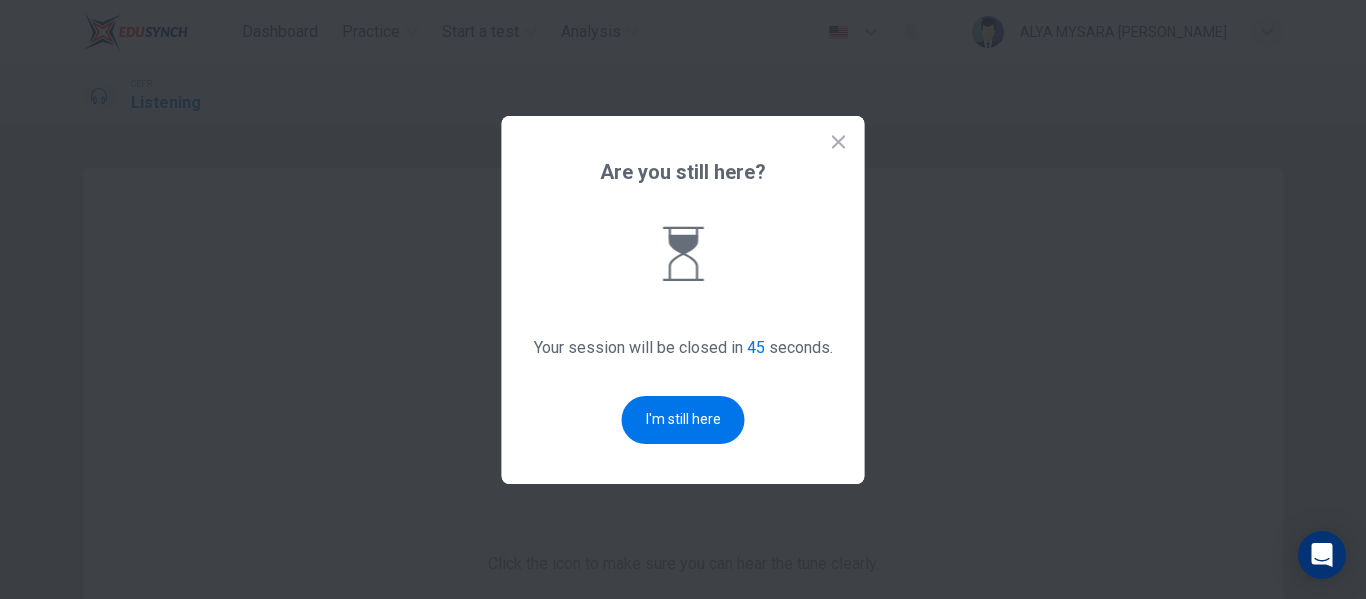 scroll, scrollTop: 0, scrollLeft: 0, axis: both 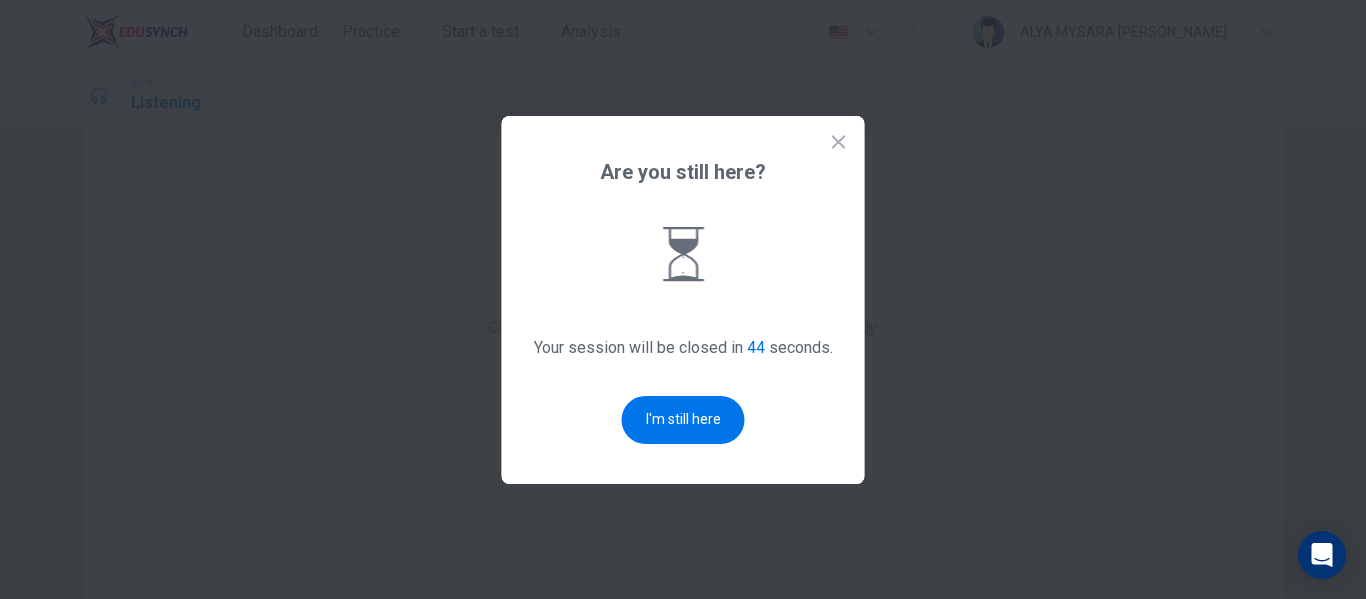 click 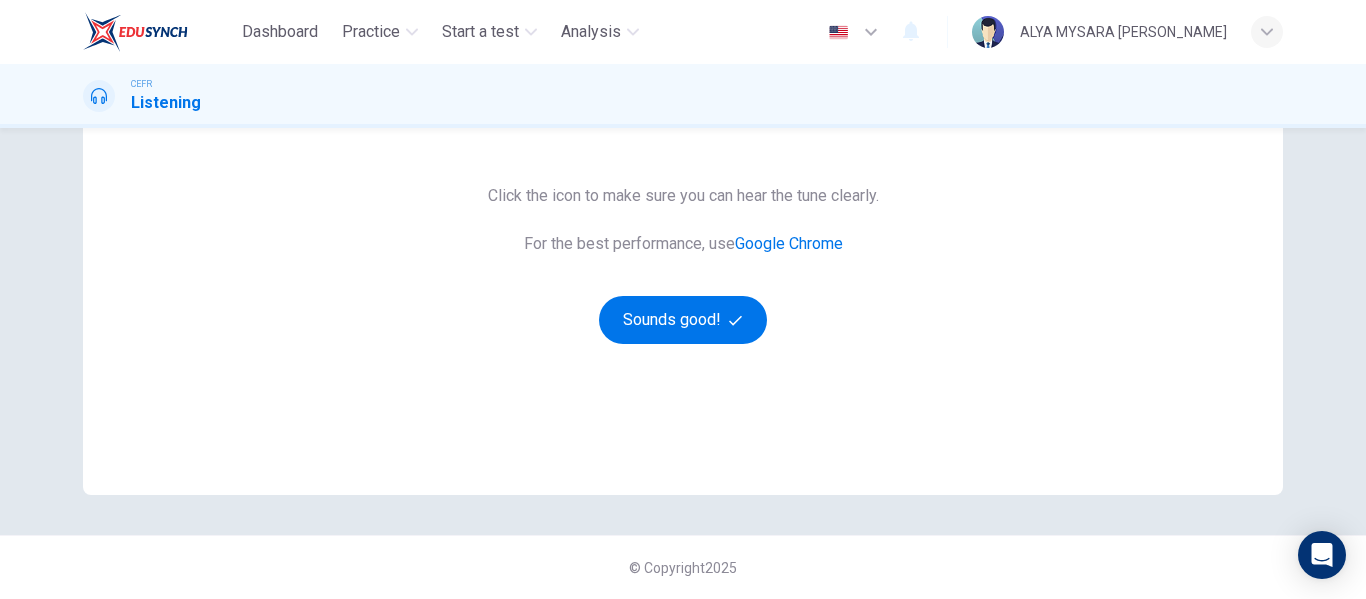 scroll, scrollTop: 0, scrollLeft: 0, axis: both 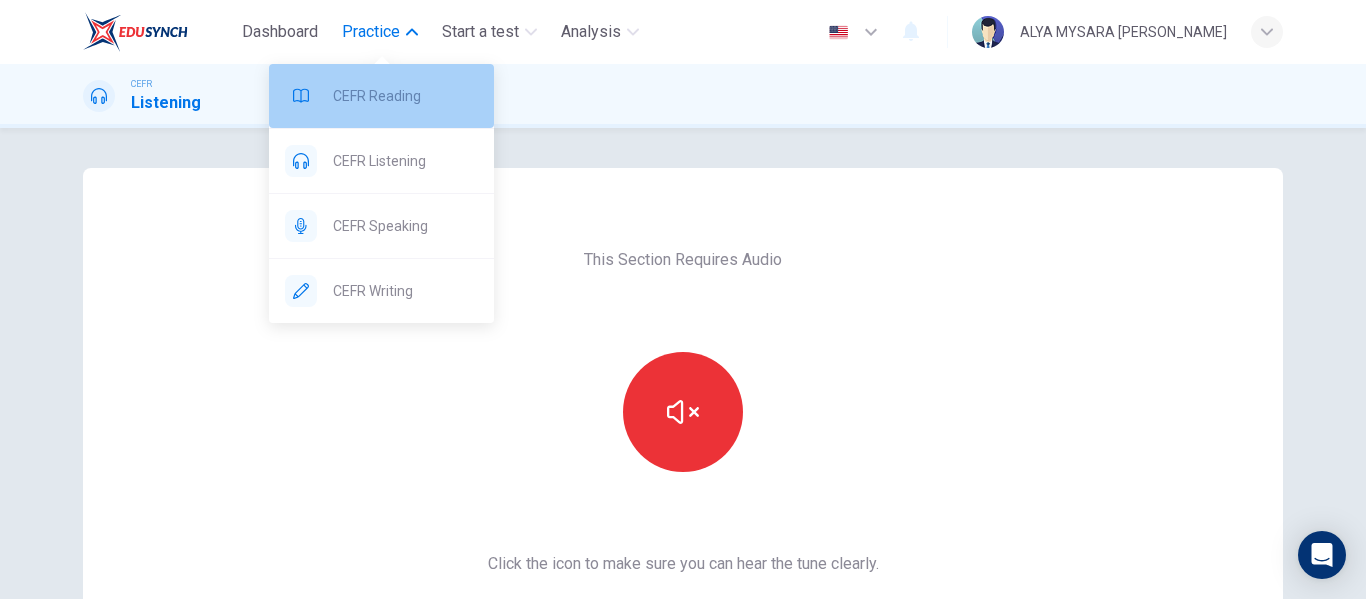 click on "CEFR Reading" at bounding box center [405, 96] 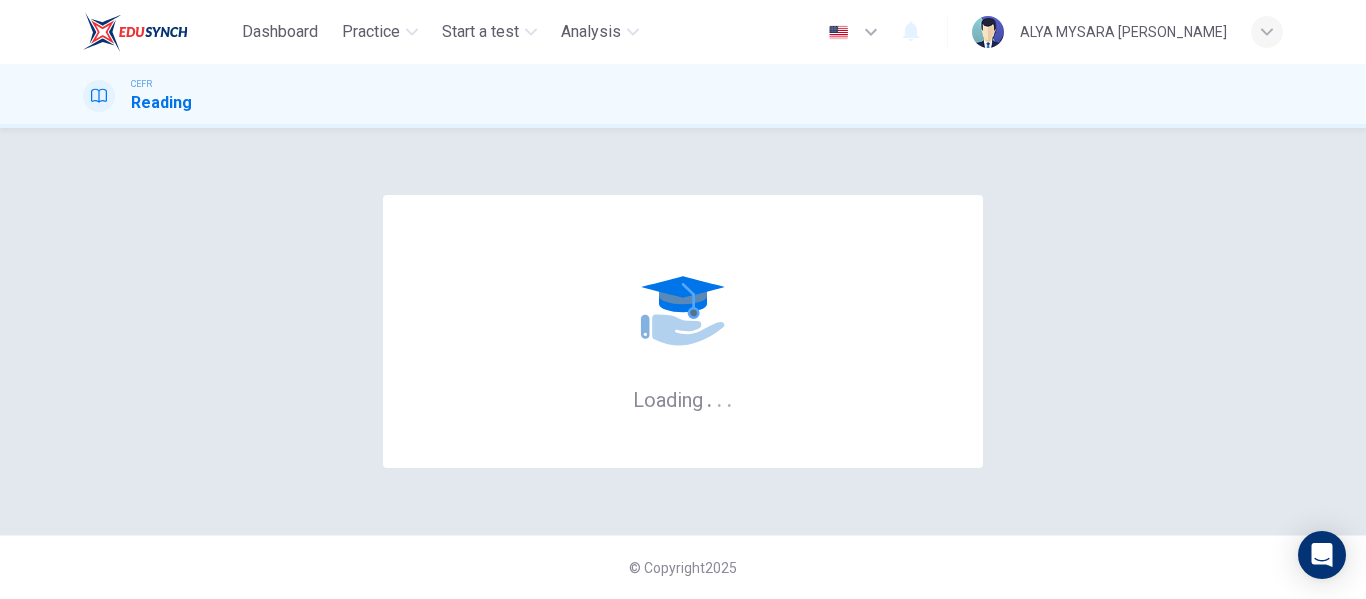 scroll, scrollTop: 0, scrollLeft: 0, axis: both 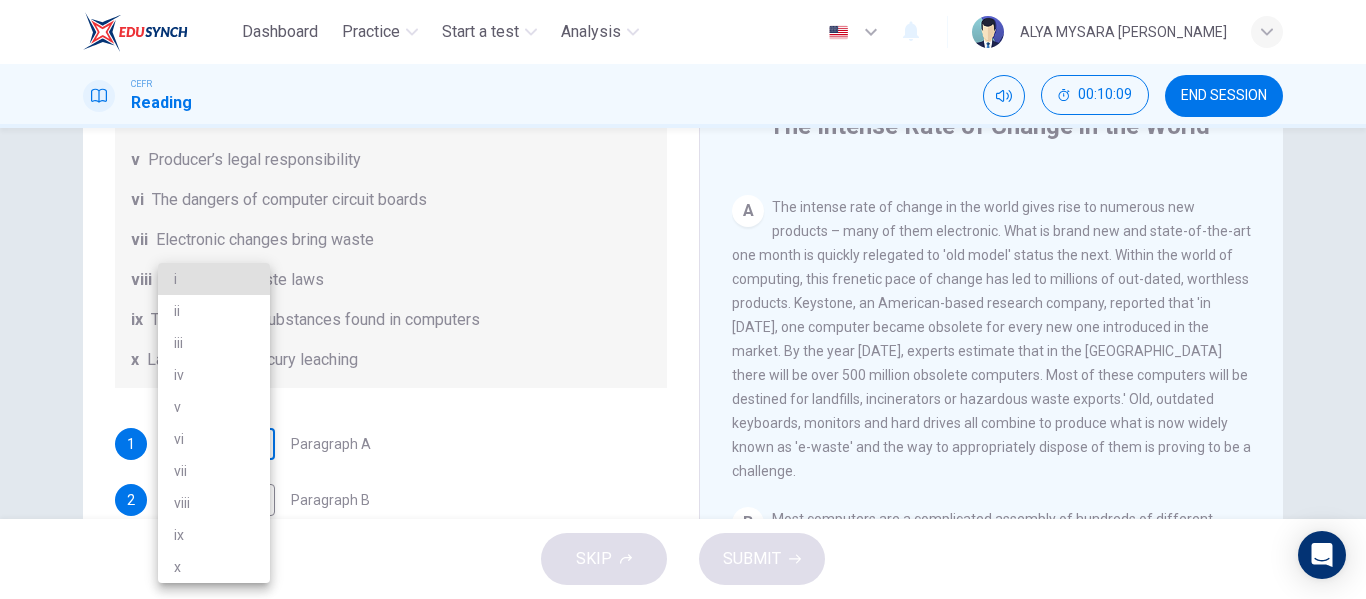 click on "Dashboard Practice Start a test Analysis English en ​ ALYA MYSARA [PERSON_NAME] CEFR Reading 00:10:09 END SESSION Questions 1 - 7 The Reading Passage has 7 paragraphs,  A-G .
Choose the correct heading for each paragraph from the list of headings below.
Write the correct number,  i-x , in the boxes below. List of Headings i Exporting e-waste ii The hazards of burning computer junk iii Blame developed countries for e-waste iv Landfills are not satisfactory v Producer’s legal responsibility vi The dangers of computer circuit boards vii Electronic changes bring waste viii European e-waste laws ix The dangerous substances found in computers x Landfills and mercury leaching 1 ​ ​ Paragraph A 2 ​ ​ Paragraph B 3 ​ ​ Paragraph C 4 ​ ​ Paragraph D 5 ​ ​ Paragraph E 6 ​ ​ Paragraph F 7 ​ ​ Paragraph G The Intense Rate of Change in the World CLICK TO ZOOM Click to Zoom A B C D E F G SKIP SUBMIT EduSynch - Online Language Proficiency Testing
Dashboard Practice Start a test Analysis" at bounding box center [683, 299] 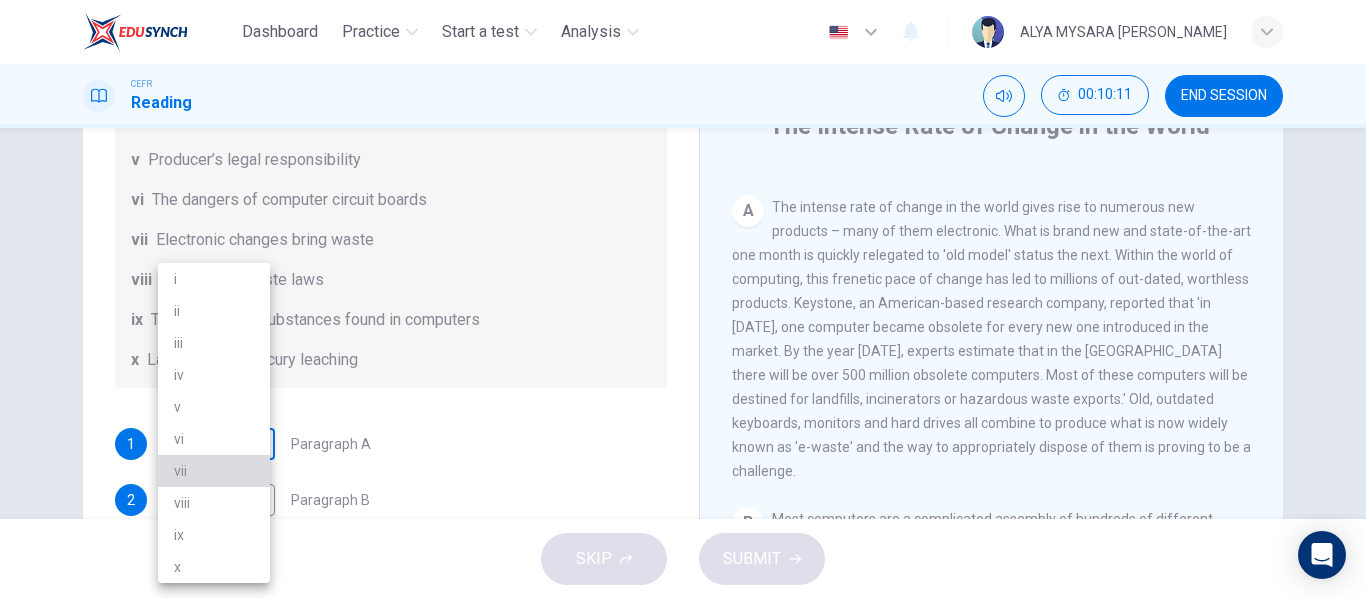 click on "vii" at bounding box center (214, 471) 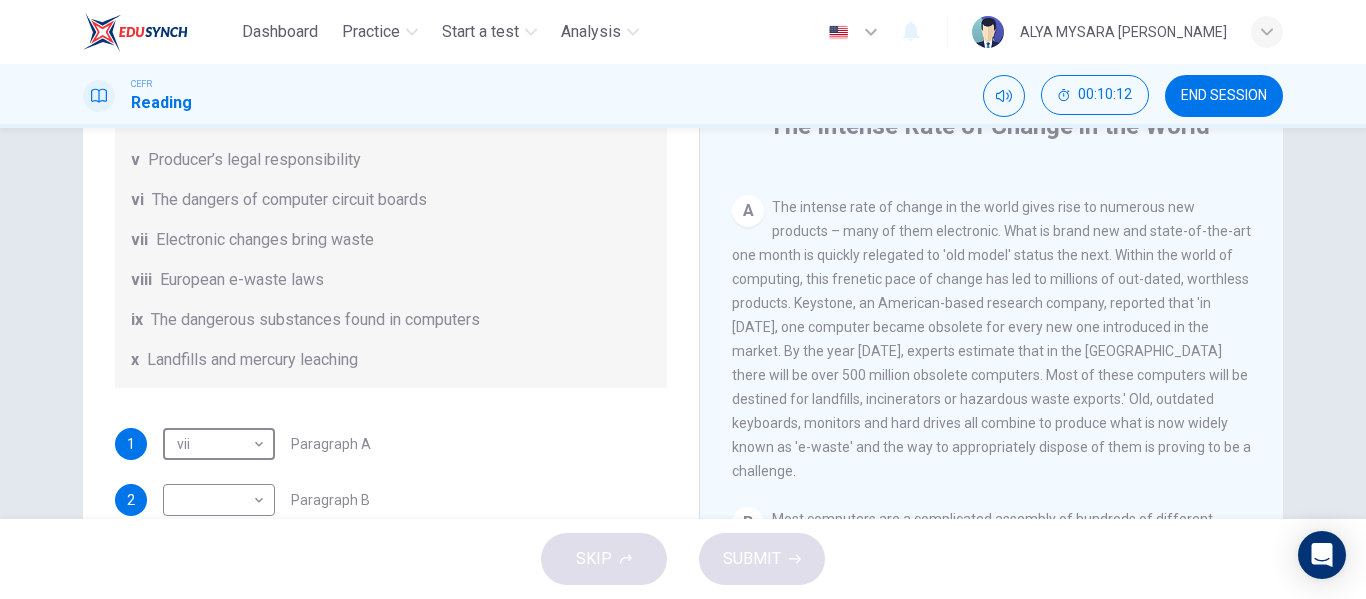 scroll, scrollTop: 489, scrollLeft: 0, axis: vertical 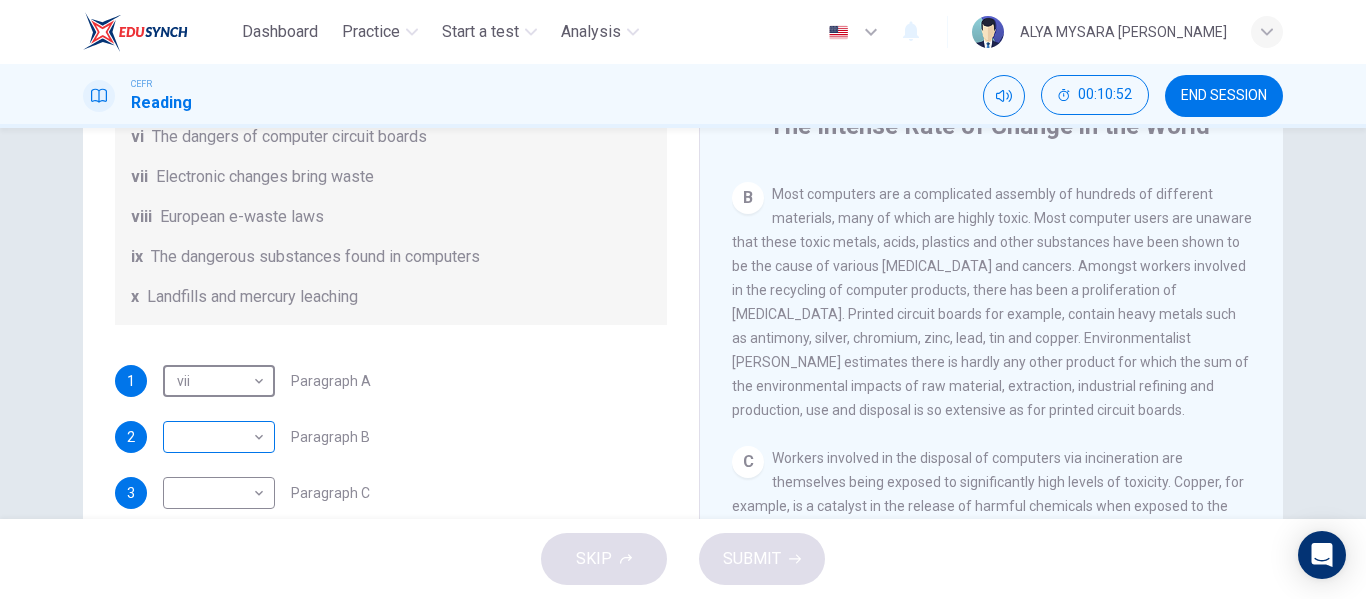 click on "Dashboard Practice Start a test Analysis English en ​ ALYA MYSARA [PERSON_NAME] CEFR Reading 00:10:52 END SESSION Questions 1 - 7 The Reading Passage has 7 paragraphs,  A-G .
Choose the correct heading for each paragraph from the list of headings below.
Write the correct number,  i-x , in the boxes below. List of Headings i Exporting e-waste ii The hazards of burning computer junk iii Blame developed countries for e-waste iv Landfills are not satisfactory v Producer’s legal responsibility vi The dangers of computer circuit boards vii Electronic changes bring waste viii European e-waste laws ix The dangerous substances found in computers x Landfills and mercury leaching 1 vii vii ​ Paragraph A 2 ​ ​ Paragraph B 3 ​ ​ Paragraph C 4 ​ ​ Paragraph D 5 ​ ​ Paragraph E 6 ​ ​ Paragraph F 7 ​ ​ Paragraph G The Intense Rate of Change in the World CLICK TO ZOOM Click to Zoom A B C D E F G SKIP SUBMIT EduSynch - Online Language Proficiency Testing
Dashboard Practice Start a test 2025" at bounding box center [683, 299] 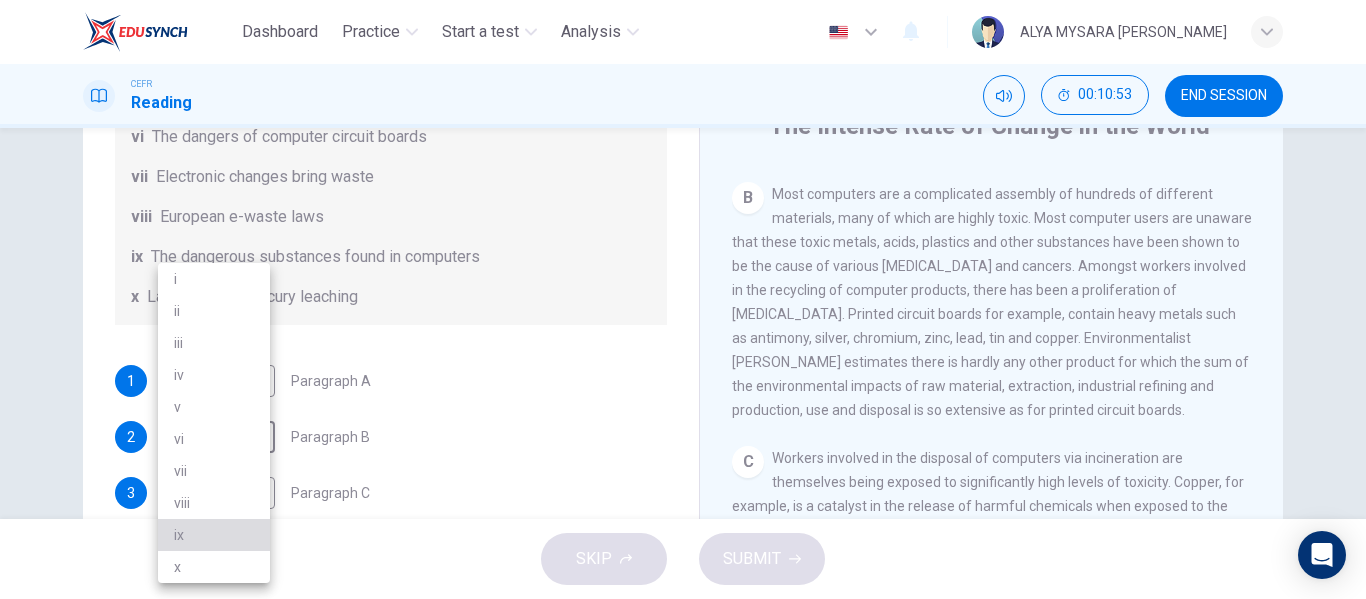 click on "ix" at bounding box center (214, 535) 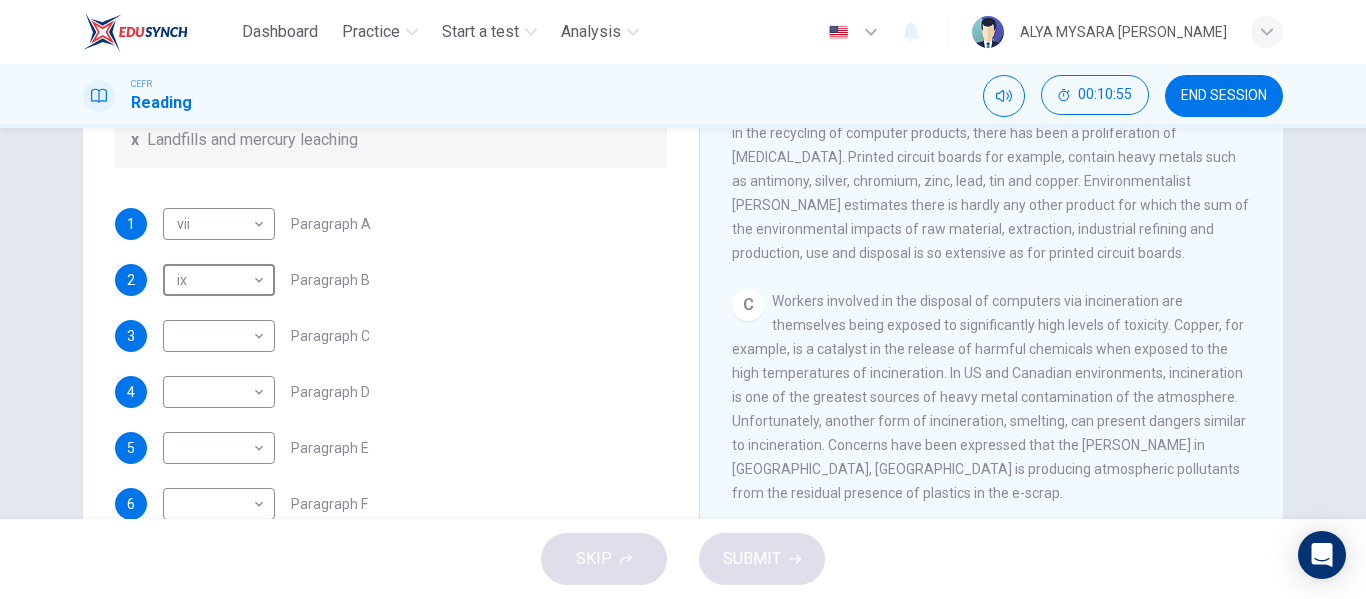 scroll, scrollTop: 269, scrollLeft: 0, axis: vertical 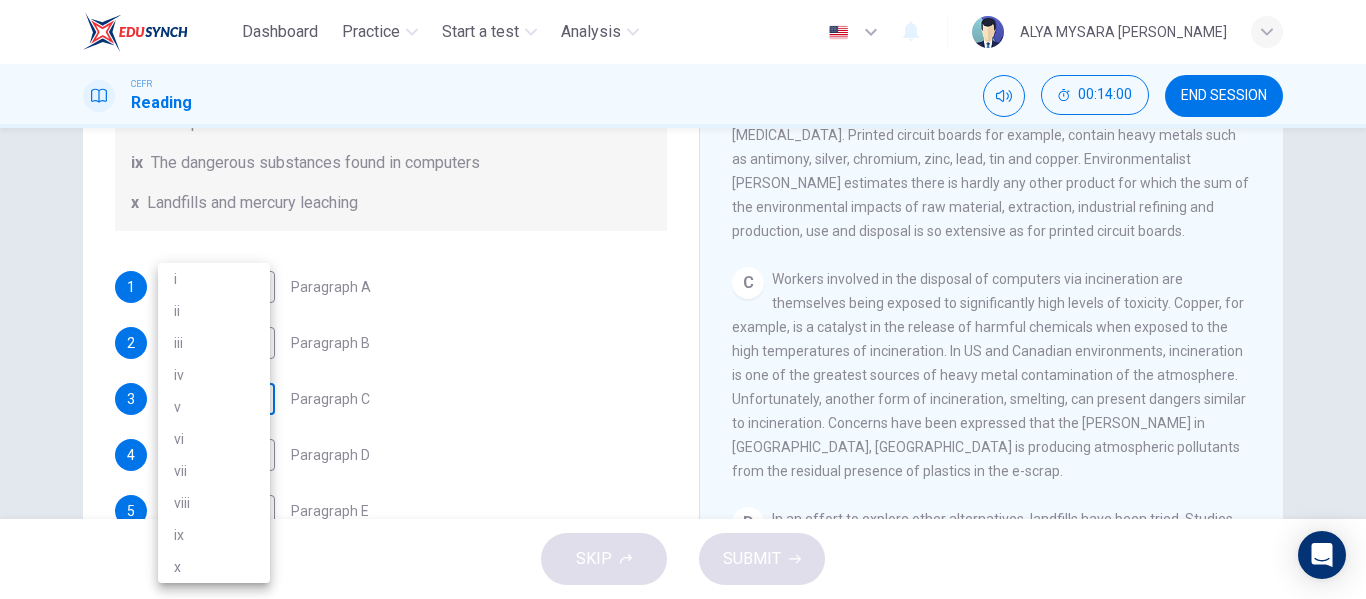 click on "Dashboard Practice Start a test Analysis English en ​ ALYA MYSARA [PERSON_NAME] CEFR Reading 00:14:00 END SESSION Questions 1 - 7 The Reading Passage has 7 paragraphs,  A-G .
Choose the correct heading for each paragraph from the list of headings below.
Write the correct number,  i-x , in the boxes below. List of Headings i Exporting e-waste ii The hazards of burning computer junk iii Blame developed countries for e-waste iv Landfills are not satisfactory v Producer’s legal responsibility vi The dangers of computer circuit boards vii Electronic changes bring waste viii European e-waste laws ix The dangerous substances found in computers x Landfills and mercury leaching 1 vii vii ​ Paragraph A 2 ix ix ​ Paragraph B 3 ​ ​ Paragraph C 4 ​ ​ Paragraph D 5 ​ ​ Paragraph E 6 ​ ​ Paragraph F 7 ​ ​ Paragraph G The Intense Rate of Change in the World CLICK TO ZOOM Click to Zoom A B C D E F G SKIP SUBMIT EduSynch - Online Language Proficiency Testing
Dashboard Practice Start a test i v" at bounding box center (683, 299) 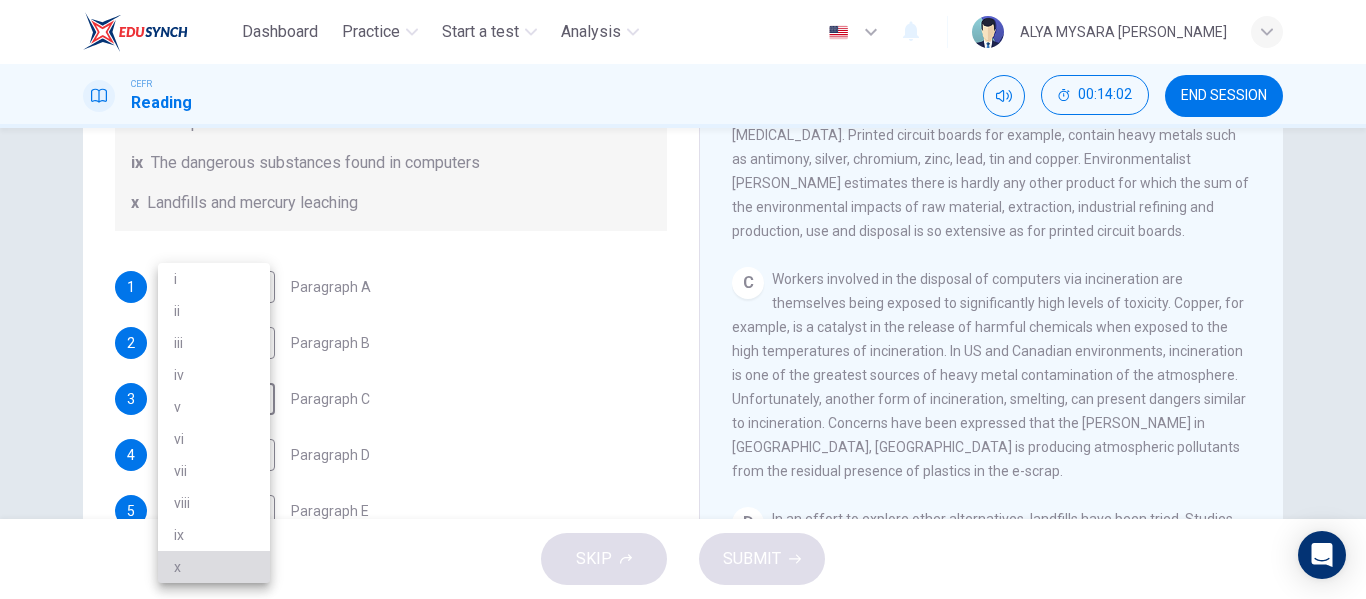 click on "x" at bounding box center (214, 567) 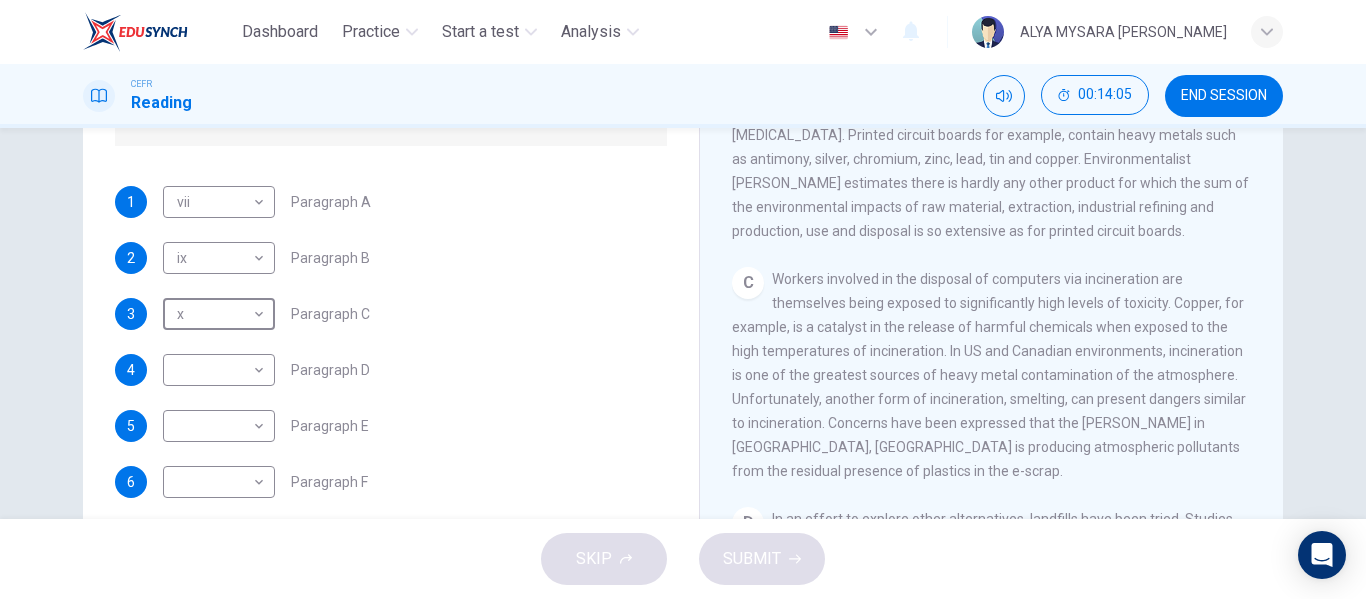 scroll, scrollTop: 489, scrollLeft: 0, axis: vertical 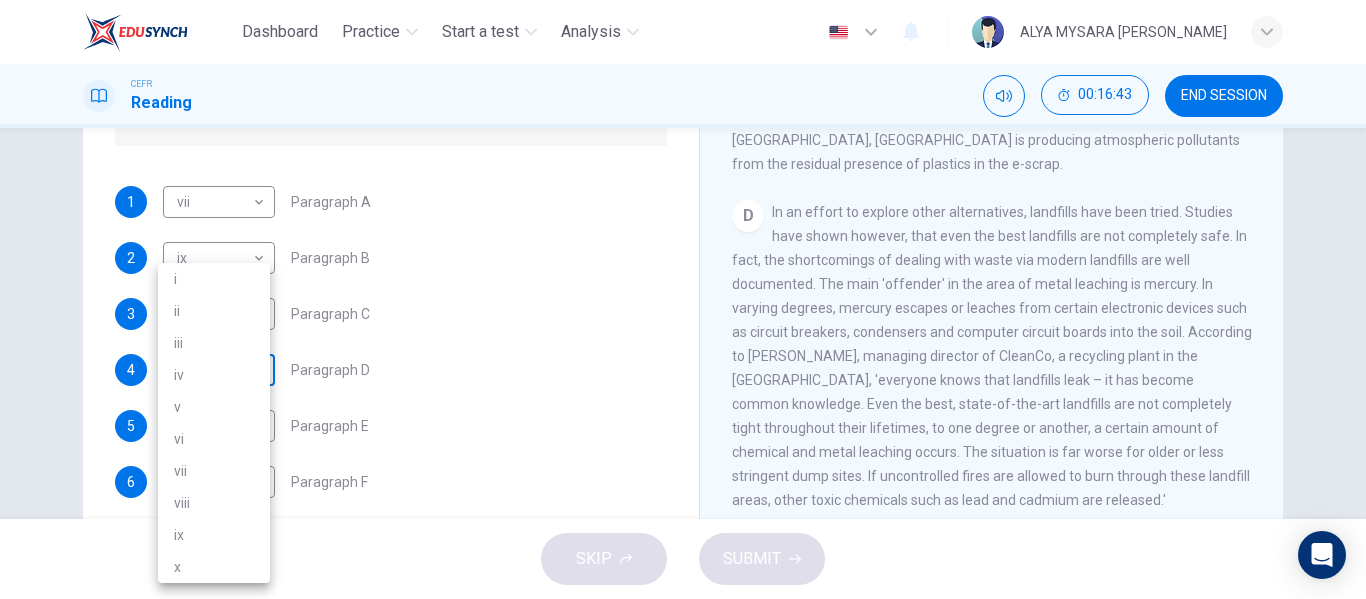 click on "Dashboard Practice Start a test Analysis English en ​ ALYA MYSARA [PERSON_NAME] CEFR Reading 00:16:43 END SESSION Questions 1 - 7 The Reading Passage has 7 paragraphs,  A-G .
Choose the correct heading for each paragraph from the list of headings below.
Write the correct number,  i-x , in the boxes below. List of Headings i Exporting e-waste ii The hazards of burning computer junk iii Blame developed countries for e-waste iv Landfills are not satisfactory v Producer’s legal responsibility vi The dangers of computer circuit boards vii Electronic changes bring waste viii European e-waste laws ix The dangerous substances found in computers x Landfills and mercury leaching 1 vii vii ​ Paragraph A 2 ix ix ​ Paragraph B 3 x x ​ Paragraph C 4 ​ ​ Paragraph D 5 ​ ​ Paragraph E 6 ​ ​ Paragraph F 7 ​ ​ Paragraph G The Intense Rate of Change in the World CLICK TO ZOOM Click to Zoom A B C D E F G SKIP SUBMIT EduSynch - Online Language Proficiency Testing
Dashboard Practice Start a test i v" at bounding box center [683, 299] 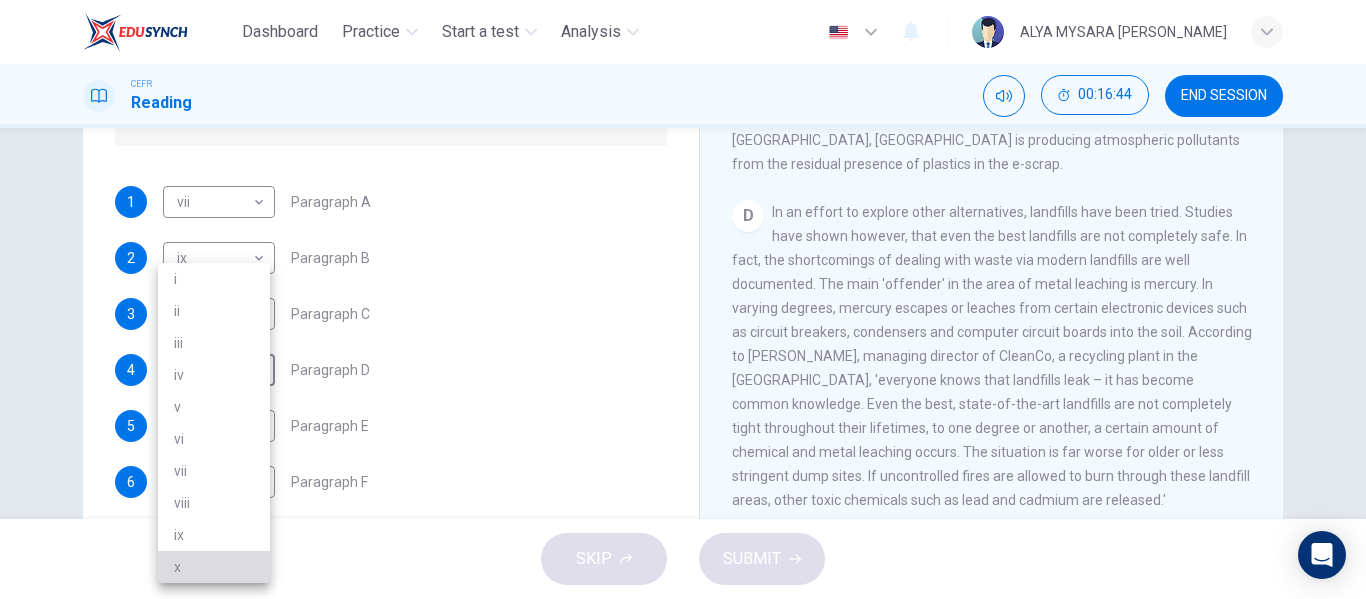 click on "x" at bounding box center [214, 567] 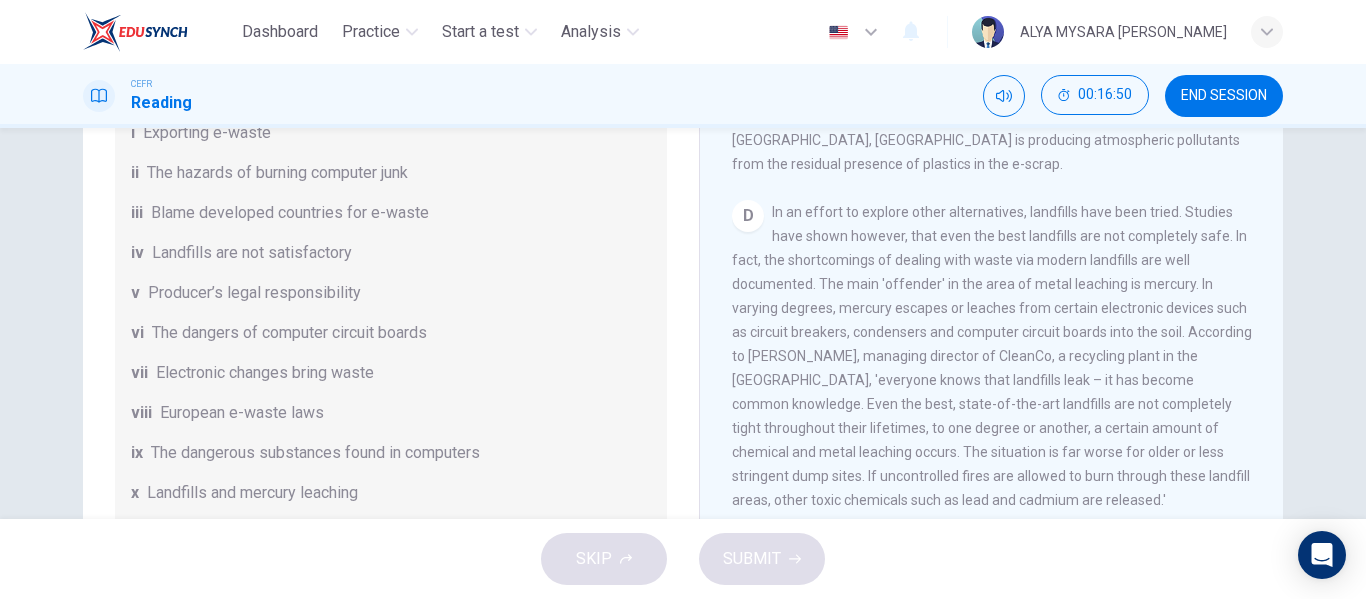 scroll, scrollTop: 89, scrollLeft: 0, axis: vertical 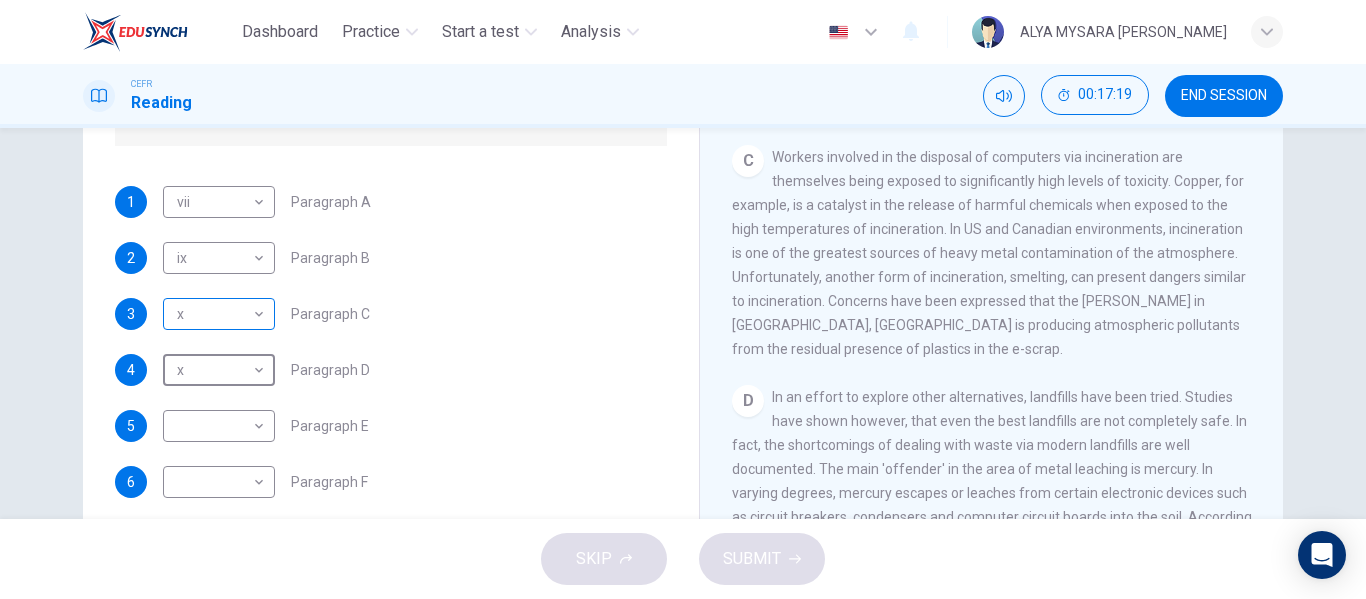 click on "Dashboard Practice Start a test Analysis English en ​ ALYA MYSARA [PERSON_NAME] CEFR Reading 00:17:19 END SESSION Questions 1 - 7 The Reading Passage has 7 paragraphs,  A-G .
Choose the correct heading for each paragraph from the list of headings below.
Write the correct number,  i-x , in the boxes below. List of Headings i Exporting e-waste ii The hazards of burning computer junk iii Blame developed countries for e-waste iv Landfills are not satisfactory v Producer’s legal responsibility vi The dangers of computer circuit boards vii Electronic changes bring waste viii European e-waste laws ix The dangerous substances found in computers x Landfills and mercury leaching 1 vii vii ​ Paragraph A 2 ix ix ​ Paragraph B 3 x x ​ Paragraph C 4 x x ​ Paragraph D 5 ​ ​ Paragraph E 6 ​ ​ Paragraph F 7 ​ ​ Paragraph G The Intense Rate of Change in the World CLICK TO ZOOM Click to Zoom A B C D E F G SKIP SUBMIT EduSynch - Online Language Proficiency Testing
Dashboard Practice Start a test" at bounding box center [683, 299] 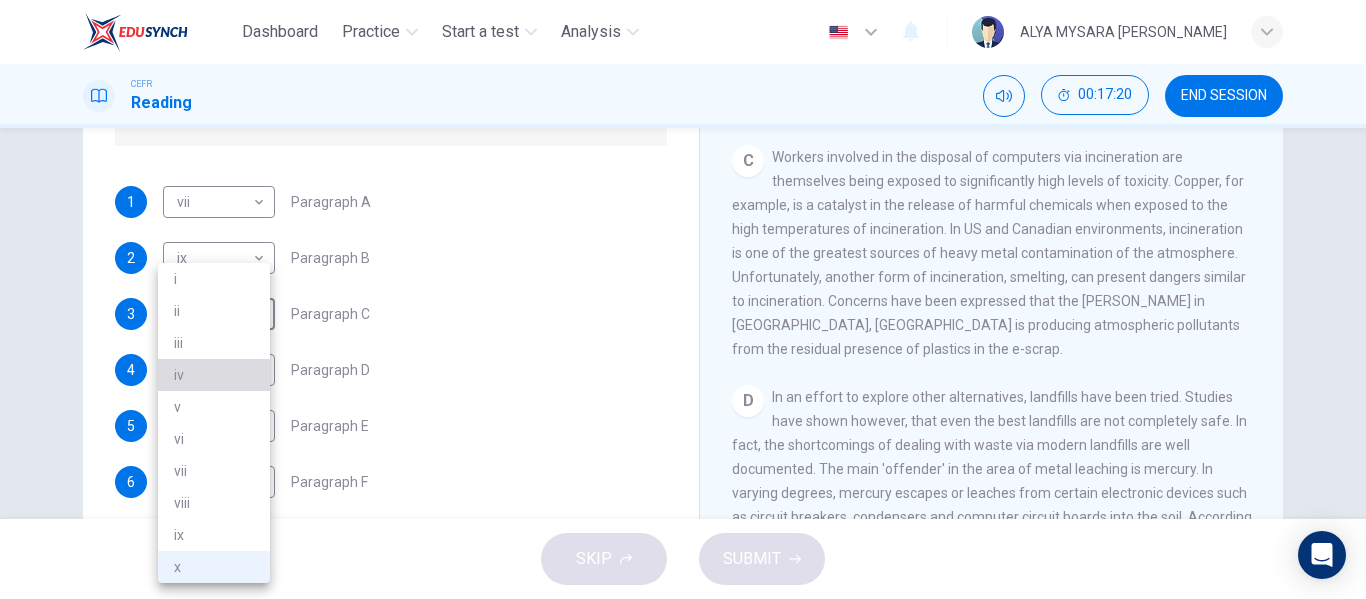 click on "iv" at bounding box center (214, 375) 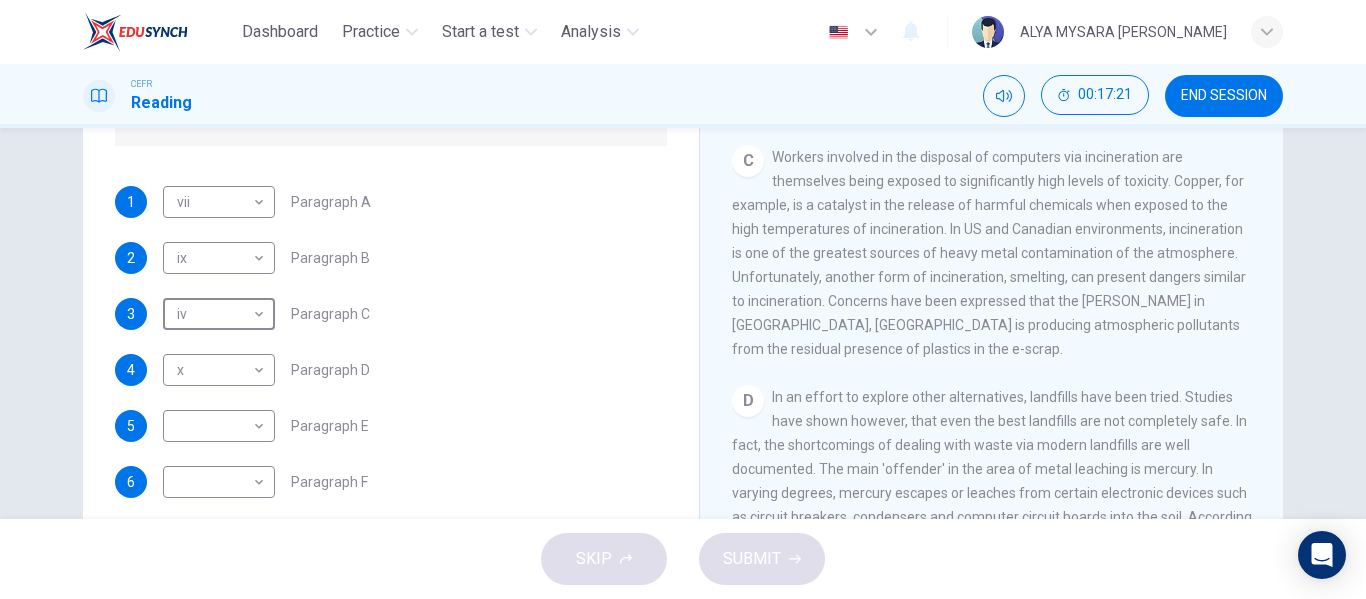 type on "iv" 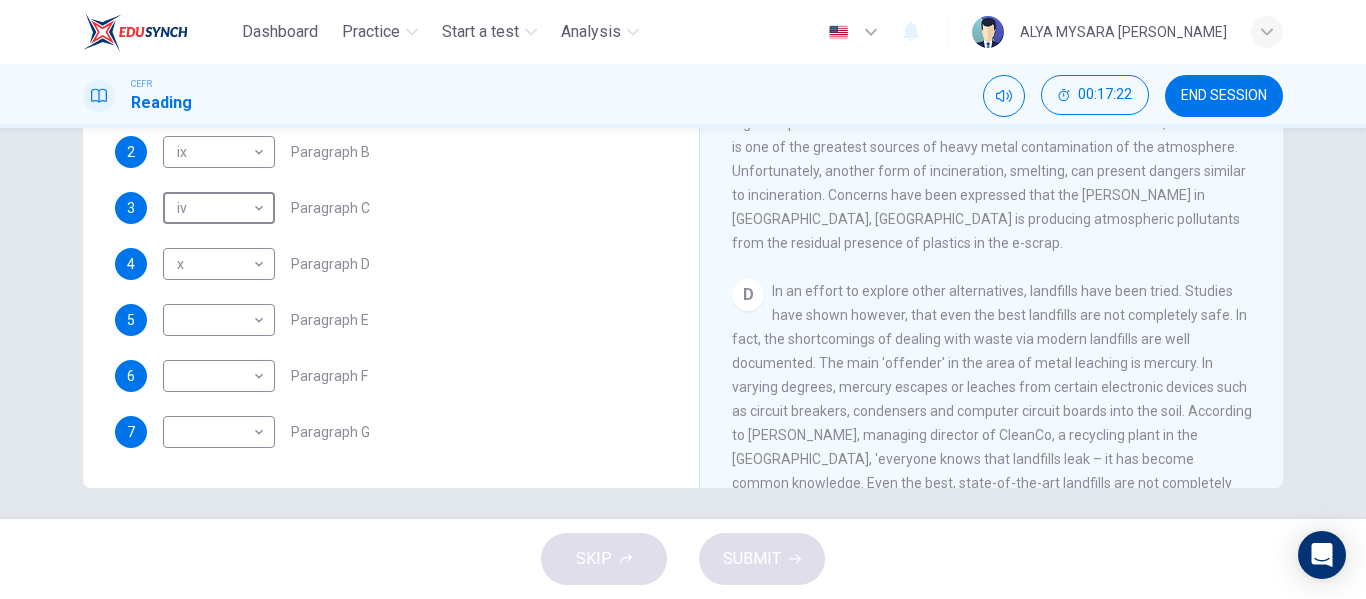 scroll, scrollTop: 376, scrollLeft: 0, axis: vertical 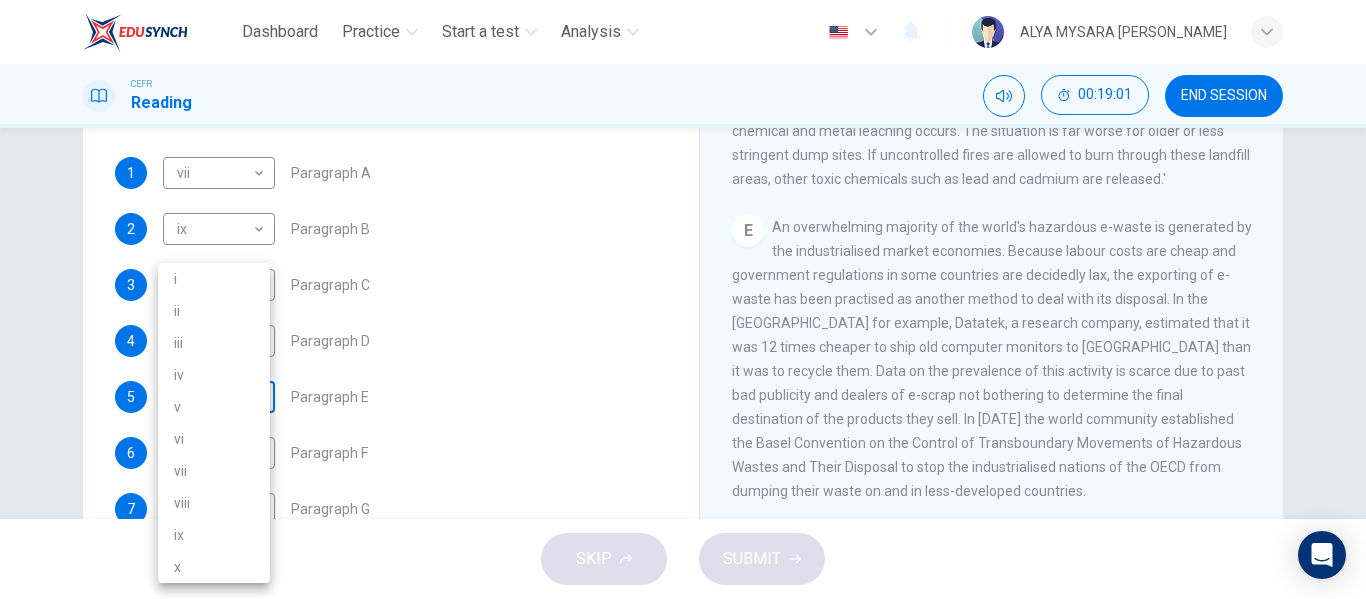 click on "Dashboard Practice Start a test Analysis English en ​ ALYA MYSARA [PERSON_NAME] CEFR Reading 00:19:01 END SESSION Questions 1 - 7 The Reading Passage has 7 paragraphs,  A-G .
Choose the correct heading for each paragraph from the list of headings below.
Write the correct number,  i-x , in the boxes below. List of Headings i Exporting e-waste ii The hazards of burning computer junk iii Blame developed countries for e-waste iv Landfills are not satisfactory v Producer’s legal responsibility vi The dangers of computer circuit boards vii Electronic changes bring waste viii European e-waste laws ix The dangerous substances found in computers x Landfills and mercury leaching 1 vii vii ​ Paragraph A 2 ix ix ​ Paragraph B 3 iv iv ​ Paragraph C 4 x x ​ Paragraph D 5 ​ ​ Paragraph E 6 ​ ​ Paragraph F 7 ​ ​ Paragraph G The Intense Rate of Change in the World CLICK TO ZOOM Click to Zoom A B C D E F G SKIP SUBMIT EduSynch - Online Language Proficiency Testing
Dashboard Practice Start a test i" at bounding box center (683, 299) 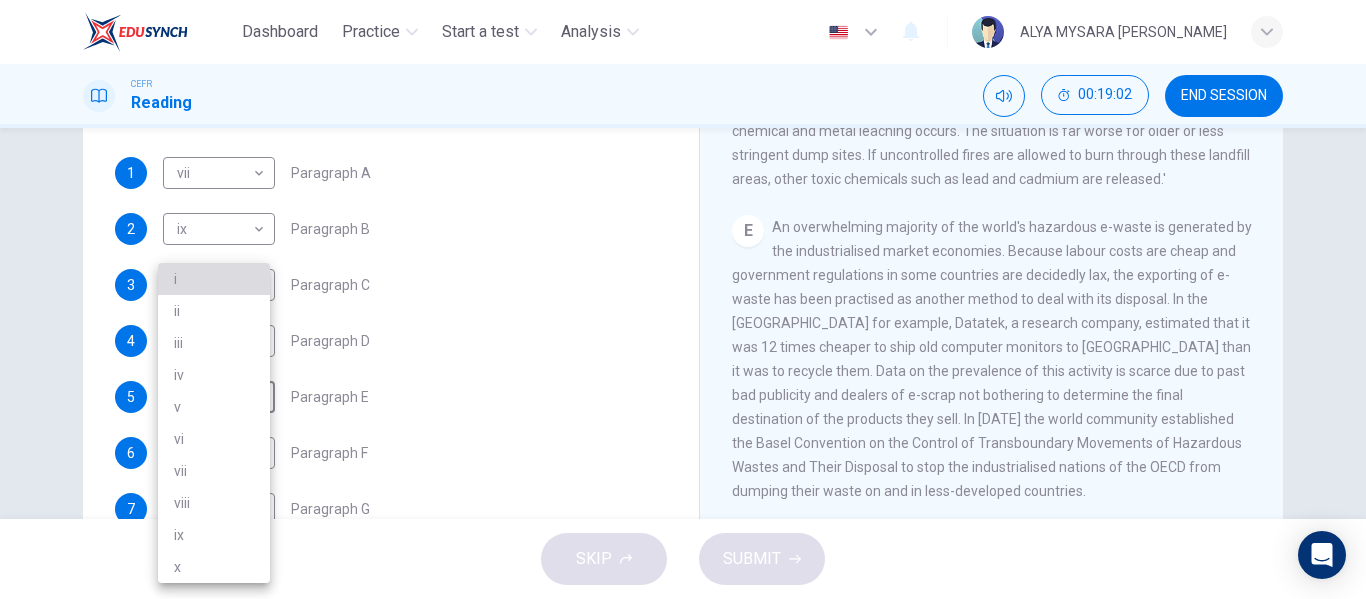 click on "i" at bounding box center [214, 279] 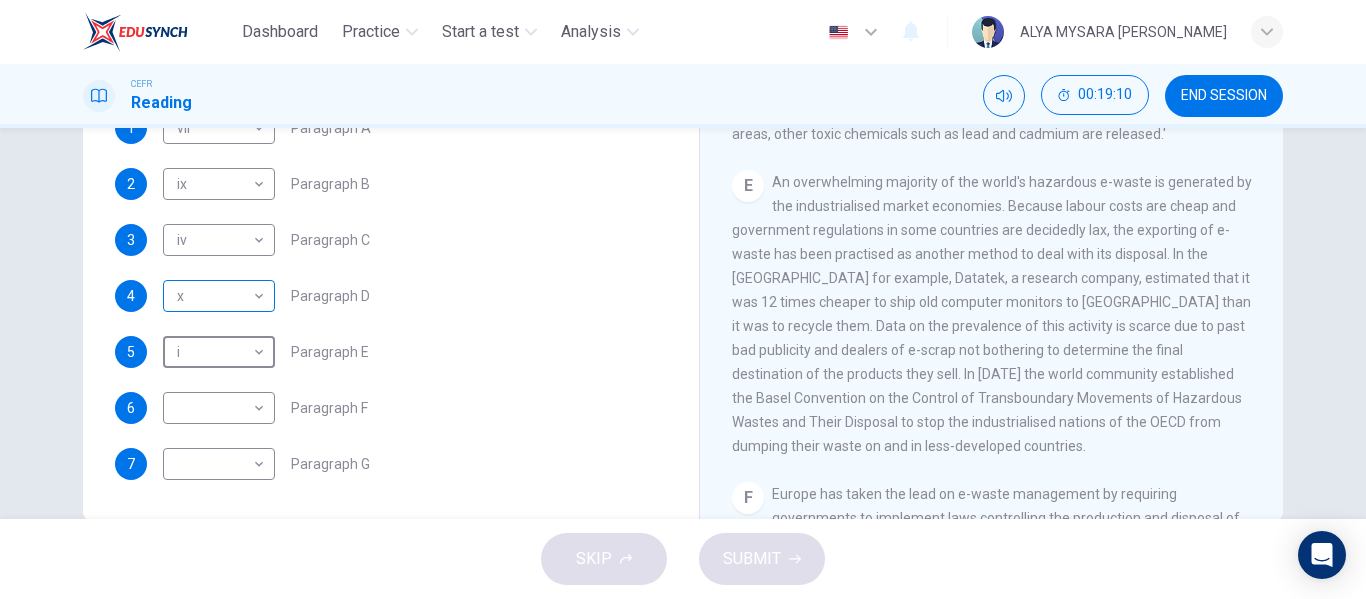 scroll, scrollTop: 384, scrollLeft: 0, axis: vertical 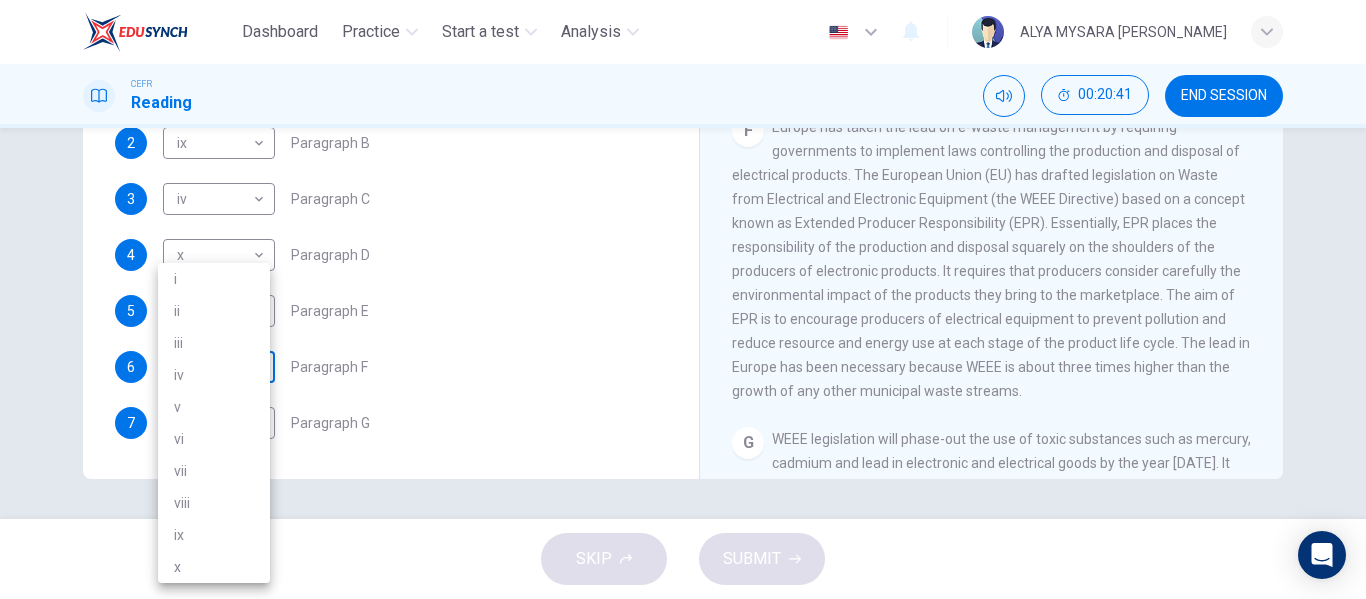 click on "Dashboard Practice Start a test Analysis English en ​ ALYA MYSARA [PERSON_NAME] CEFR Reading 00:20:41 END SESSION Questions 1 - 7 The Reading Passage has 7 paragraphs,  A-G .
Choose the correct heading for each paragraph from the list of headings below.
Write the correct number,  i-x , in the boxes below. List of Headings i Exporting e-waste ii The hazards of burning computer junk iii Blame developed countries for e-waste iv Landfills are not satisfactory v Producer’s legal responsibility vi The dangers of computer circuit boards vii Electronic changes bring waste viii European e-waste laws ix The dangerous substances found in computers x Landfills and mercury leaching 1 vii vii ​ Paragraph A 2 ix ix ​ Paragraph B 3 iv iv ​ Paragraph C 4 x x ​ Paragraph D 5 i i ​ Paragraph E 6 ​ ​ Paragraph F 7 ​ ​ Paragraph G The Intense Rate of Change in the World CLICK TO ZOOM Click to Zoom A B C D E F G SKIP SUBMIT EduSynch - Online Language Proficiency Testing
Dashboard Practice Start a test i" at bounding box center (683, 299) 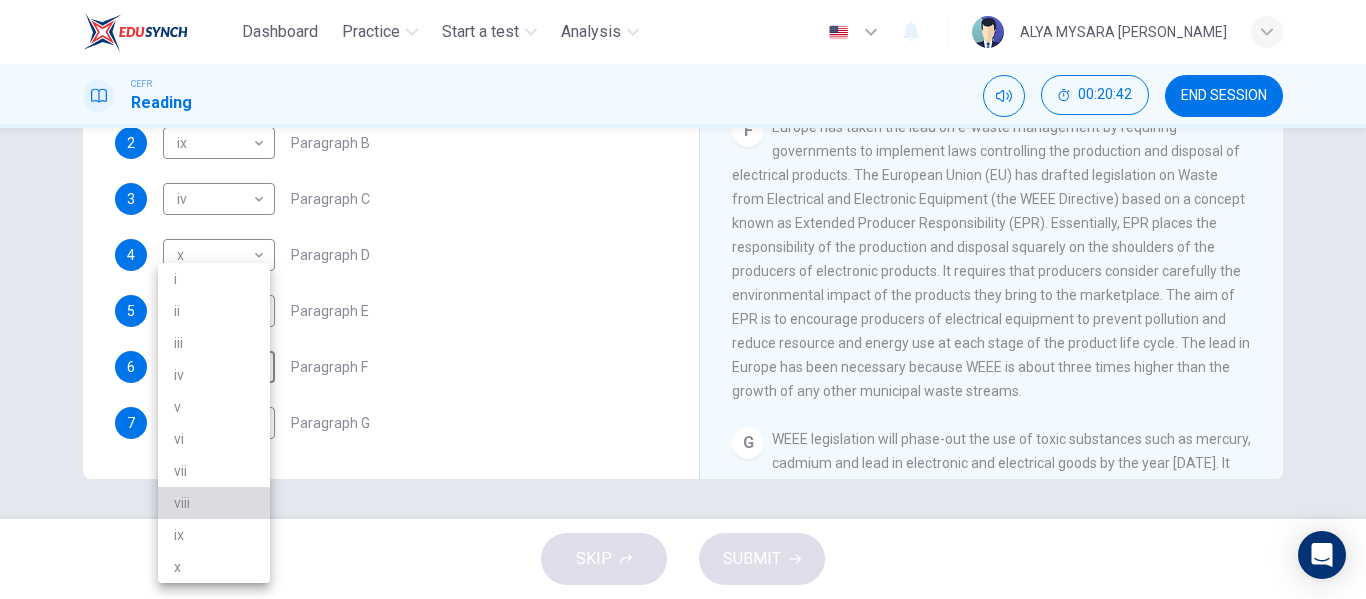 click on "viii" at bounding box center (214, 503) 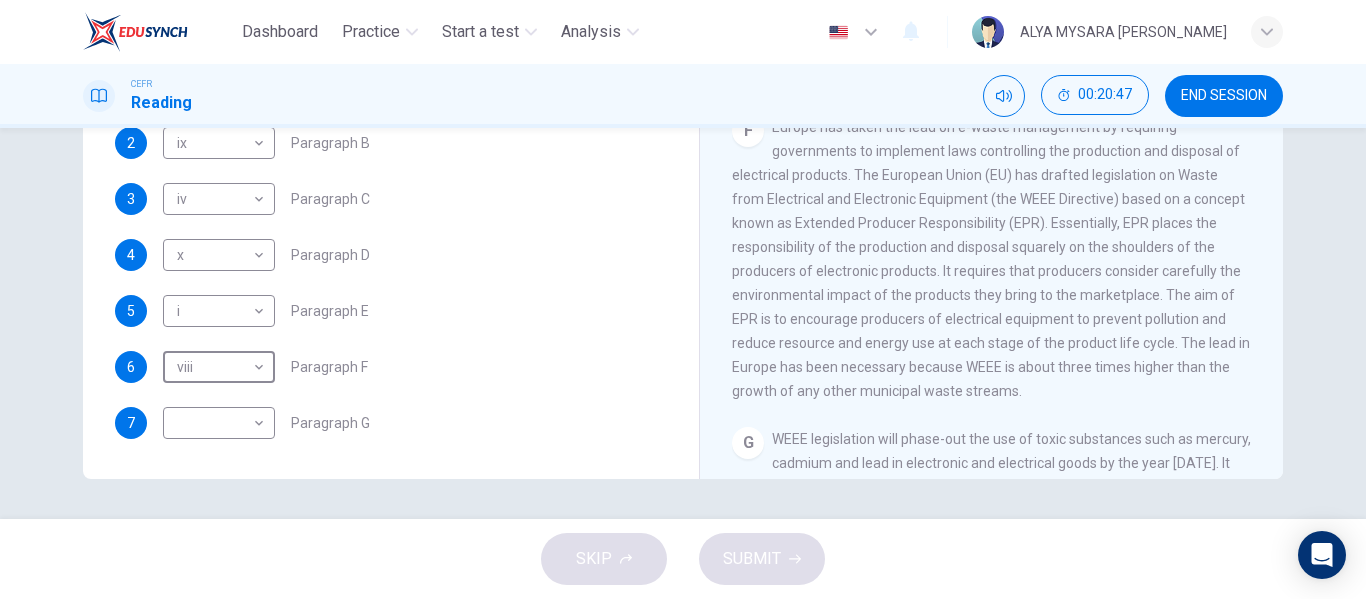 scroll, scrollTop: 461, scrollLeft: 0, axis: vertical 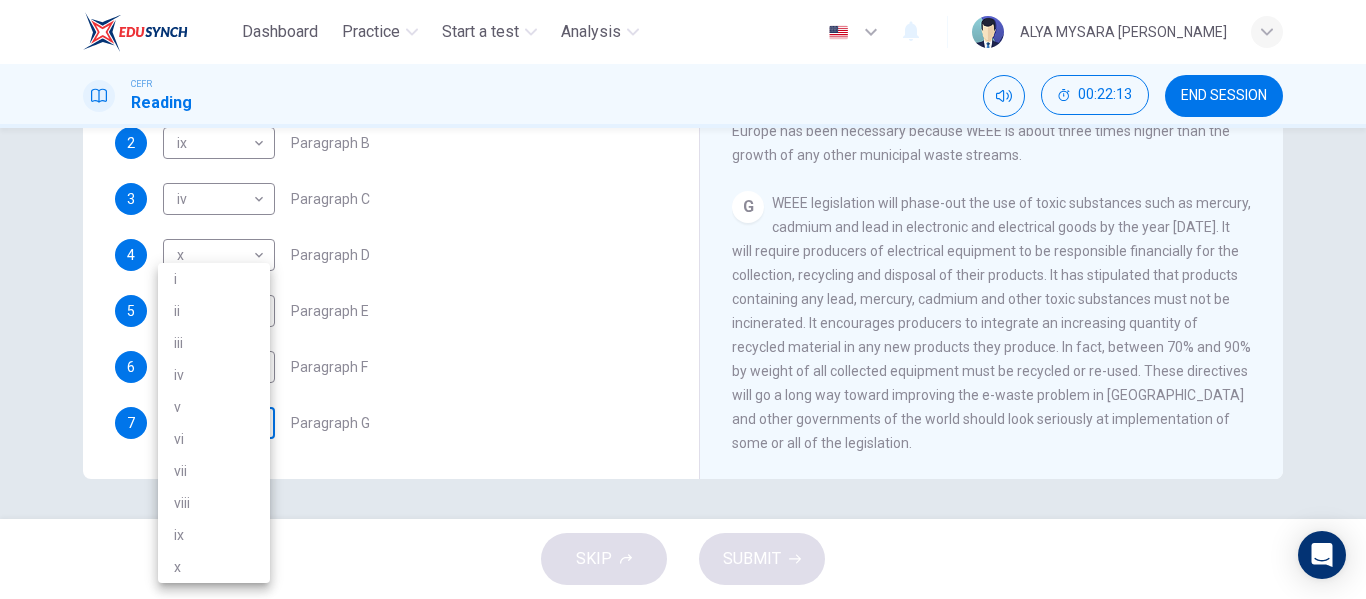 click on "Dashboard Practice Start a test Analysis English en ​ ALYA MYSARA [PERSON_NAME] CEFR Reading 00:22:13 END SESSION Questions 1 - 7 The Reading Passage has 7 paragraphs,  A-G .
Choose the correct heading for each paragraph from the list of headings below.
Write the correct number,  i-x , in the boxes below. List of Headings i Exporting e-waste ii The hazards of burning computer junk iii Blame developed countries for e-waste iv Landfills are not satisfactory v Producer’s legal responsibility vi The dangers of computer circuit boards vii Electronic changes bring waste viii European e-waste laws ix The dangerous substances found in computers x Landfills and mercury leaching 1 vii vii ​ Paragraph A 2 ix ix ​ Paragraph B 3 iv iv ​ Paragraph C 4 x x ​ Paragraph D 5 i i ​ Paragraph E 6 viii viii ​ Paragraph F 7 ​ ​ Paragraph G The Intense Rate of Change in the World CLICK TO ZOOM Click to Zoom A B C D E F G SKIP SUBMIT EduSynch - Online Language Proficiency Testing
Dashboard Practice Analysis" at bounding box center [683, 299] 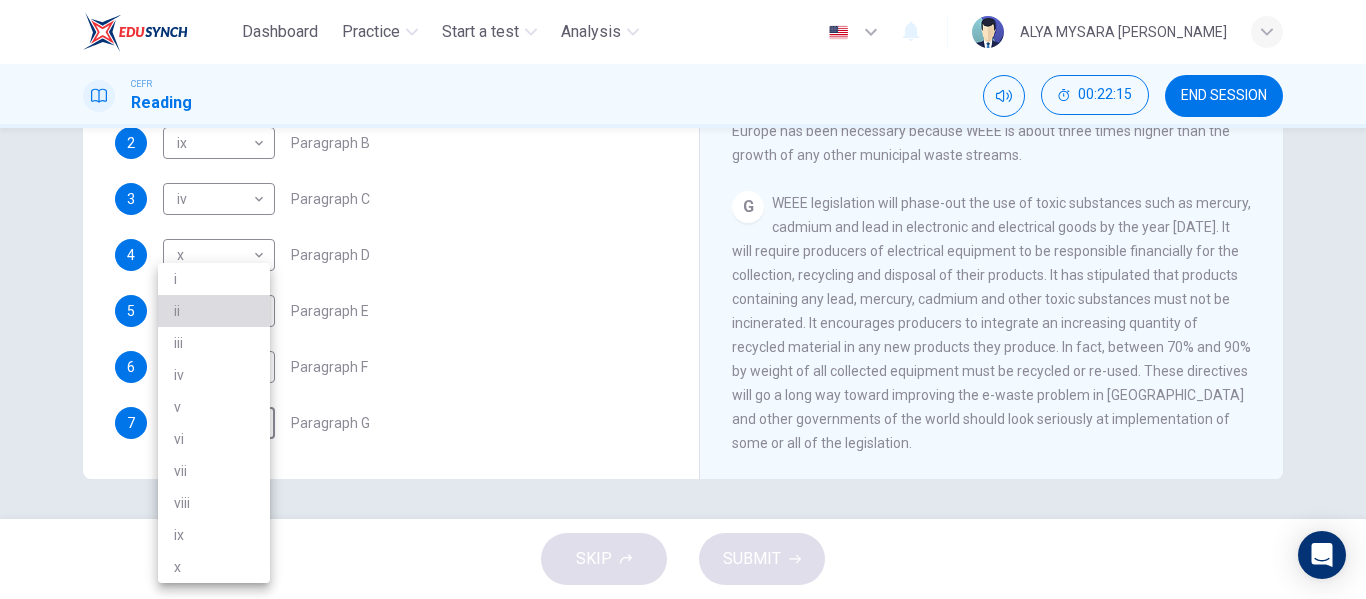 click on "ii" at bounding box center [214, 311] 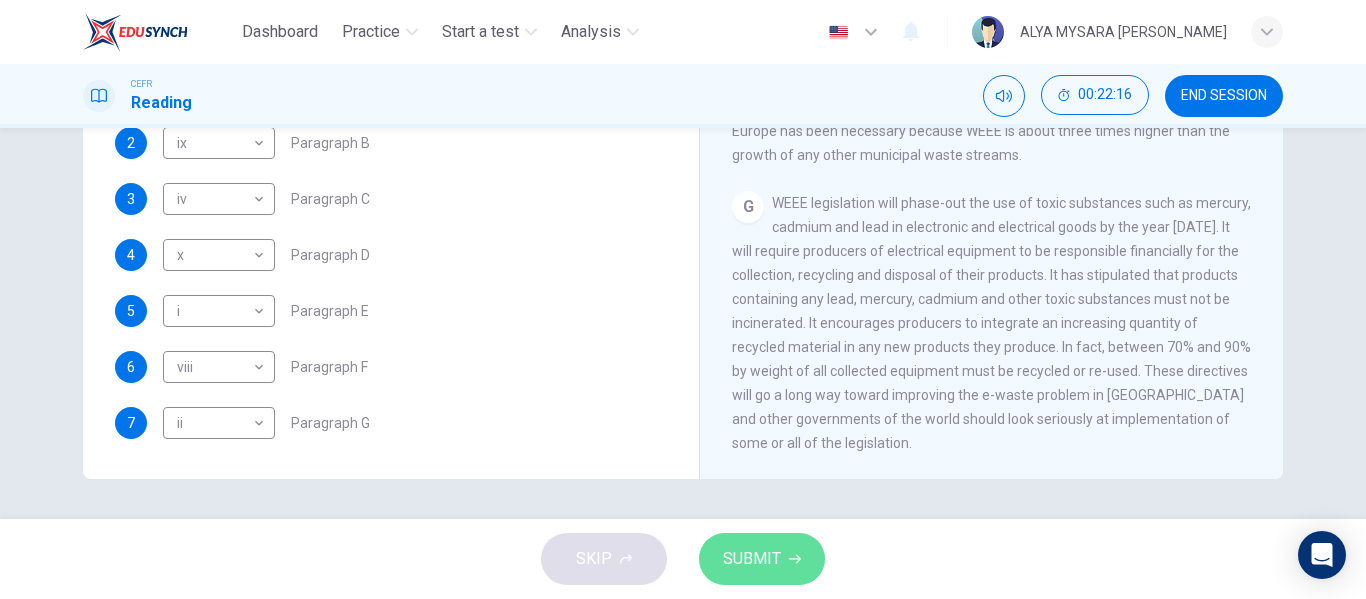 click on "SUBMIT" at bounding box center (752, 559) 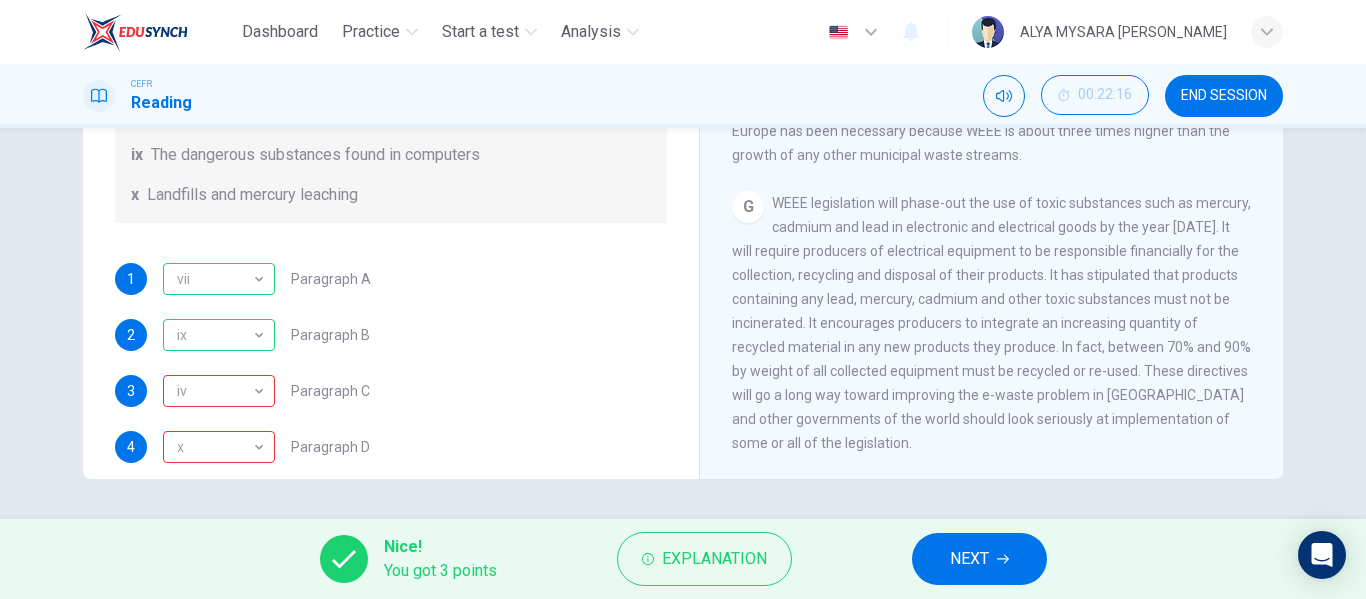 scroll, scrollTop: 268, scrollLeft: 0, axis: vertical 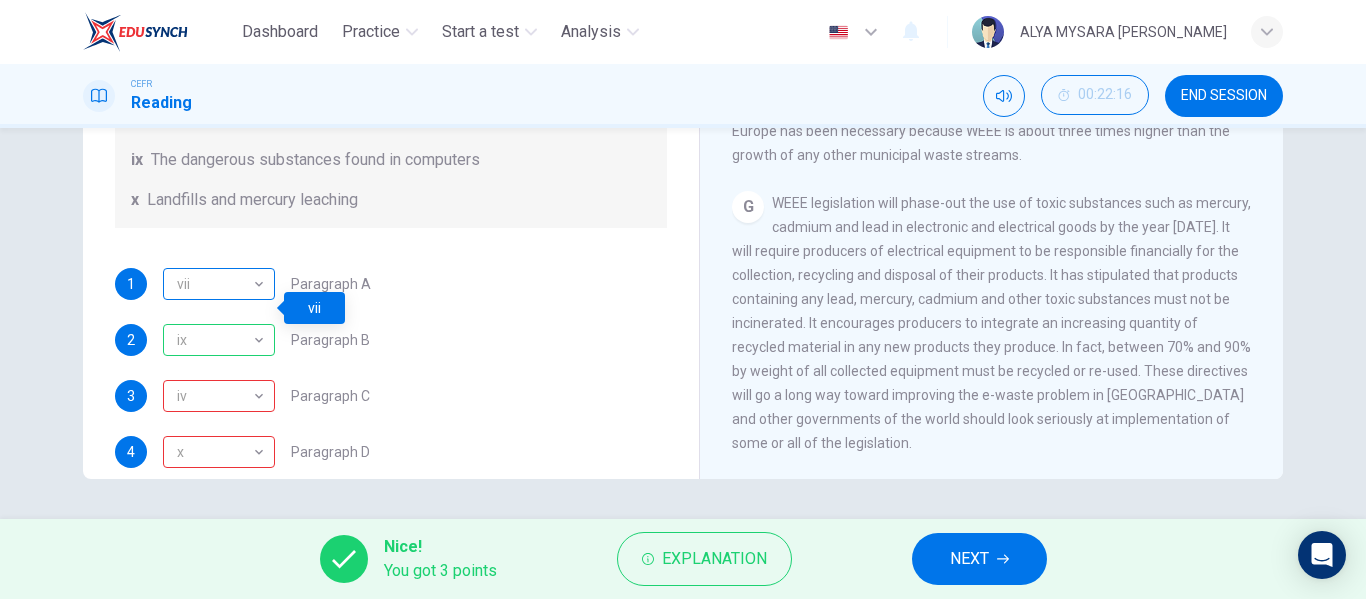 click on "vii" at bounding box center (215, 284) 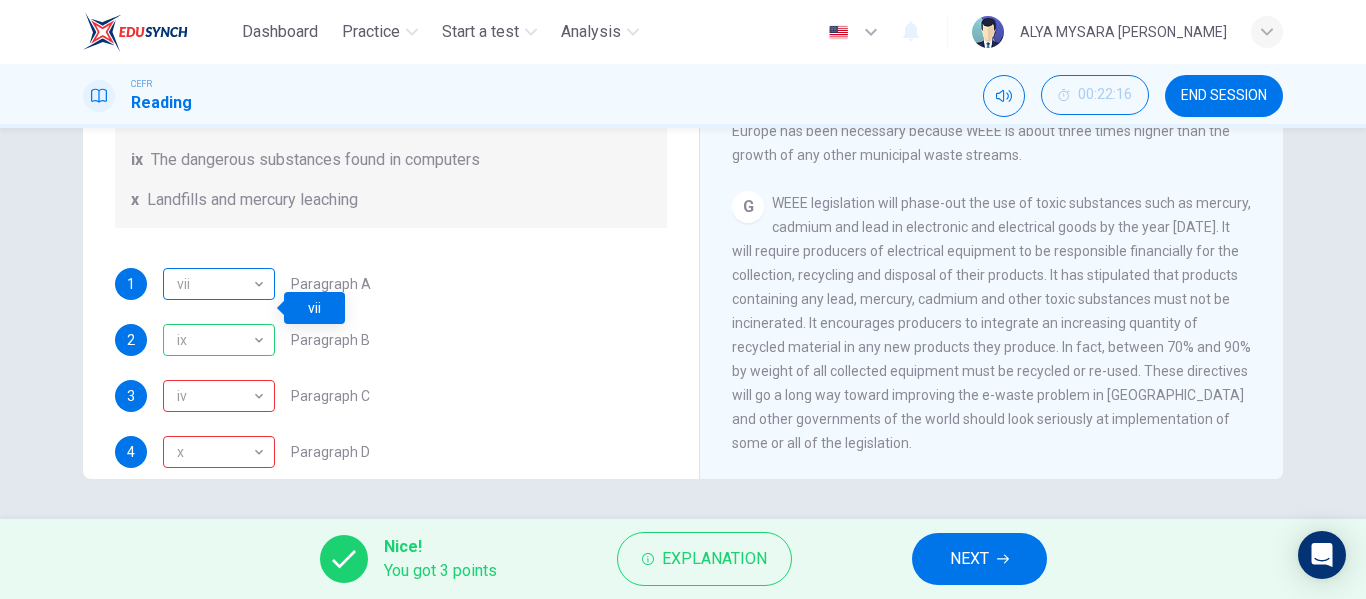 click on "vii vii ​" at bounding box center [219, 284] 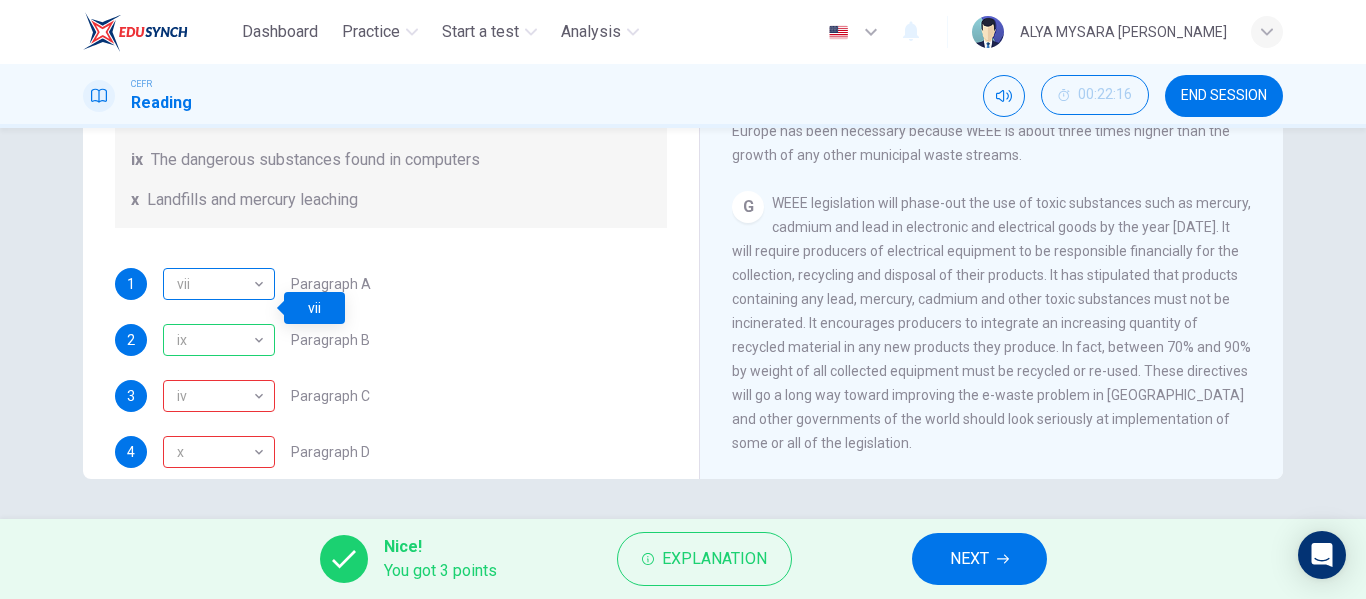click on "vii" at bounding box center (215, 284) 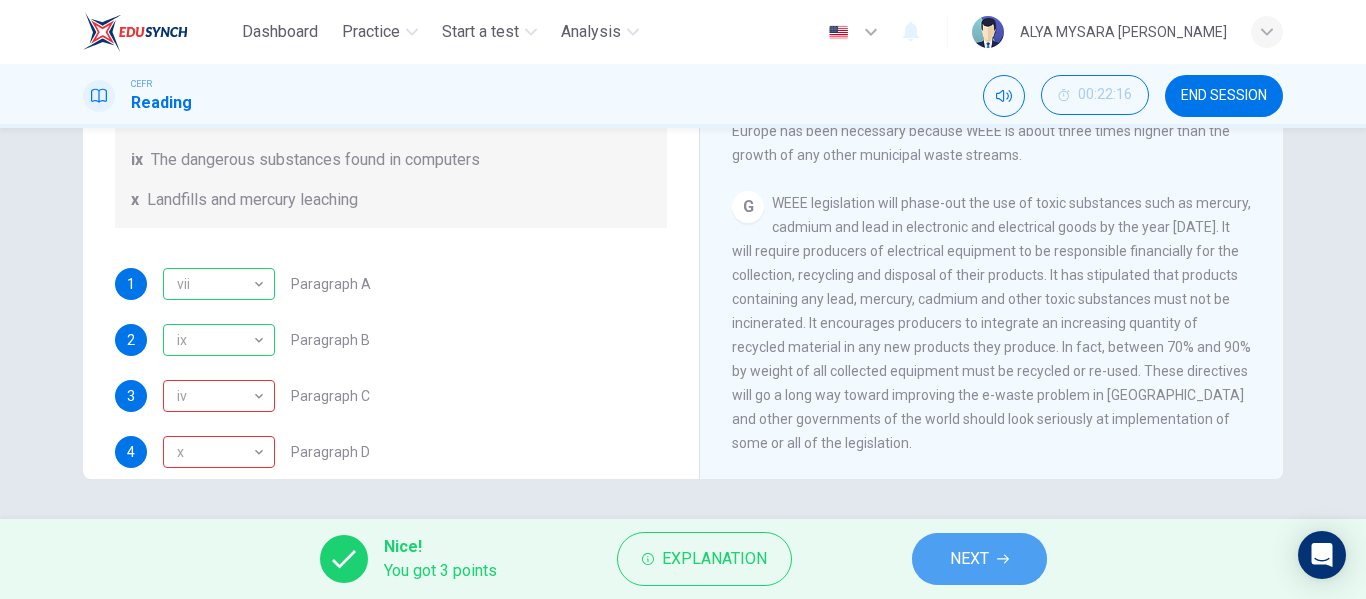 click on "NEXT" at bounding box center [969, 559] 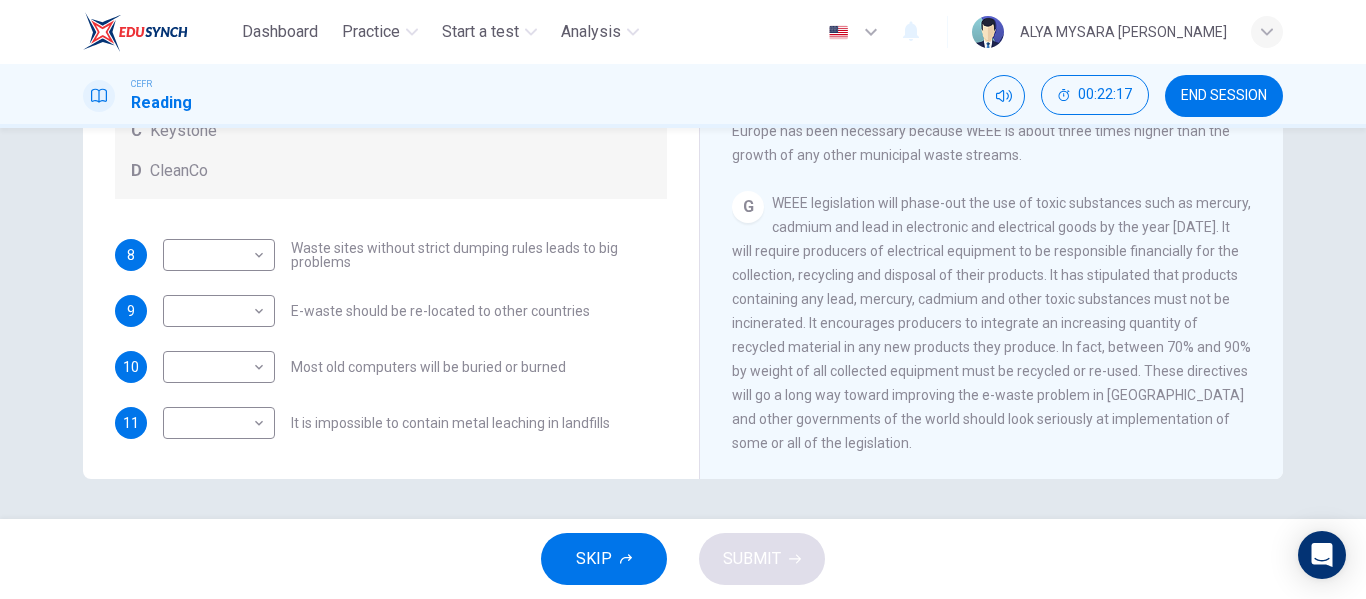 scroll, scrollTop: 0, scrollLeft: 0, axis: both 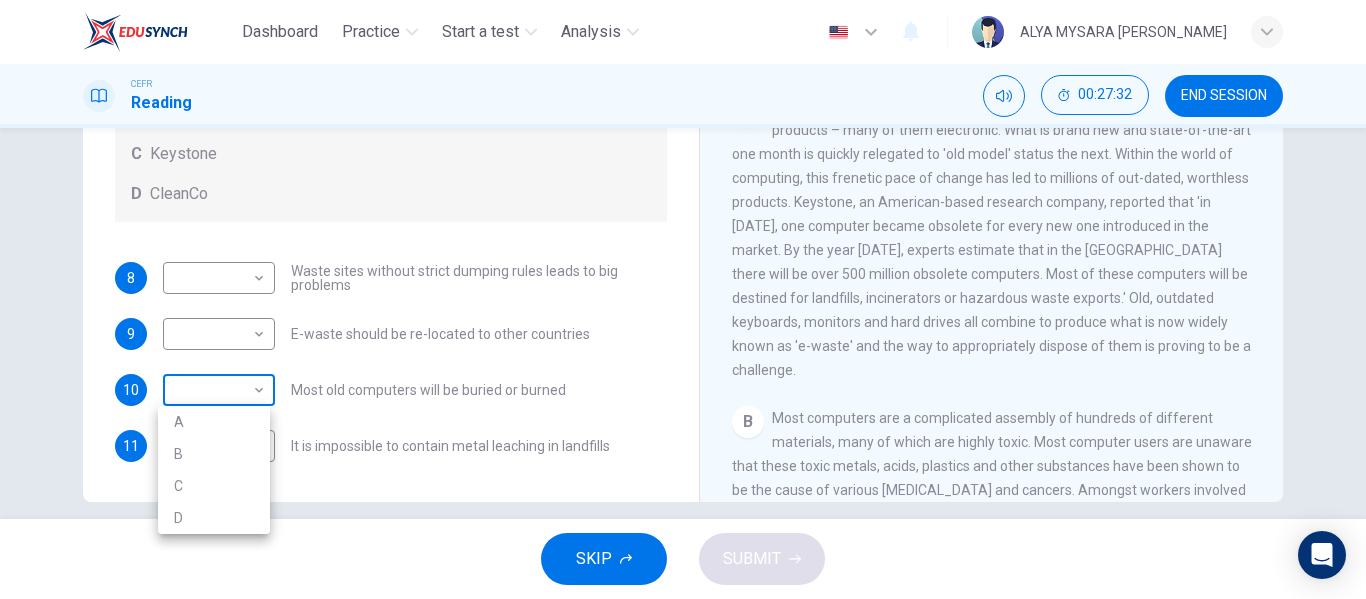 click on "Dashboard Practice Start a test Analysis English en ​ ALYA MYSARA [PERSON_NAME] CEFR Reading 00:27:32 END SESSION Questions 8 - 11 Look at the following list of statements and the list of
companies below.
Match each statement with the correct company. Write the correct letter A-D in the boxes below on your answer sheet.
NB  You may use any letter more than once. List of Companies A Noranda Smelter B Datatek C Keystone D CleanCo 8 ​ ​ Waste sites without strict dumping rules leads to big problems 9 ​ ​ E-waste should be re-located to other countries 10 ​ ​ Most old computers will be buried or burned 11 ​ ​ It is impossible to contain metal leaching in landfills The Intense Rate of Change in the World CLICK TO ZOOM Click to Zoom A B C D E F G SKIP SUBMIT EduSynch - Online Language Proficiency Testing
Dashboard Practice Start a test Analysis Notifications © Copyright  2025 A B C D" at bounding box center [683, 299] 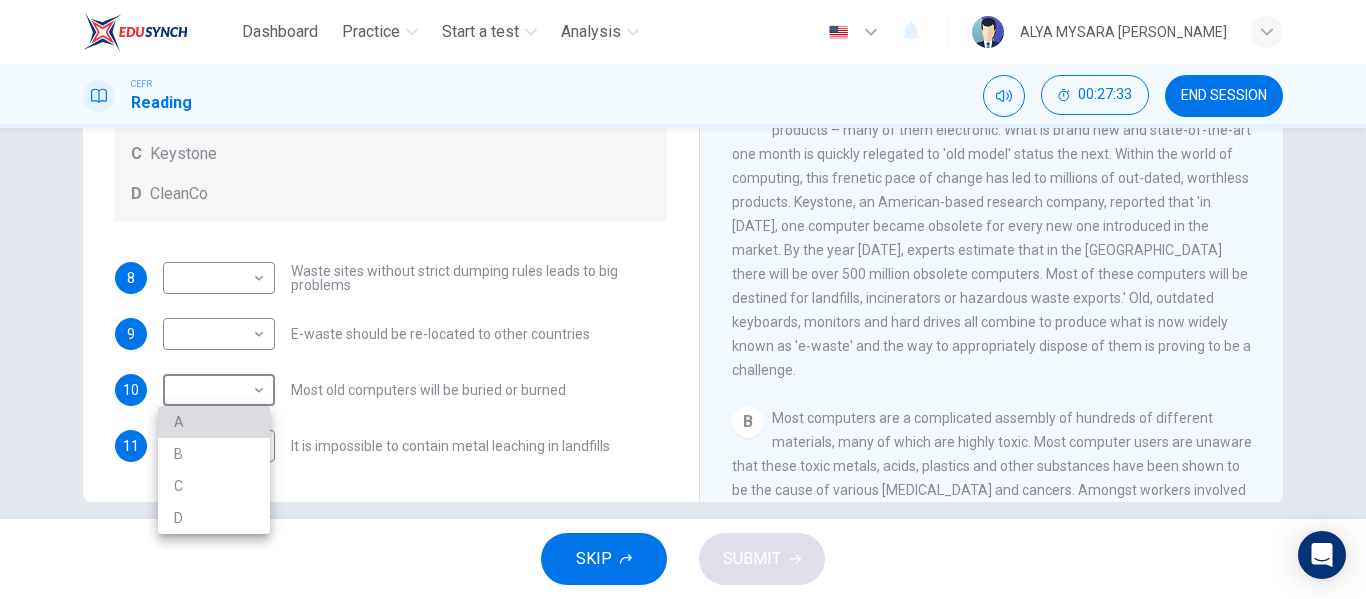 click on "A" at bounding box center (214, 422) 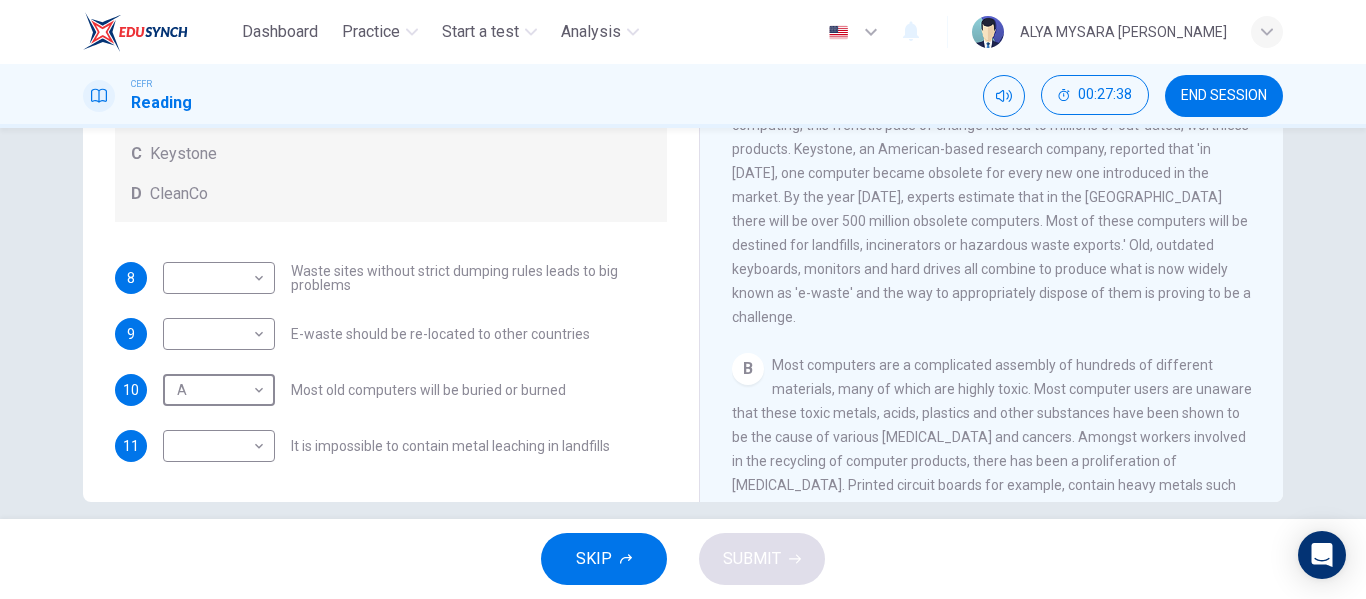 scroll, scrollTop: 276, scrollLeft: 0, axis: vertical 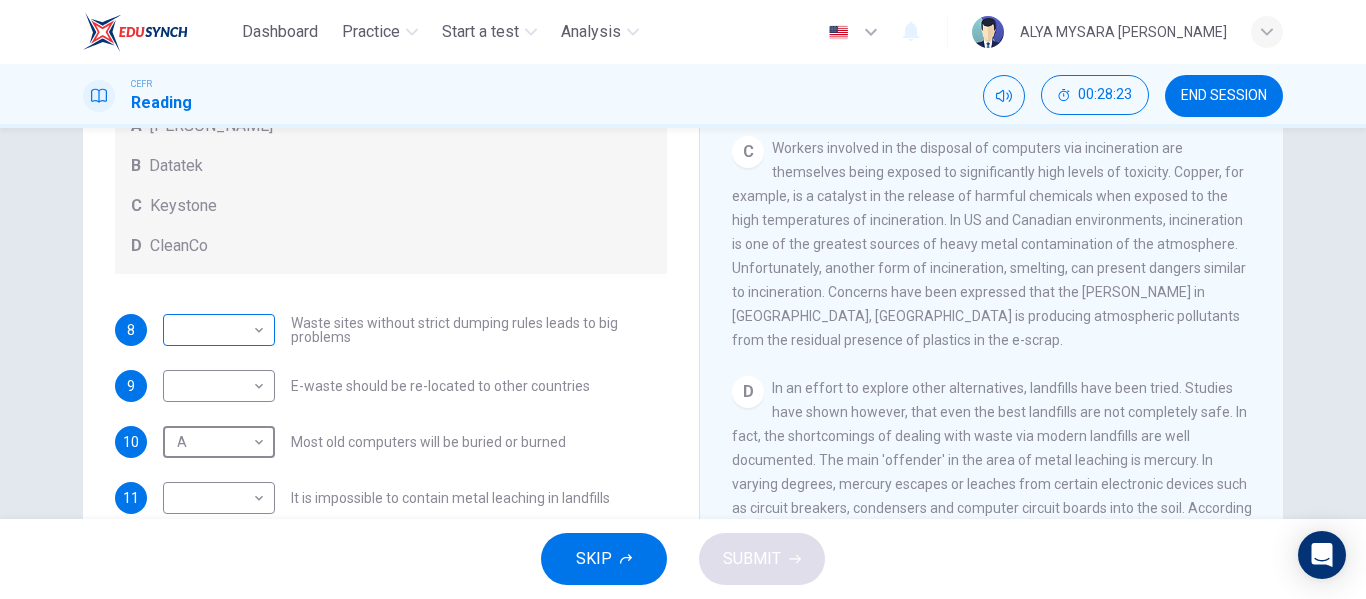 click on "Dashboard Practice Start a test Analysis English en ​ ALYA MYSARA [PERSON_NAME] CEFR Reading 00:28:23 END SESSION Questions 8 - 11 Look at the following list of statements and the list of
companies below.
Match each statement with the correct company. Write the correct letter A-D in the boxes below on your answer sheet.
NB  You may use any letter more than once. List of Companies A Noranda Smelter B Datatek C Keystone D CleanCo 8 ​ ​ Waste sites without strict dumping rules leads to big problems 9 ​ ​ E-waste should be re-located to other countries 10 A A ​ Most old computers will be buried or burned 11 ​ ​ It is impossible to contain metal leaching in landfills The Intense Rate of Change in the World CLICK TO ZOOM Click to Zoom A B C D E F G SKIP SUBMIT EduSynch - Online Language Proficiency Testing
Dashboard Practice Start a test Analysis Notifications © Copyright  2025" at bounding box center [683, 299] 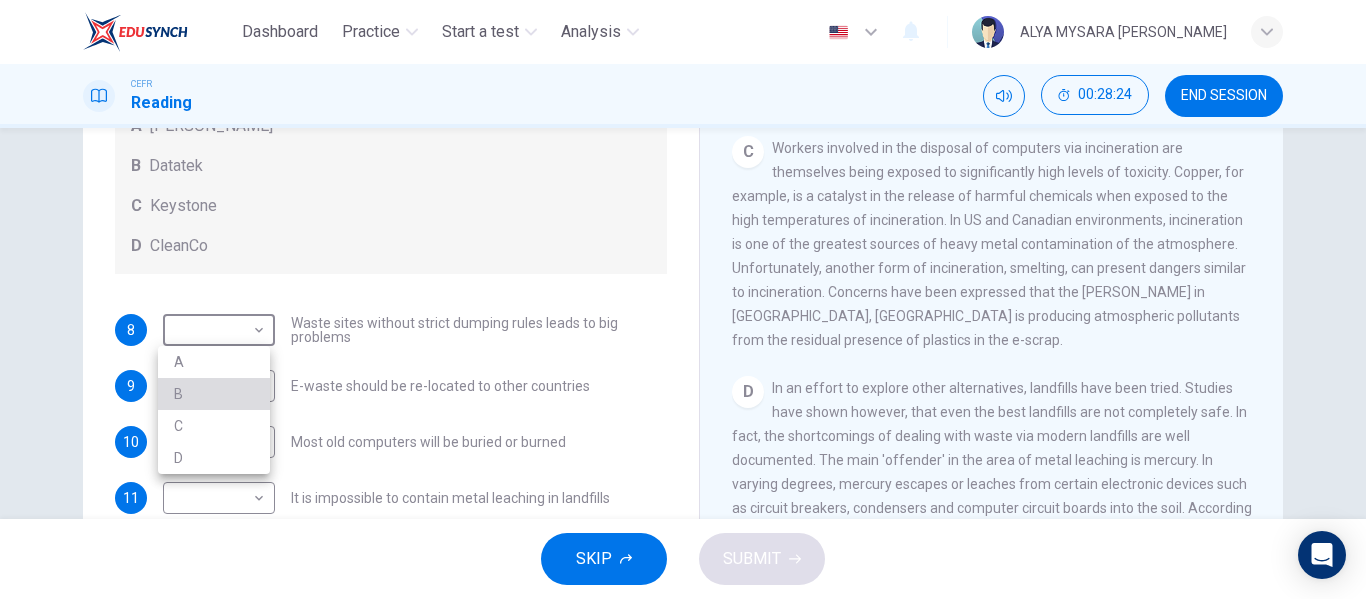 click on "B" at bounding box center [214, 394] 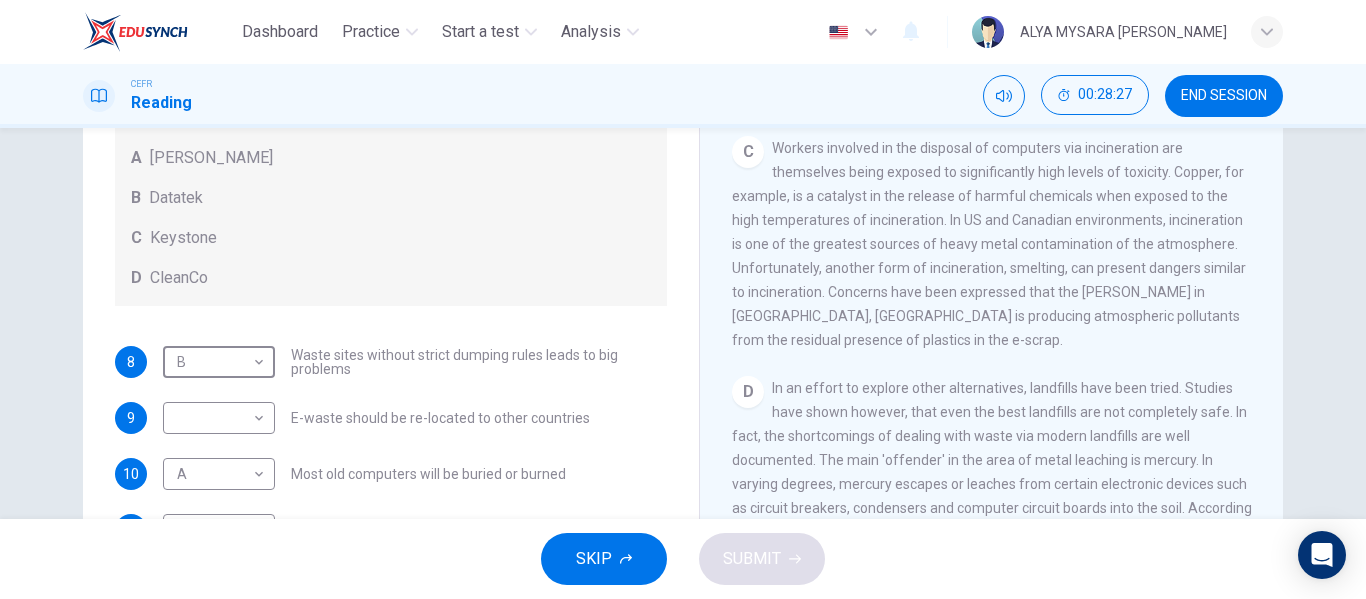 scroll, scrollTop: 72, scrollLeft: 0, axis: vertical 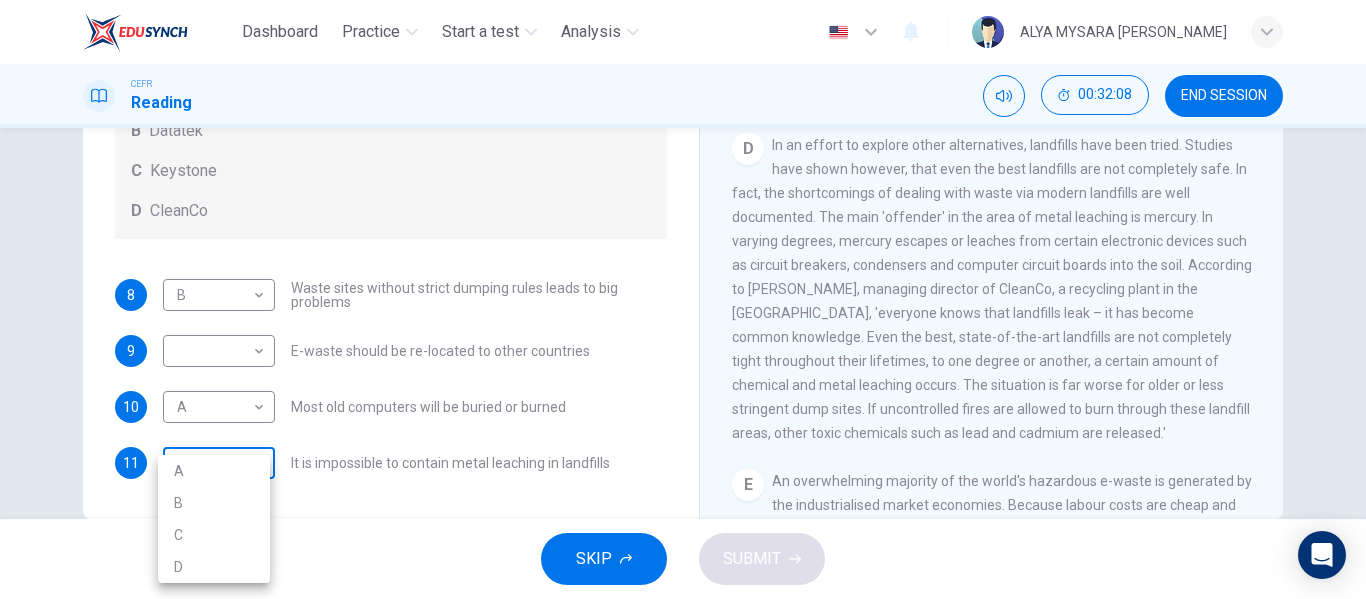 click on "Dashboard Practice Start a test Analysis English en ​ ALYA MYSARA [PERSON_NAME] CEFR Reading 00:32:08 END SESSION Questions 8 - 11 Look at the following list of statements and the list of
companies below.
Match each statement with the correct company. Write the correct letter A-D in the boxes below on your answer sheet.
NB  You may use any letter more than once. List of Companies A Noranda Smelter B Datatek C Keystone D CleanCo 8 B B ​ Waste sites without strict dumping rules leads to big problems 9 ​ ​ E-waste should be re-located to other countries 10 A A ​ Most old computers will be buried or burned 11 ​ ​ It is impossible to contain metal leaching in landfills The Intense Rate of Change in the World CLICK TO ZOOM Click to Zoom A B C D E F G SKIP SUBMIT EduSynch - Online Language Proficiency Testing
Dashboard Practice Start a test Analysis Notifications © Copyright  2025 A B C D" at bounding box center [683, 299] 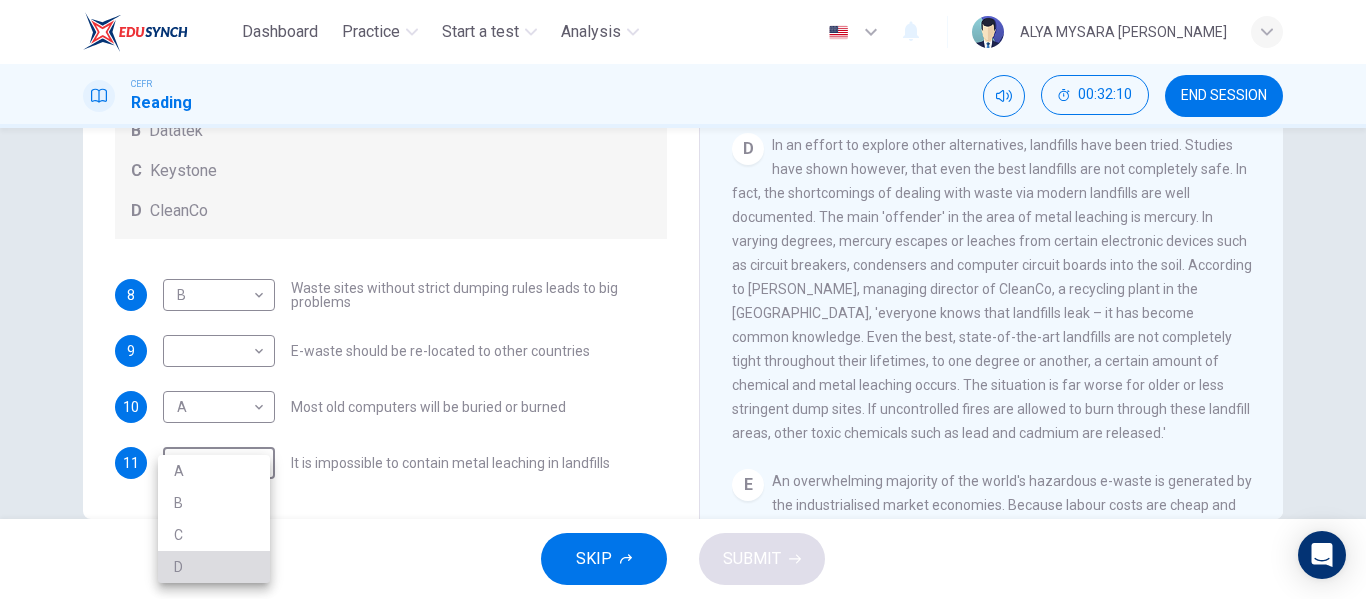 click on "D" at bounding box center (214, 567) 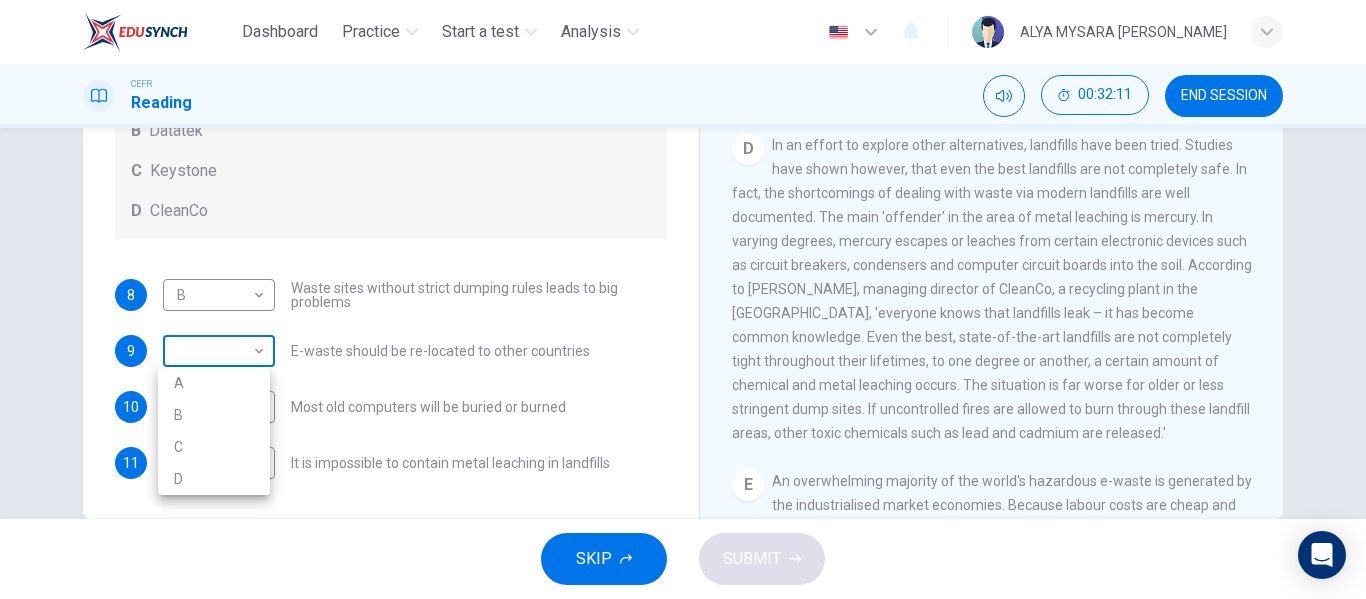 click on "Dashboard Practice Start a test Analysis English en ​ ALYA MYSARA [PERSON_NAME] CEFR Reading 00:32:11 END SESSION Questions 8 - 11 Look at the following list of statements and the list of
companies below.
Match each statement with the correct company. Write the correct letter A-D in the boxes below on your answer sheet.
NB  You may use any letter more than once. List of Companies A Noranda Smelter B Datatek C Keystone D CleanCo 8 B B ​ Waste sites without strict dumping rules leads to big problems 9 ​ ​ E-waste should be re-located to other countries 10 A A ​ Most old computers will be buried or burned 11 D D ​ It is impossible to contain metal leaching in landfills The Intense Rate of Change in the World CLICK TO ZOOM Click to Zoom A B C D E F G SKIP SUBMIT EduSynch - Online Language Proficiency Testing
Dashboard Practice Start a test Analysis Notifications © Copyright  2025 A B C D" at bounding box center (683, 299) 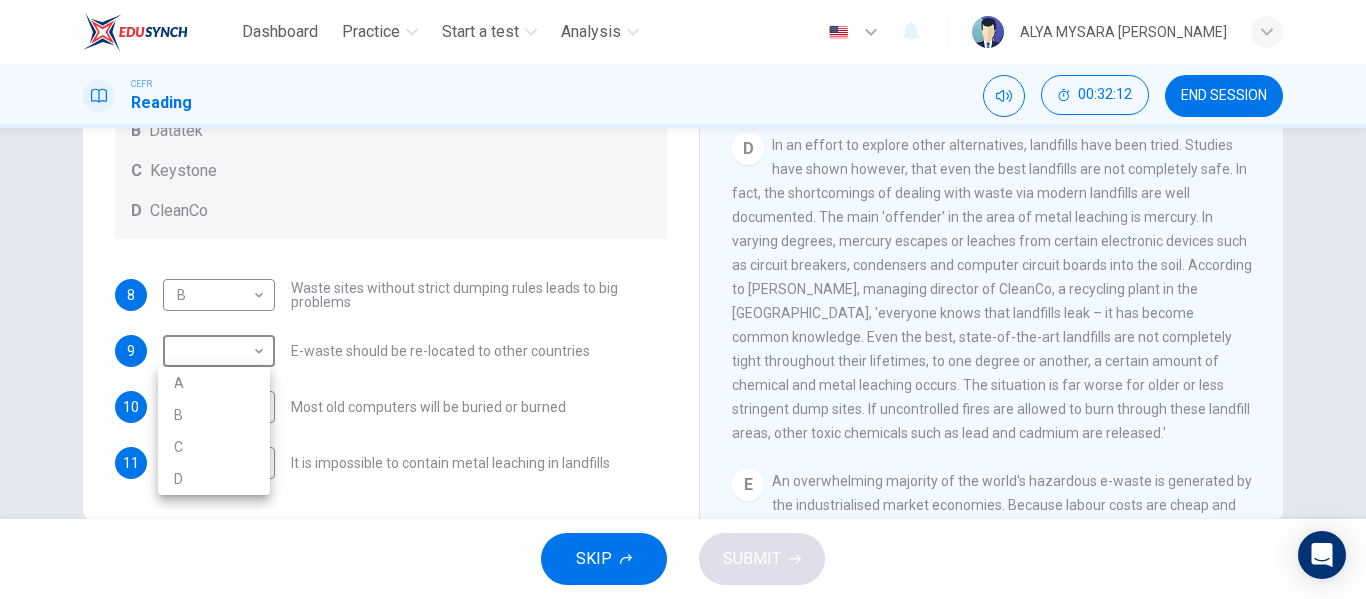 click on "C" at bounding box center (214, 447) 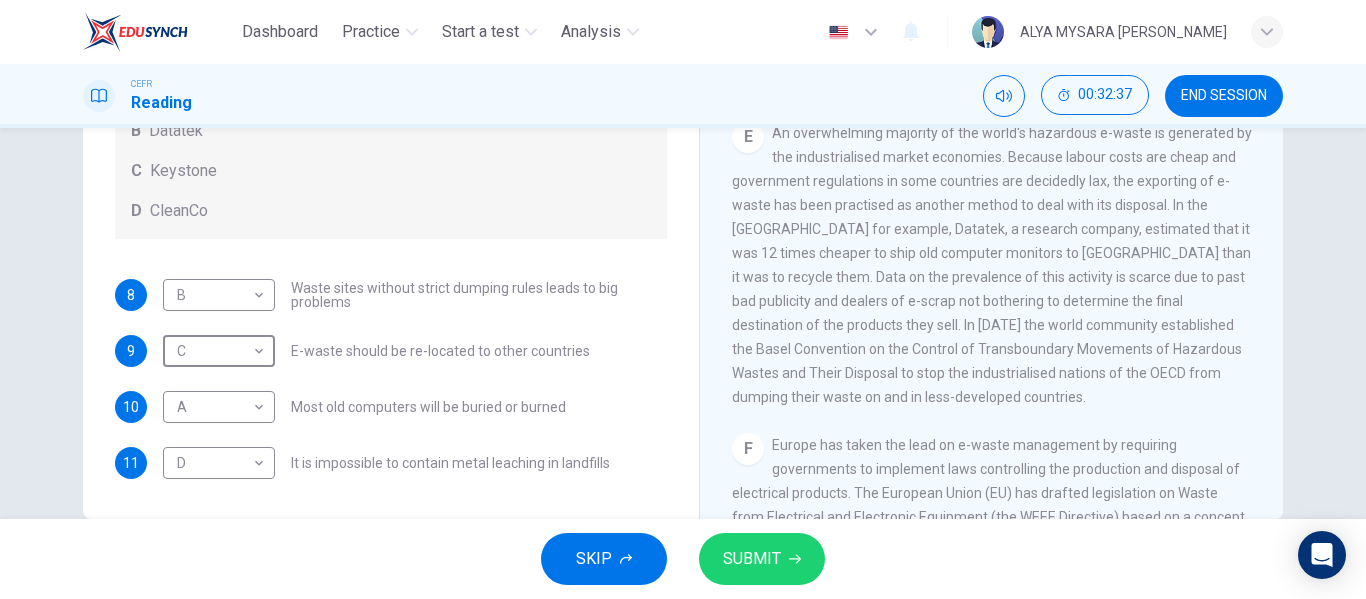 scroll, scrollTop: 1363, scrollLeft: 0, axis: vertical 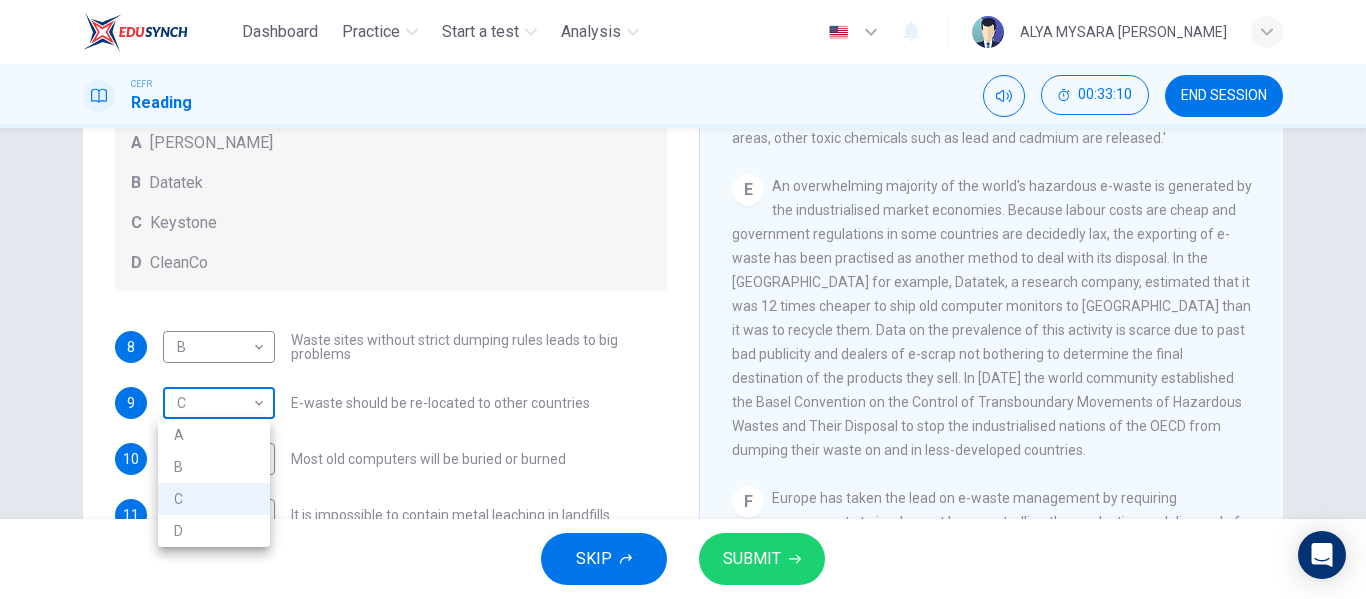click on "Dashboard Practice Start a test Analysis English en ​ ALYA MYSARA [PERSON_NAME] CEFR Reading 00:33:10 END SESSION Questions 8 - 11 Look at the following list of statements and the list of
companies below.
Match each statement with the correct company. Write the correct letter A-D in the boxes below on your answer sheet.
NB  You may use any letter more than once. List of Companies A [PERSON_NAME] B Datatek C Keystone D CleanCo 8 B B ​ Waste sites without strict dumping rules leads to big problems 9 C C ​ E-waste should be re-located to other countries 10 A A ​ Most old computers will be buried or burned 11 D D ​ It is impossible to contain metal leaching in landfills The Intense Rate of Change in the World CLICK TO ZOOM Click to Zoom A B C D E F G SKIP SUBMIT EduSynch - Online Language Proficiency Testing
Dashboard Practice Start a test Analysis Notifications © Copyright  2025 A B C D" at bounding box center [683, 299] 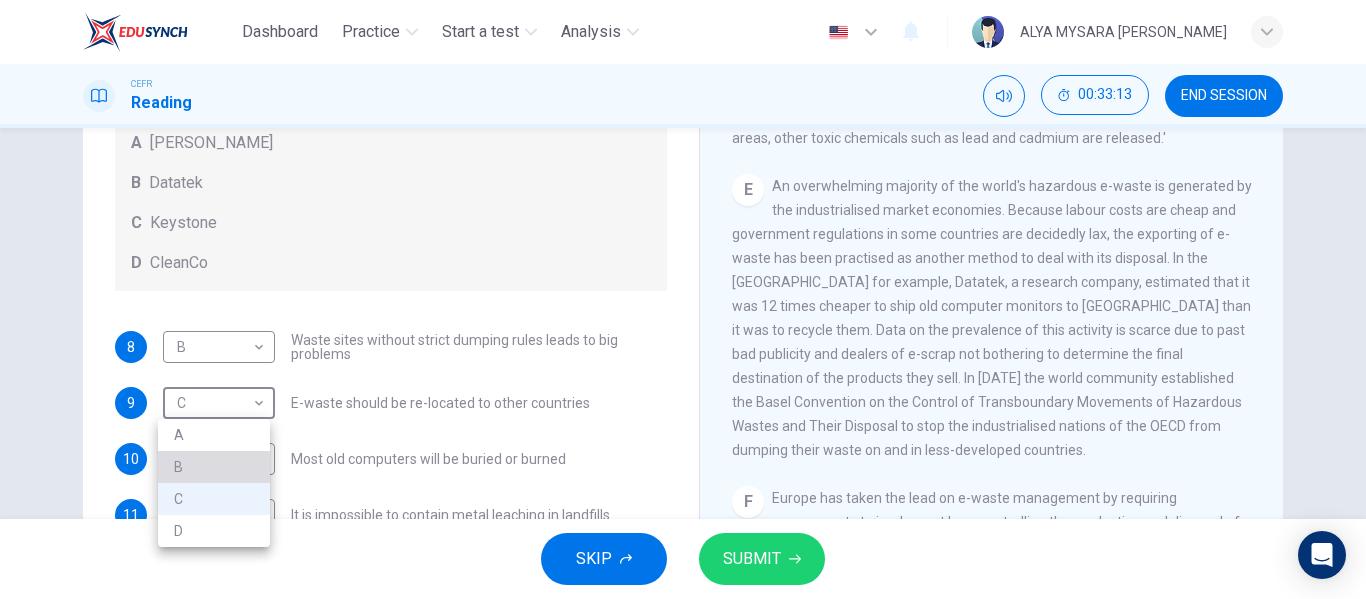 click on "B" at bounding box center [214, 467] 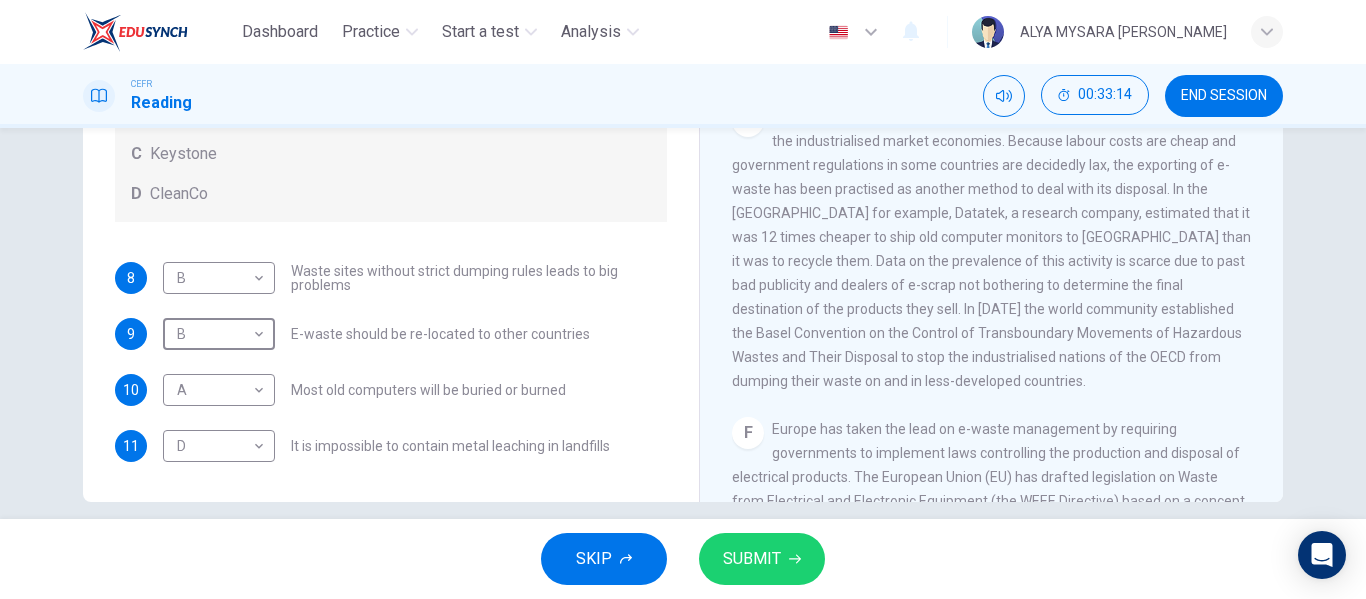 scroll, scrollTop: 364, scrollLeft: 0, axis: vertical 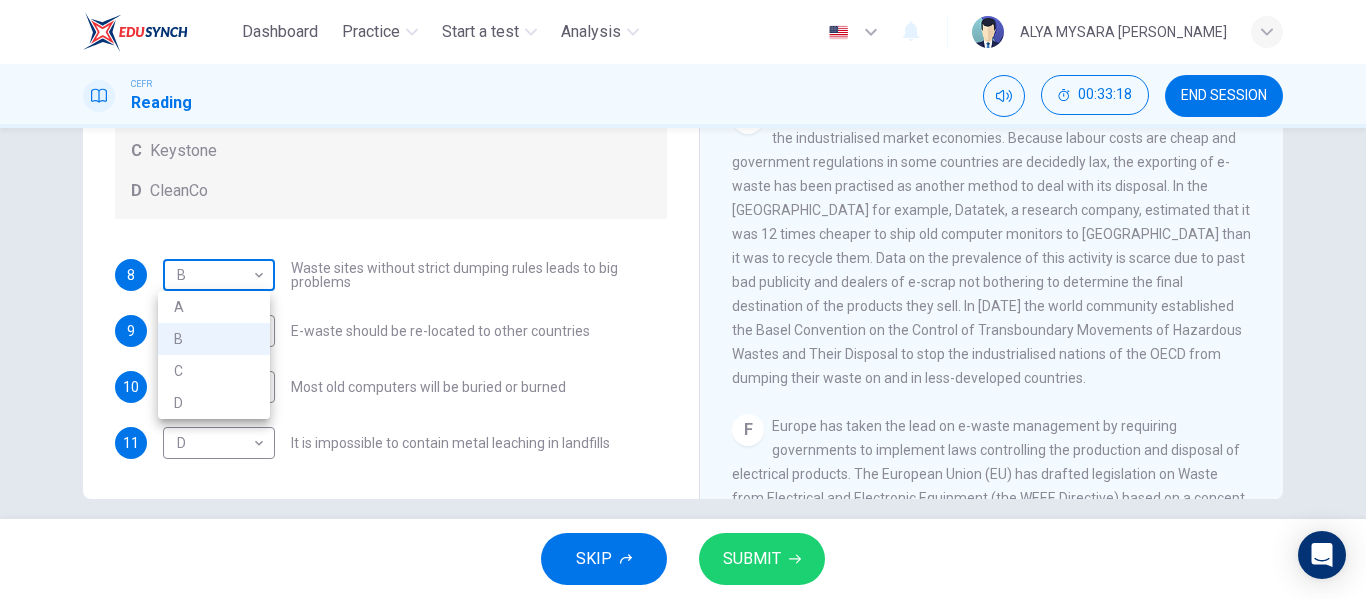 click on "Dashboard Practice Start a test Analysis English en ​ ALYA MYSARA [PERSON_NAME] CEFR Reading 00:33:18 END SESSION Questions 8 - 11 Look at the following list of statements and the list of
companies below.
Match each statement with the correct company. Write the correct letter A-D in the boxes below on your answer sheet.
NB  You may use any letter more than once. List of Companies A [PERSON_NAME] B Datatek C Keystone D CleanCo 8 B B ​ Waste sites without strict dumping rules leads to big problems 9 B B ​ E-waste should be re-located to other countries 10 A A ​ Most old computers will be buried or burned 11 D D ​ It is impossible to contain metal leaching in landfills The Intense Rate of Change in the World CLICK TO ZOOM Click to Zoom A B C D E F G SKIP SUBMIT EduSynch - Online Language Proficiency Testing
Dashboard Practice Start a test Analysis Notifications © Copyright  2025 A B C D" at bounding box center [683, 299] 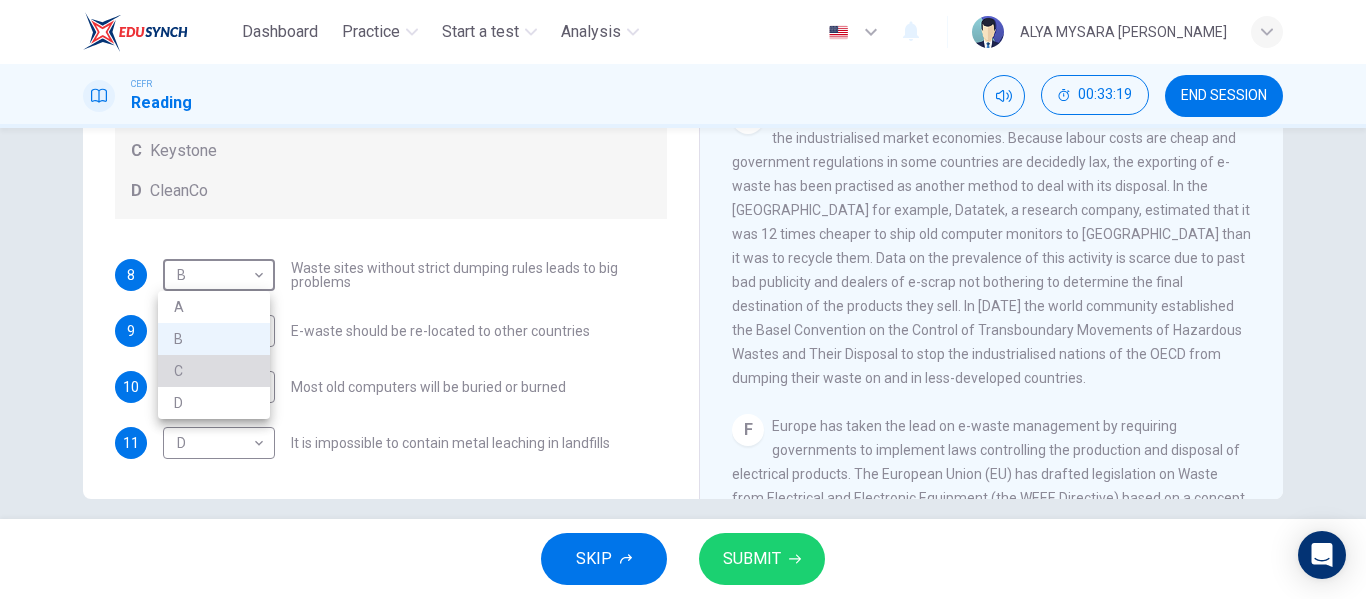click on "C" at bounding box center [214, 371] 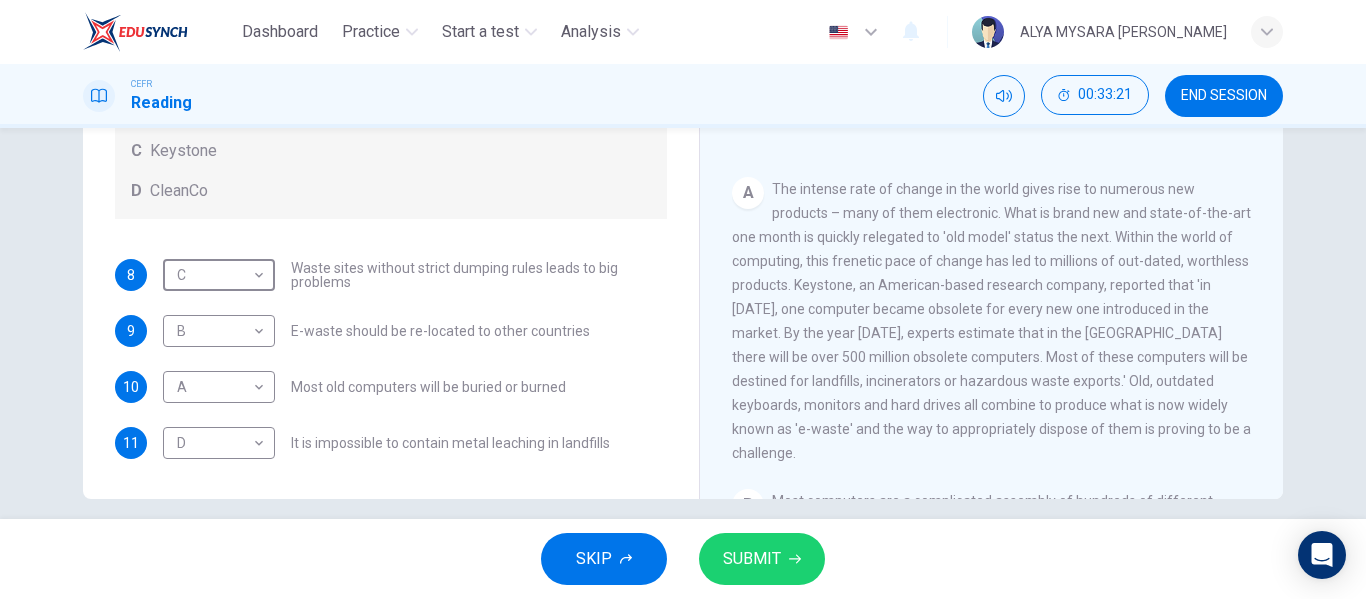 scroll, scrollTop: 135, scrollLeft: 0, axis: vertical 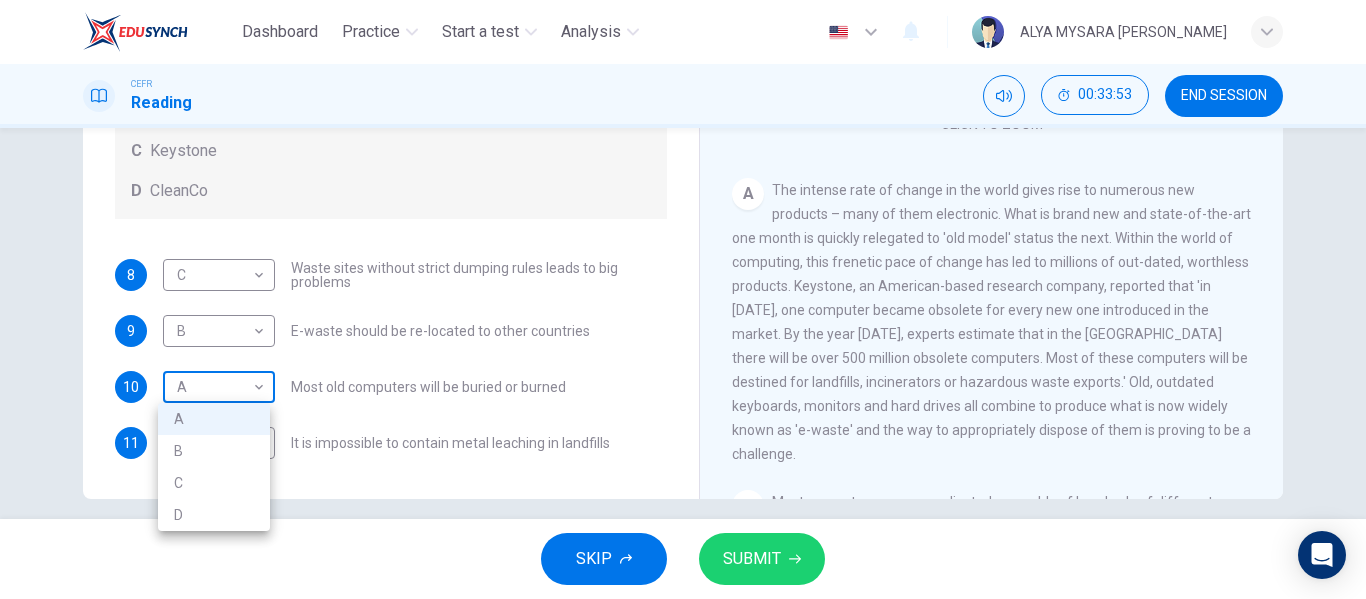 click on "Dashboard Practice Start a test Analysis English en ​ ALYA MYSARA [PERSON_NAME] CEFR Reading 00:33:53 END SESSION Questions 8 - 11 Look at the following list of statements and the list of
companies below.
Match each statement with the correct company. Write the correct letter A-D in the boxes below on your answer sheet.
NB  You may use any letter more than once. List of Companies A [PERSON_NAME] B Datatek C Keystone D CleanCo 8 C C ​ Waste sites without strict dumping rules leads to big problems 9 B B ​ E-waste should be re-located to other countries 10 A A ​ Most old computers will be buried or burned 11 D D ​ It is impossible to contain metal leaching in landfills The Intense Rate of Change in the World CLICK TO ZOOM Click to Zoom A B C D E F G SKIP SUBMIT EduSynch - Online Language Proficiency Testing
Dashboard Practice Start a test Analysis Notifications © Copyright  2025 A B C D" at bounding box center (683, 299) 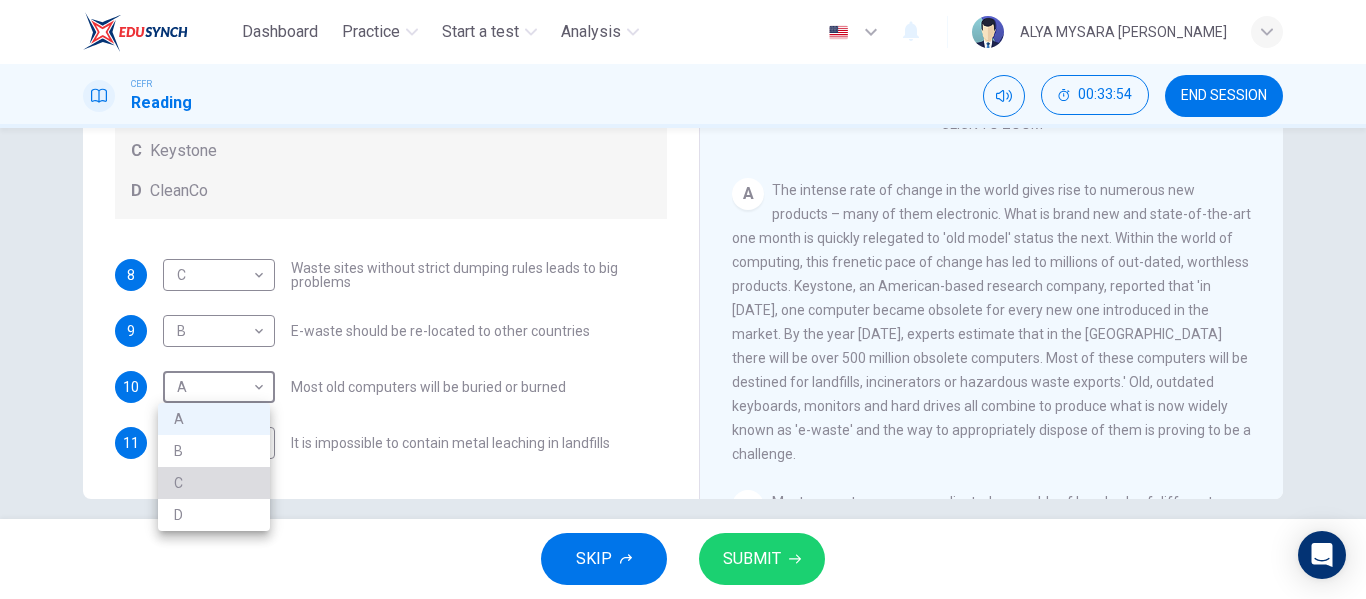 click on "C" at bounding box center (214, 483) 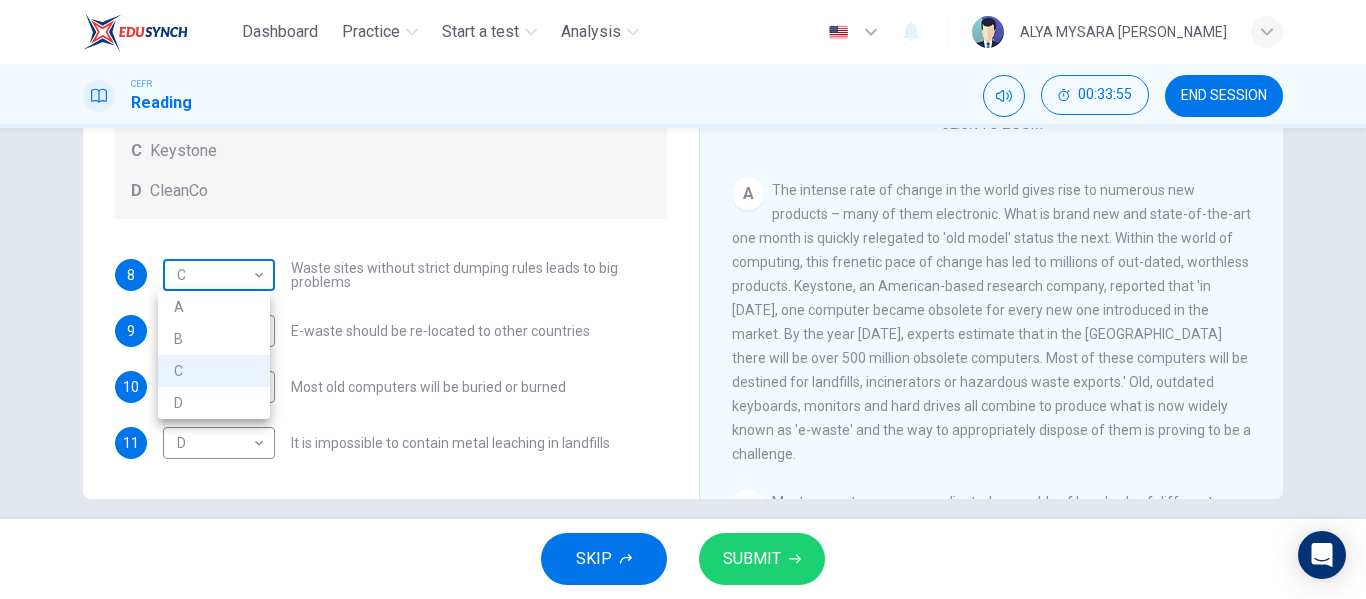 click on "Dashboard Practice Start a test Analysis English en ​ ALYA MYSARA [PERSON_NAME] CEFR Reading 00:33:55 END SESSION Questions 8 - 11 Look at the following list of statements and the list of
companies below.
Match each statement with the correct company. Write the correct letter A-D in the boxes below on your answer sheet.
NB  You may use any letter more than once. List of Companies A [PERSON_NAME] B Datatek C Keystone D CleanCo 8 C C ​ Waste sites without strict dumping rules leads to big problems 9 B B ​ E-waste should be re-located to other countries 10 C C ​ Most old computers will be buried or burned 11 D D ​ It is impossible to contain metal leaching in landfills The Intense Rate of Change in the World CLICK TO ZOOM Click to Zoom A B C D E F G SKIP SUBMIT EduSynch - Online Language Proficiency Testing
Dashboard Practice Start a test Analysis Notifications © Copyright  2025 A B C D" at bounding box center (683, 299) 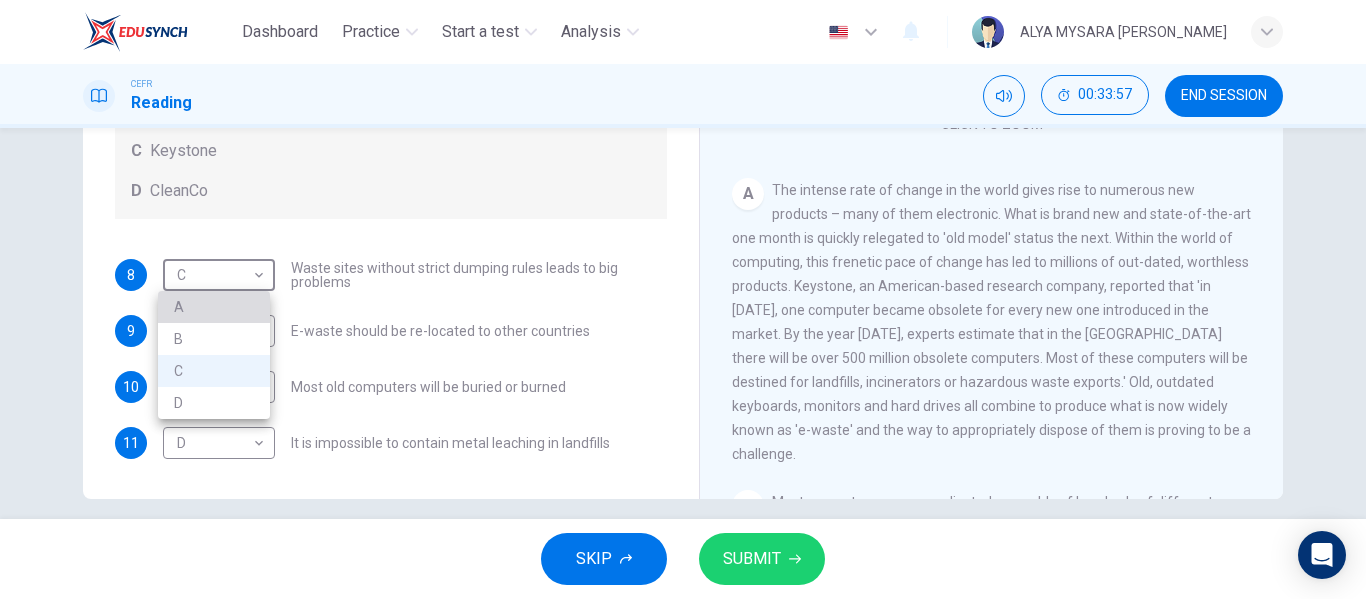 click on "A" at bounding box center [214, 307] 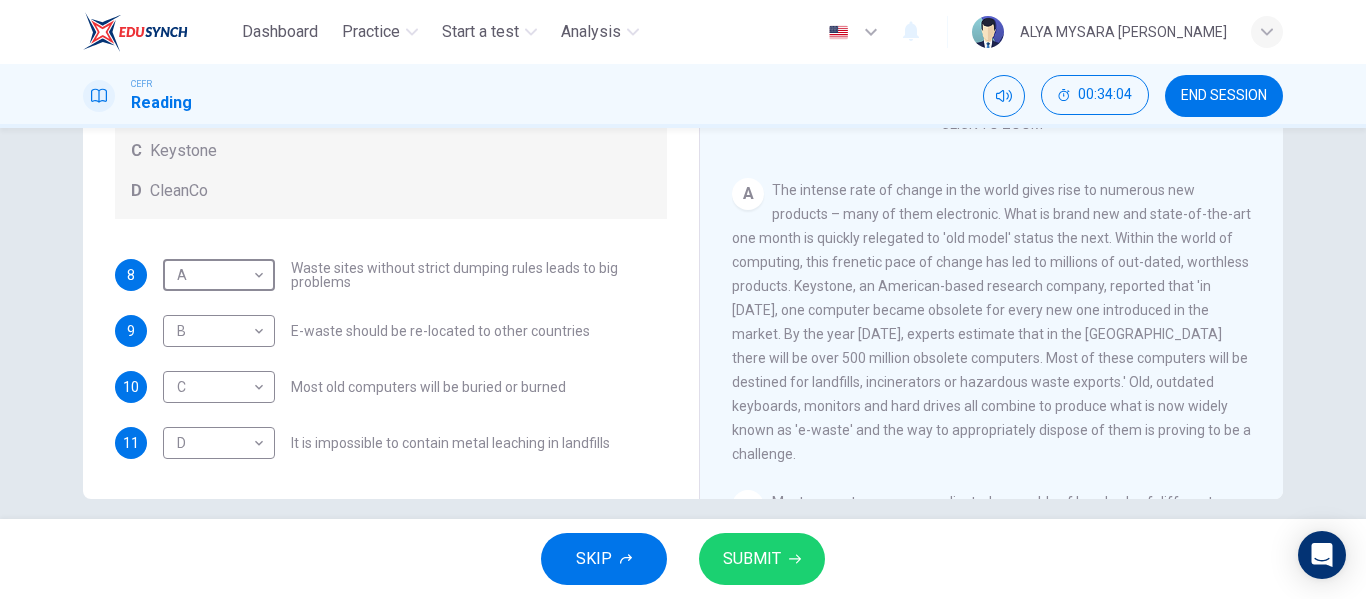 scroll, scrollTop: 0, scrollLeft: 0, axis: both 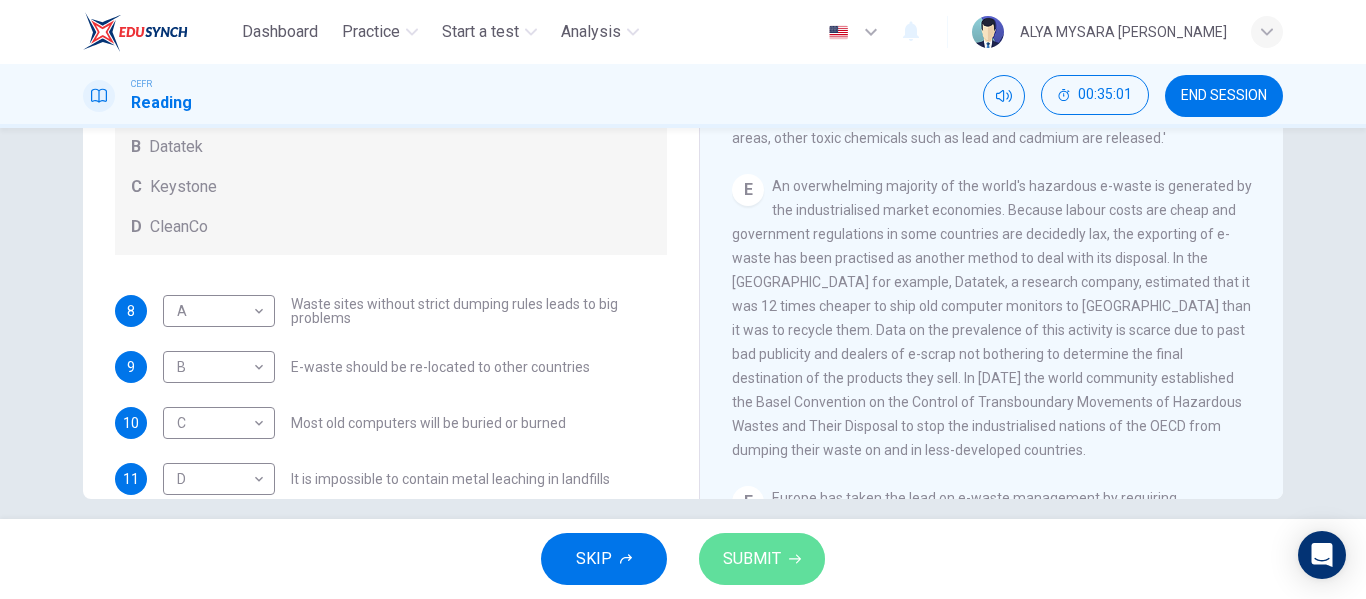 click on "SUBMIT" at bounding box center (762, 559) 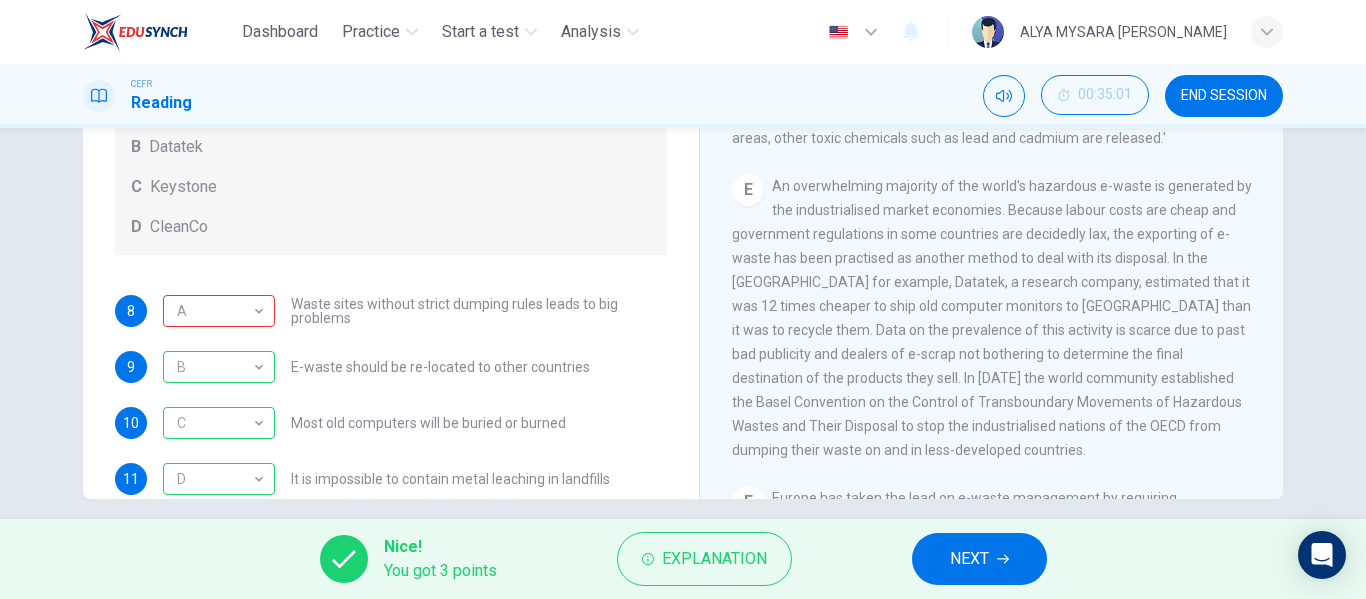 scroll, scrollTop: 105, scrollLeft: 0, axis: vertical 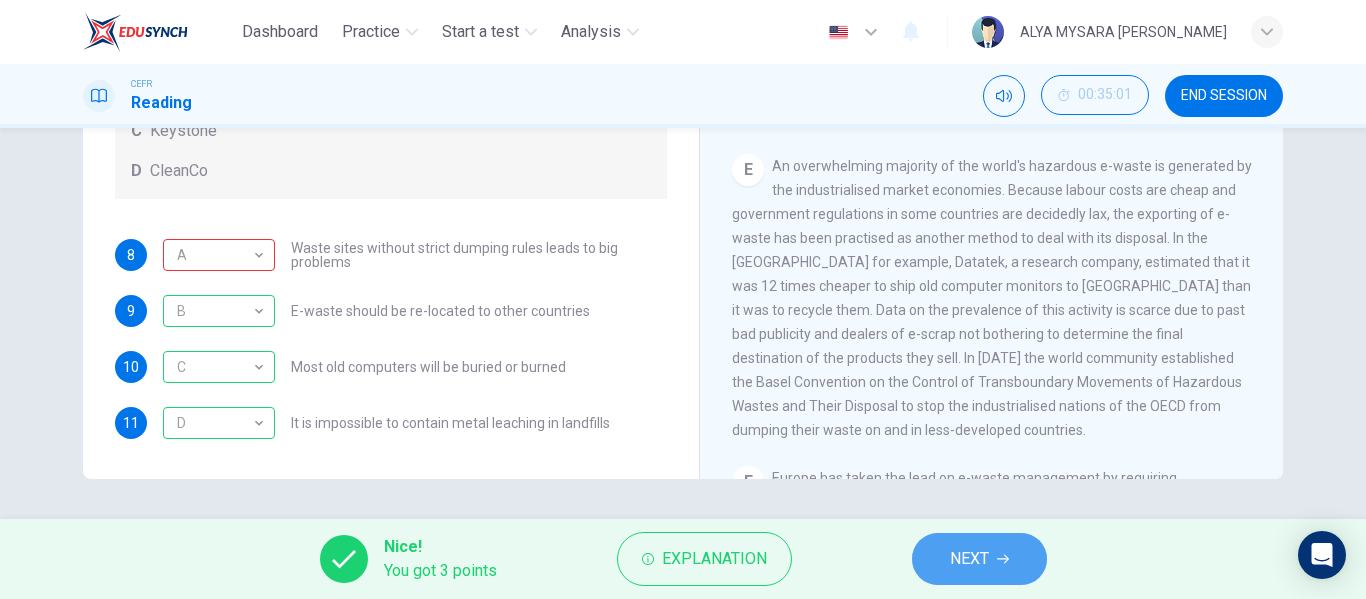 click on "NEXT" at bounding box center (979, 559) 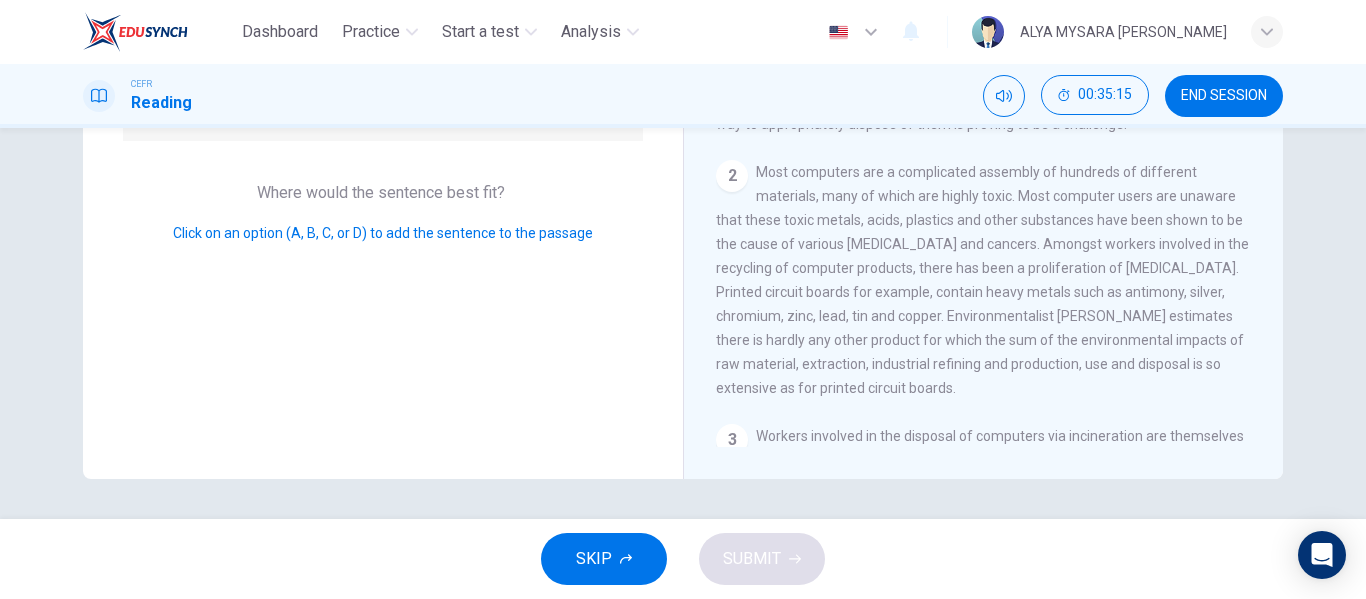 scroll, scrollTop: 0, scrollLeft: 0, axis: both 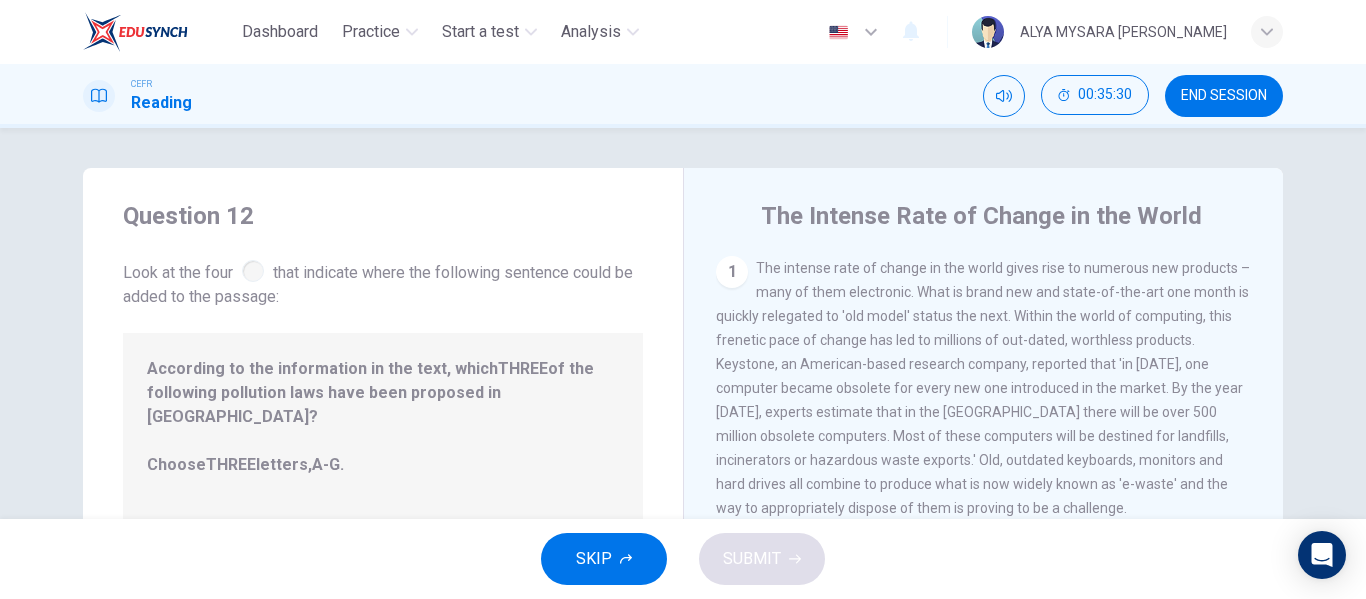 click on "1" at bounding box center (732, 272) 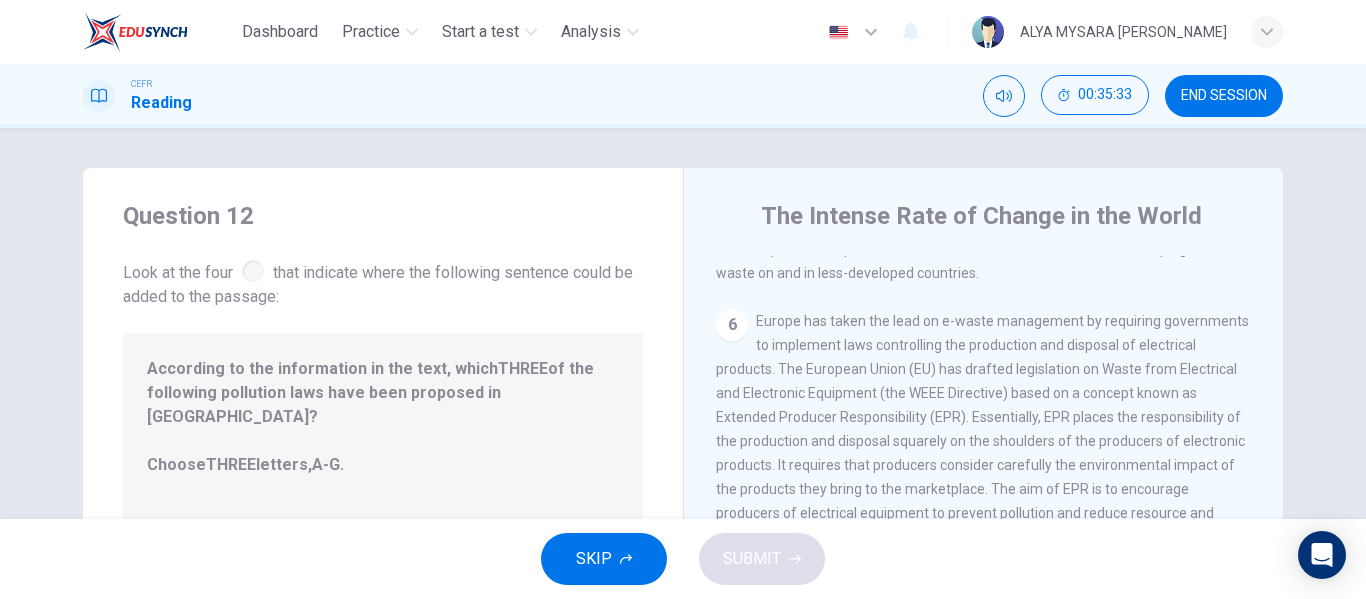 scroll, scrollTop: 1468, scrollLeft: 0, axis: vertical 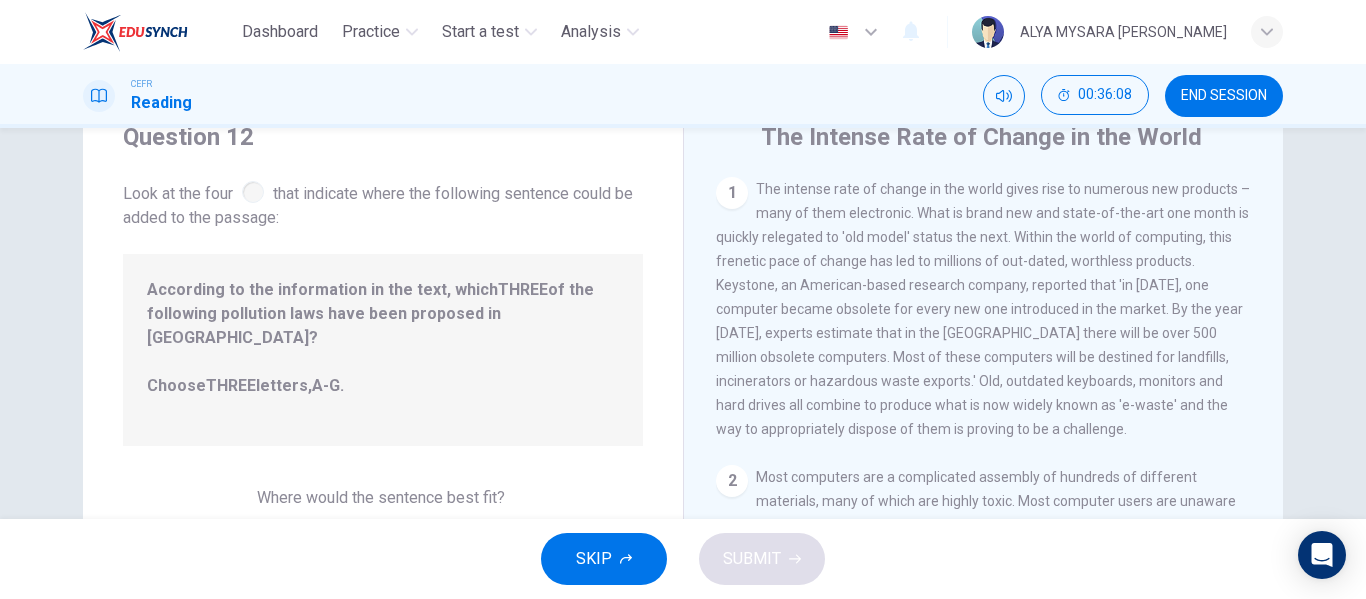 click at bounding box center (253, 192) 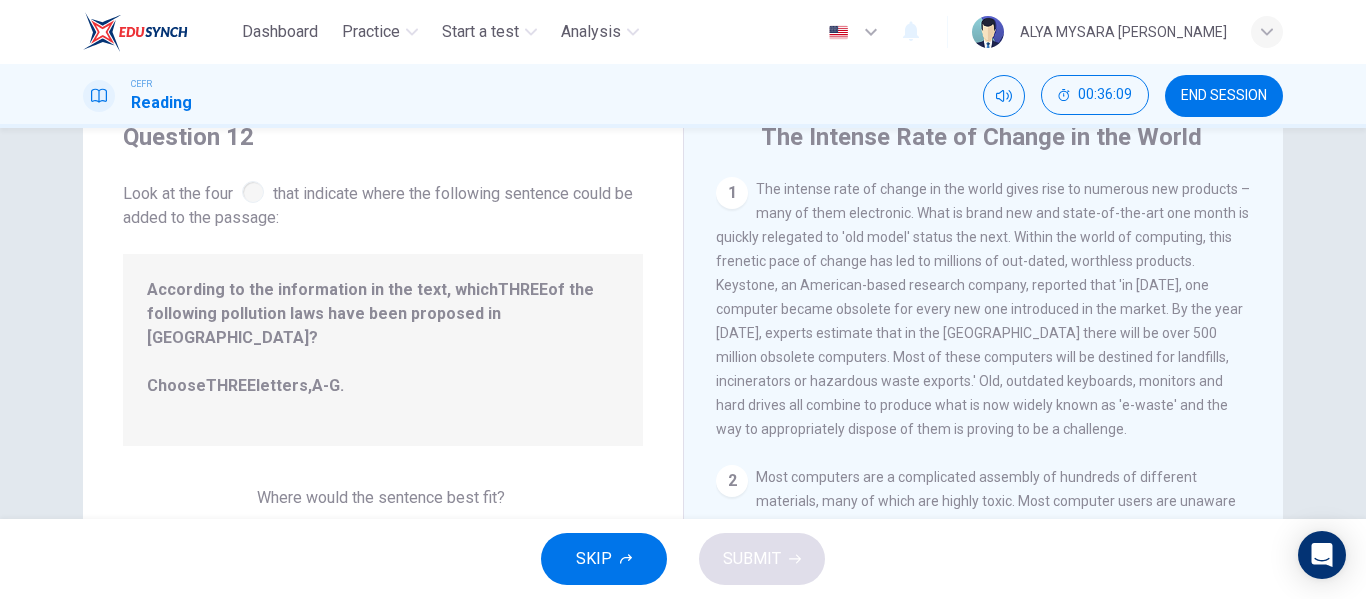 click at bounding box center [253, 192] 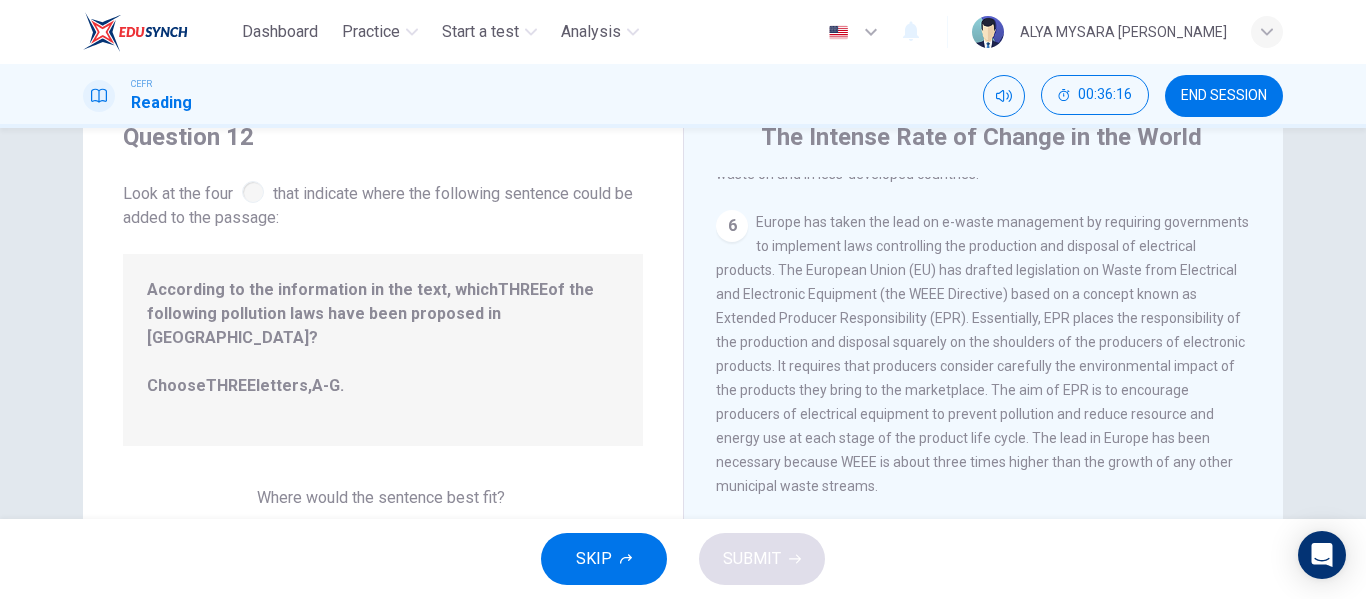 scroll, scrollTop: 1468, scrollLeft: 0, axis: vertical 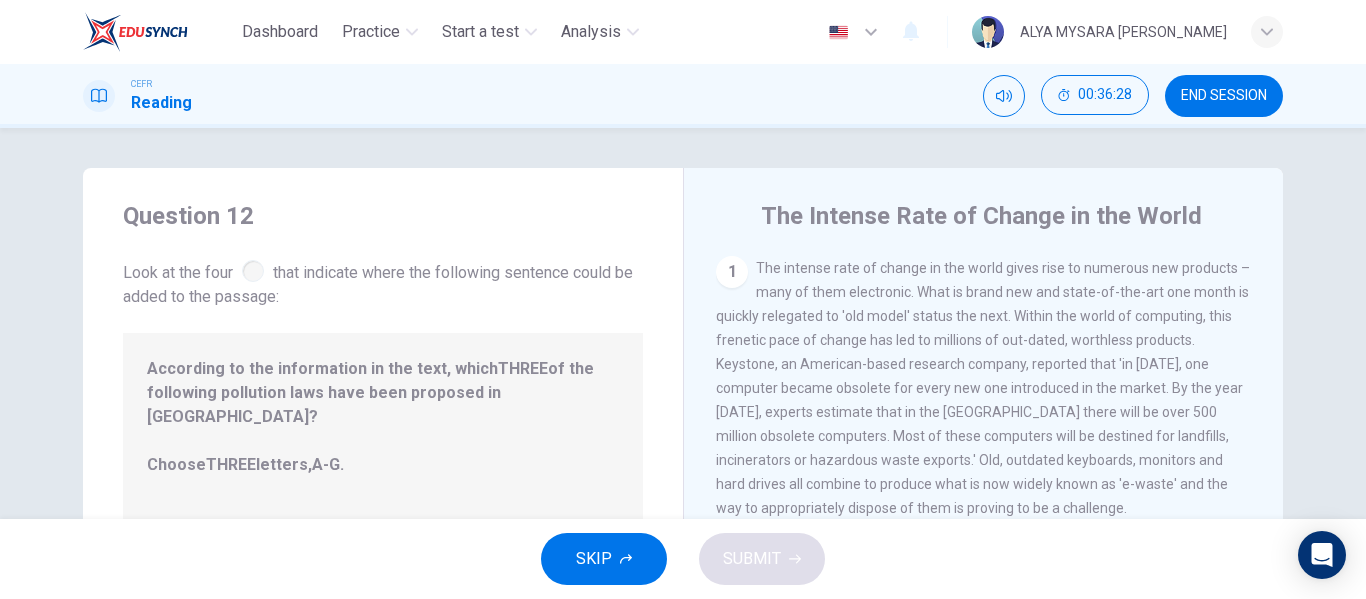 click on "The intense rate of change in the world gives rise to numerous new products – many of them electronic. What is brand new and state-of-the-art one month is quickly relegated to 'old model' status the next. Within the world of computing, this frenetic pace of change has led to millions of out-dated, worthless products. Keystone, an American-based research company, reported that 'in [DATE], one computer became obsolete for every new one introduced in the market. By the year [DATE], experts estimate that in the [GEOGRAPHIC_DATA] there will be over 500 million obsolete computers. Most of these computers will be destined for landfills, incinerators or hazardous waste exports.' Old, outdated keyboards, monitors and hard drives all combine to produce what is now widely known as 'e-waste' and the way to appropriately dispose of them is proving to be a challenge." at bounding box center (983, 388) 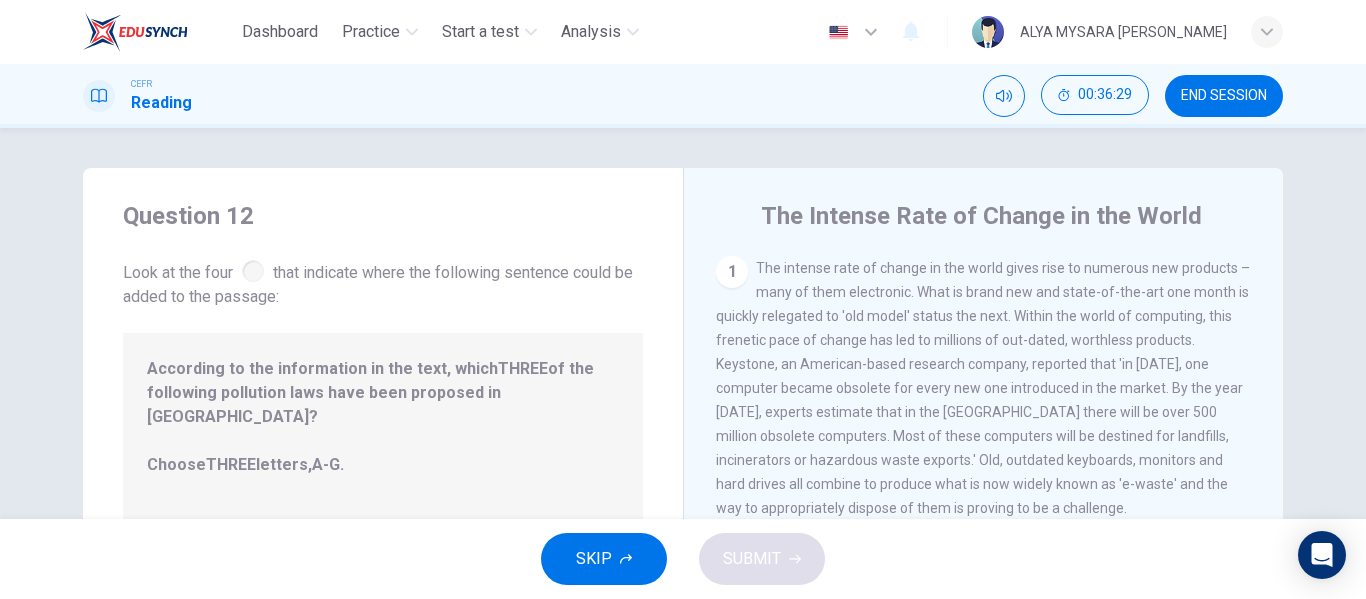 click on "The intense rate of change in the world gives rise to numerous new products – many of them electronic. What is brand new and state-of-the-art one month is quickly relegated to 'old model' status the next. Within the world of computing, this frenetic pace of change has led to millions of out-dated, worthless products. Keystone, an American-based research company, reported that 'in [DATE], one computer became obsolete for every new one introduced in the market. By the year [DATE], experts estimate that in the [GEOGRAPHIC_DATA] there will be over 500 million obsolete computers. Most of these computers will be destined for landfills, incinerators or hazardous waste exports.' Old, outdated keyboards, monitors and hard drives all combine to produce what is now widely known as 'e-waste' and the way to appropriately dispose of them is proving to be a challenge." at bounding box center [983, 388] 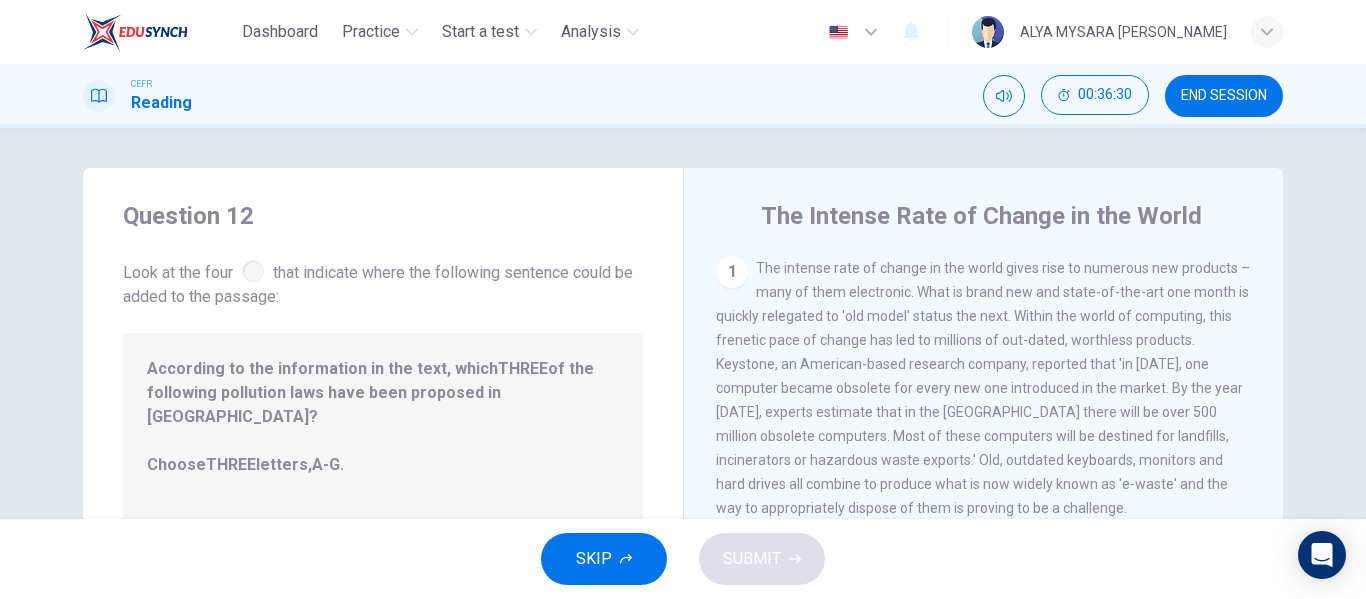 click on "The intense rate of change in the world gives rise to numerous new products – many of them electronic. What is brand new and state-of-the-art one month is quickly relegated to 'old model' status the next. Within the world of computing, this frenetic pace of change has led to millions of out-dated, worthless products. Keystone, an American-based research company, reported that 'in [DATE], one computer became obsolete for every new one introduced in the market. By the year [DATE], experts estimate that in the [GEOGRAPHIC_DATA] there will be over 500 million obsolete computers. Most of these computers will be destined for landfills, incinerators or hazardous waste exports.' Old, outdated keyboards, monitors and hard drives all combine to produce what is now widely known as 'e-waste' and the way to appropriately dispose of them is proving to be a challenge." at bounding box center [983, 388] 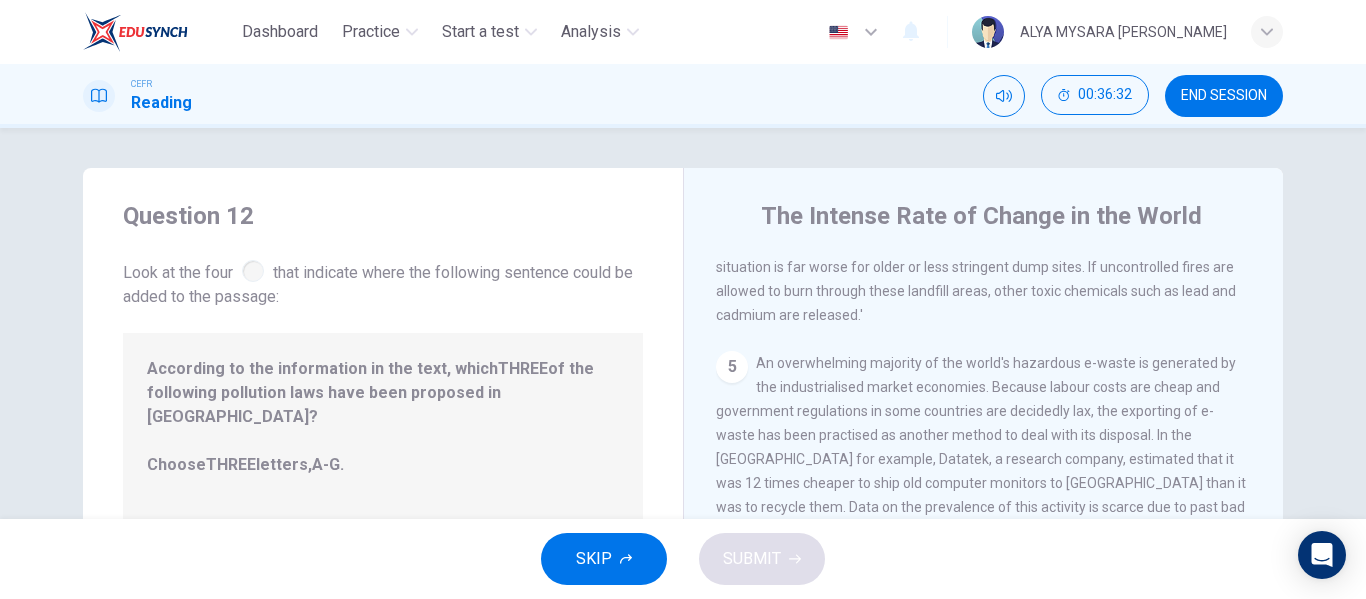 scroll, scrollTop: 1468, scrollLeft: 0, axis: vertical 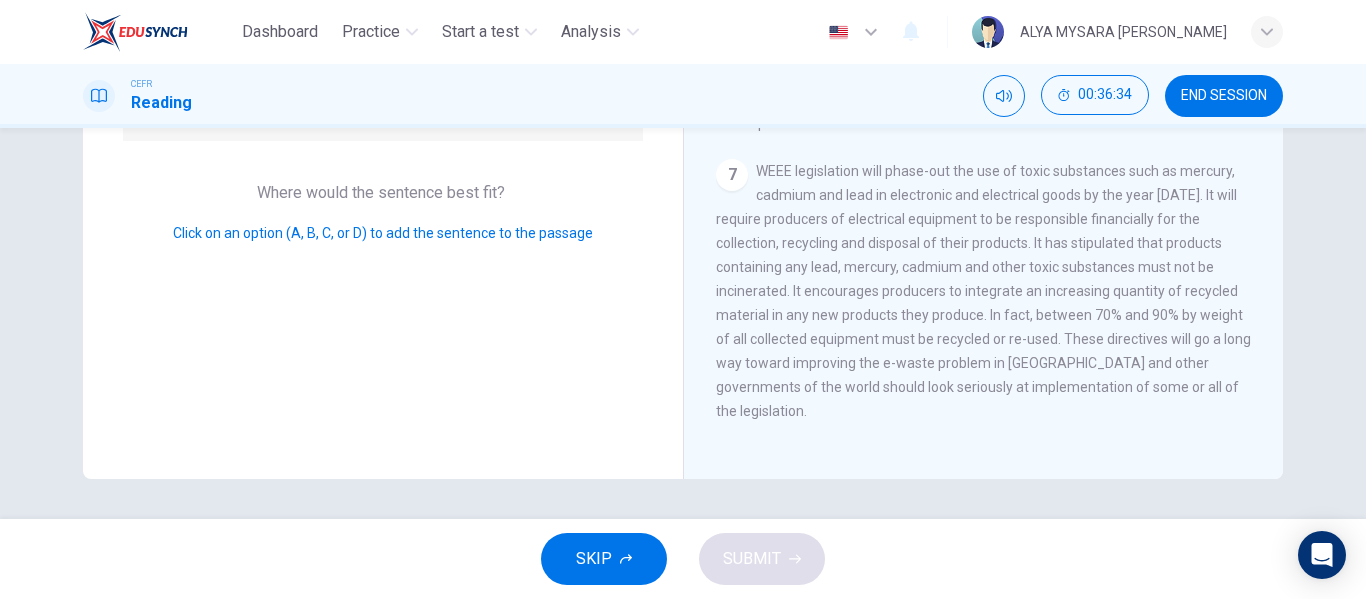 click on "7 WEEE legislation will phase-out the use of toxic substances such as mercury, cadmium and lead in electronic and electrical goods by the year [DATE]. It will require producers of electrical equipment to be responsible financially for the collection, recycling and disposal of their products. It has stipulated that products containing any lead, mercury, cadmium and other toxic substances must not be incinerated. It encourages producers to integrate an increasing quantity of recycled material in any new products they produce. In fact, between 70% and 90% by weight of all collected equipment must be recycled or re-used. These directives will go a long way toward improving the e-waste problem in [GEOGRAPHIC_DATA] and other governments of the world should look seriously at implementation of some or all of the legislation." at bounding box center (984, 291) 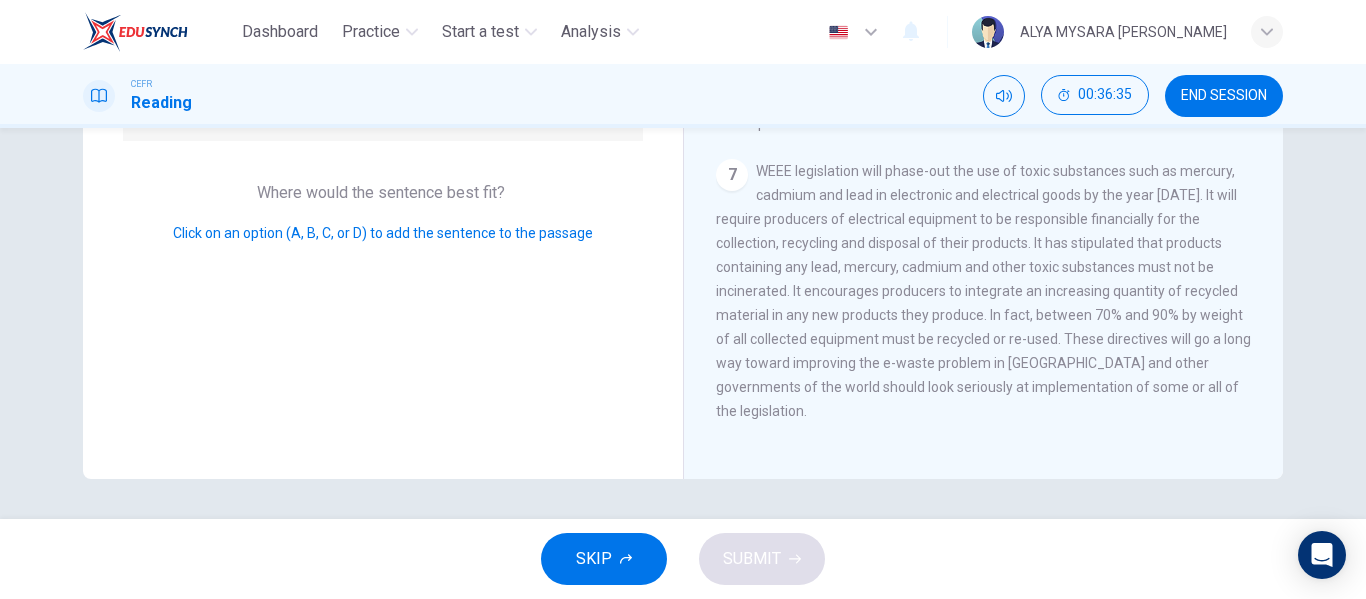 click on "WEEE legislation will phase-out the use of toxic substances such as mercury, cadmium and lead in electronic and electrical goods by the year [DATE]. It will require producers of electrical equipment to be responsible financially for the collection, recycling and disposal of their products. It has stipulated that products containing any lead, mercury, cadmium and other toxic substances must not be incinerated. It encourages producers to integrate an increasing quantity of recycled material in any new products they produce. In fact, between 70% and 90% by weight of all collected equipment must be recycled or re-used. These directives will go a long way toward improving the e-waste problem in [GEOGRAPHIC_DATA] and other governments of the world should look seriously at implementation of some or all of the legislation." at bounding box center (983, 291) 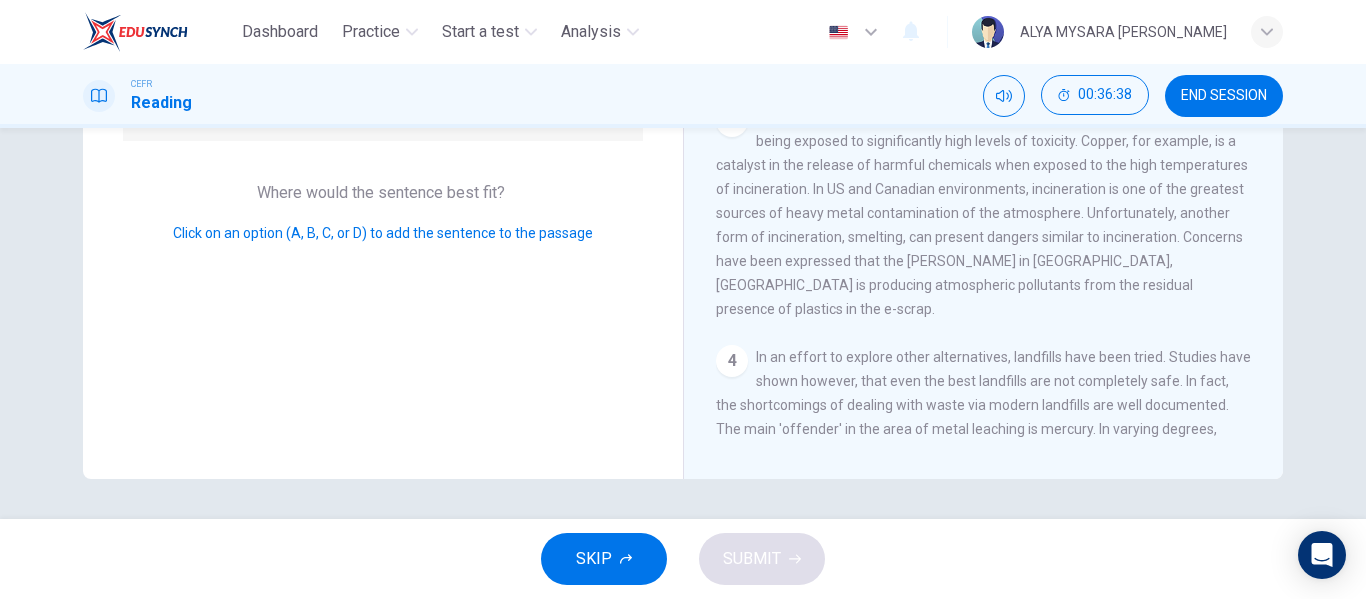 click on "Workers involved in the disposal of computers via incineration are themselves being exposed to significantly high levels of toxicity. Copper, for example, is a catalyst in the release of harmful chemicals when exposed to the high temperatures of incineration. In US and Canadian environments, incineration is one of the greatest sources of heavy metal contamination of the atmosphere. Unfortunately, another form of incineration, smelting, can present dangers similar to incineration. Concerns have been expressed that the [PERSON_NAME] in [GEOGRAPHIC_DATA], [GEOGRAPHIC_DATA] is producing atmospheric pollutants from the residual presence of plastics in the e-scrap." at bounding box center [982, 213] 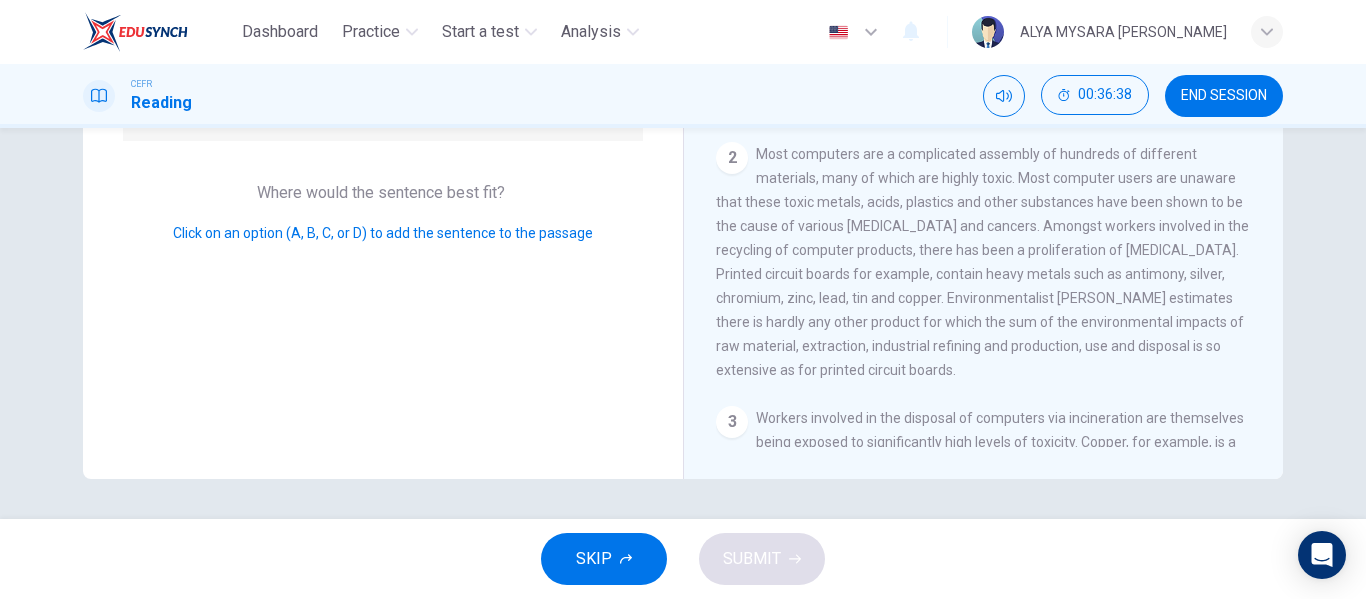 scroll, scrollTop: 0, scrollLeft: 0, axis: both 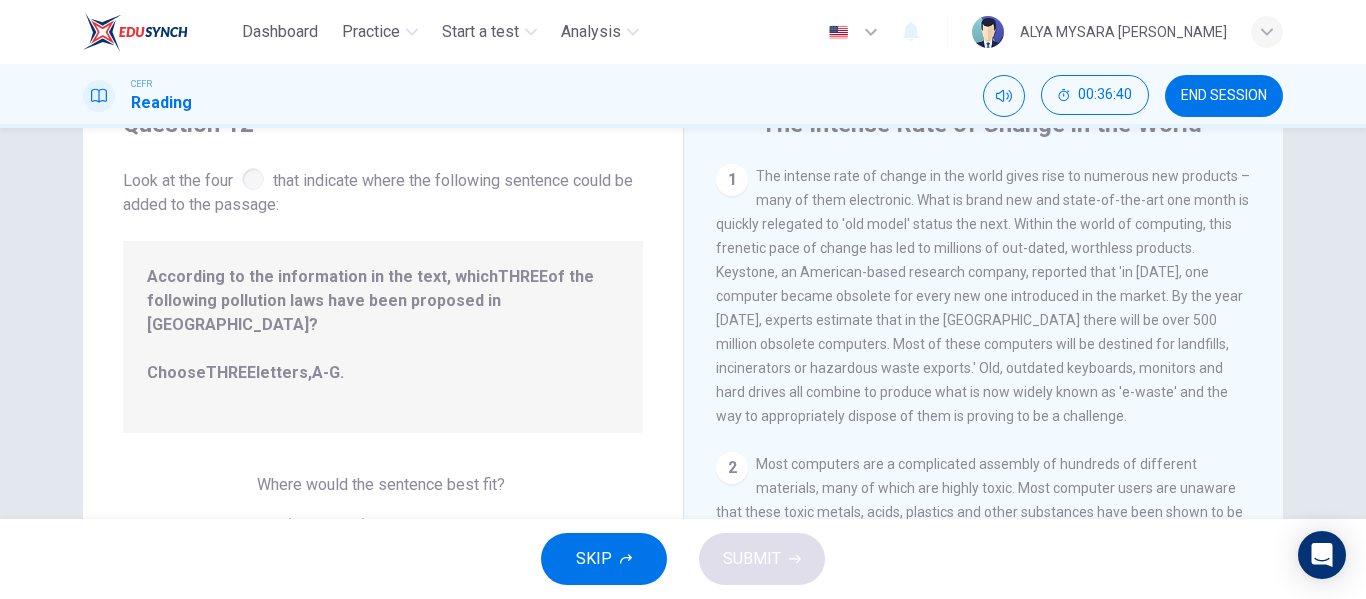 click on "The intense rate of change in the world gives rise to numerous new products – many of them electronic. What is brand new and state-of-the-art one month is quickly relegated to 'old model' status the next. Within the world of computing, this frenetic pace of change has led to millions of out-dated, worthless products. Keystone, an American-based research company, reported that 'in [DATE], one computer became obsolete for every new one introduced in the market. By the year [DATE], experts estimate that in the [GEOGRAPHIC_DATA] there will be over 500 million obsolete computers. Most of these computers will be destined for landfills, incinerators or hazardous waste exports.' Old, outdated keyboards, monitors and hard drives all combine to produce what is now widely known as 'e-waste' and the way to appropriately dispose of them is proving to be a challenge." at bounding box center [983, 296] 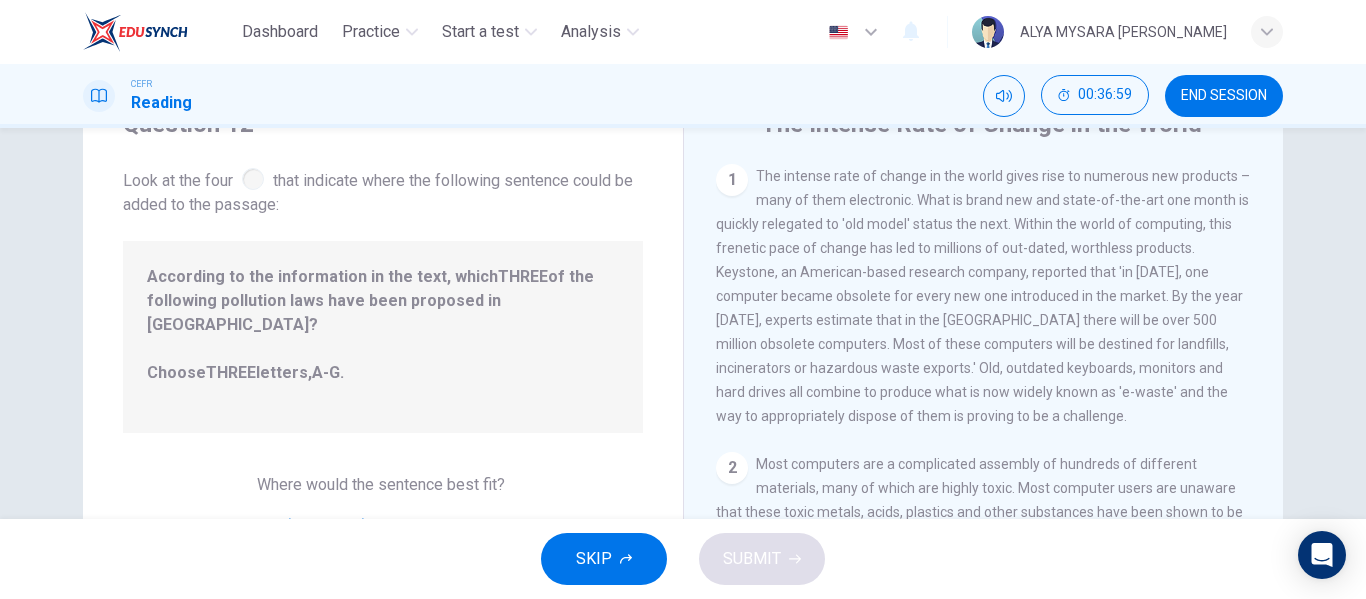 click on "The intense rate of change in the world gives rise to numerous new products – many of them electronic. What is brand new and state-of-the-art one month is quickly relegated to 'old model' status the next. Within the world of computing, this frenetic pace of change has led to millions of out-dated, worthless products. Keystone, an American-based research company, reported that 'in [DATE], one computer became obsolete for every new one introduced in the market. By the year [DATE], experts estimate that in the [GEOGRAPHIC_DATA] there will be over 500 million obsolete computers. Most of these computers will be destined for landfills, incinerators or hazardous waste exports.' Old, outdated keyboards, monitors and hard drives all combine to produce what is now widely known as 'e-waste' and the way to appropriately dispose of them is proving to be a challenge." at bounding box center [983, 296] 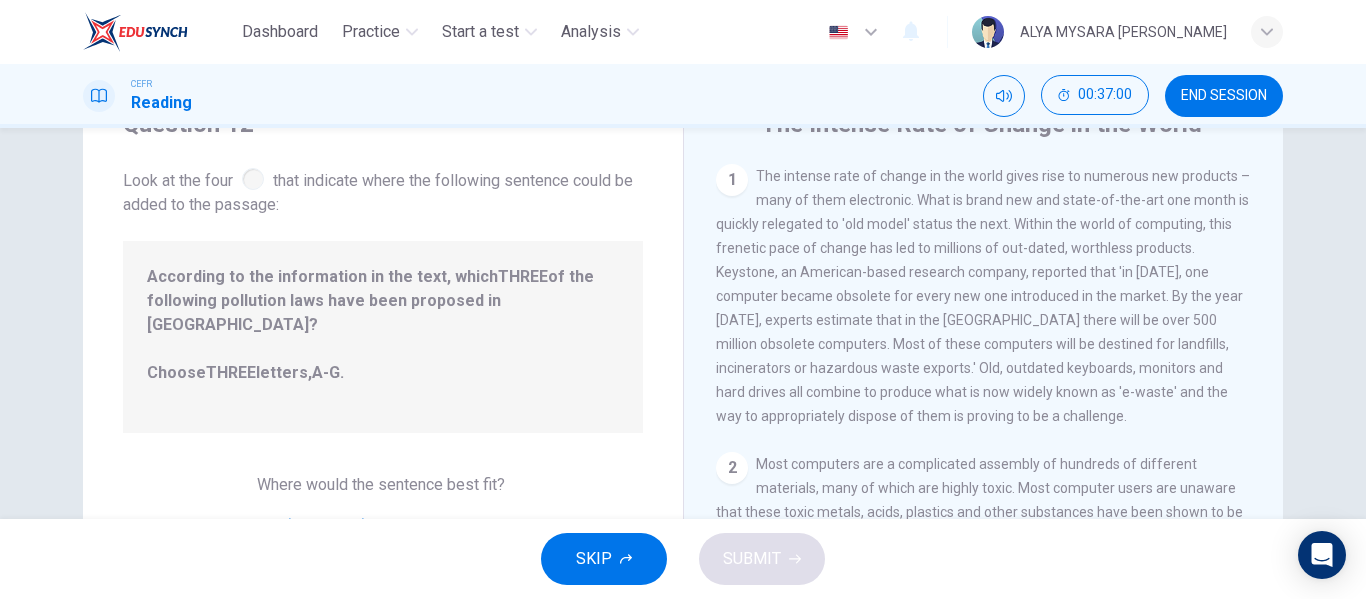 click on "The intense rate of change in the world gives rise to numerous new products – many of them electronic. What is brand new and state-of-the-art one month is quickly relegated to 'old model' status the next. Within the world of computing, this frenetic pace of change has led to millions of out-dated, worthless products. Keystone, an American-based research company, reported that 'in [DATE], one computer became obsolete for every new one introduced in the market. By the year [DATE], experts estimate that in the [GEOGRAPHIC_DATA] there will be over 500 million obsolete computers. Most of these computers will be destined for landfills, incinerators or hazardous waste exports.' Old, outdated keyboards, monitors and hard drives all combine to produce what is now widely known as 'e-waste' and the way to appropriately dispose of them is proving to be a challenge." at bounding box center (983, 296) 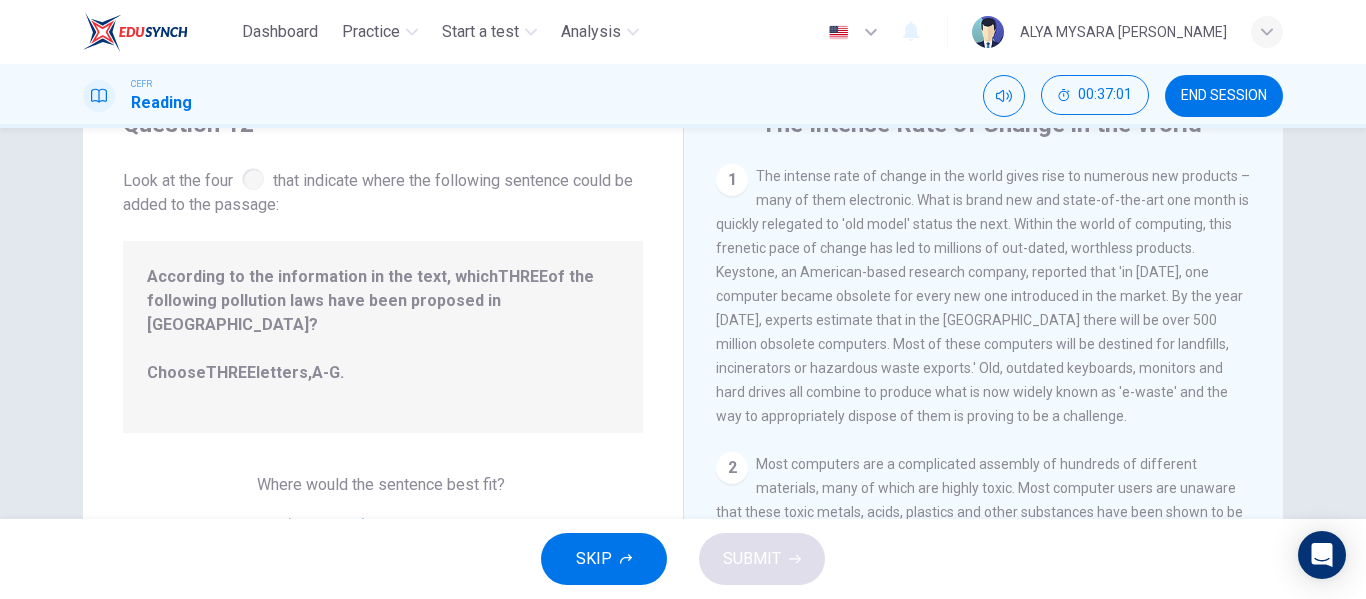 click on "The intense rate of change in the world gives rise to numerous new products – many of them electronic. What is brand new and state-of-the-art one month is quickly relegated to 'old model' status the next. Within the world of computing, this frenetic pace of change has led to millions of out-dated, worthless products. Keystone, an American-based research company, reported that 'in [DATE], one computer became obsolete for every new one introduced in the market. By the year [DATE], experts estimate that in the [GEOGRAPHIC_DATA] there will be over 500 million obsolete computers. Most of these computers will be destined for landfills, incinerators or hazardous waste exports.' Old, outdated keyboards, monitors and hard drives all combine to produce what is now widely known as 'e-waste' and the way to appropriately dispose of them is proving to be a challenge." at bounding box center [983, 296] 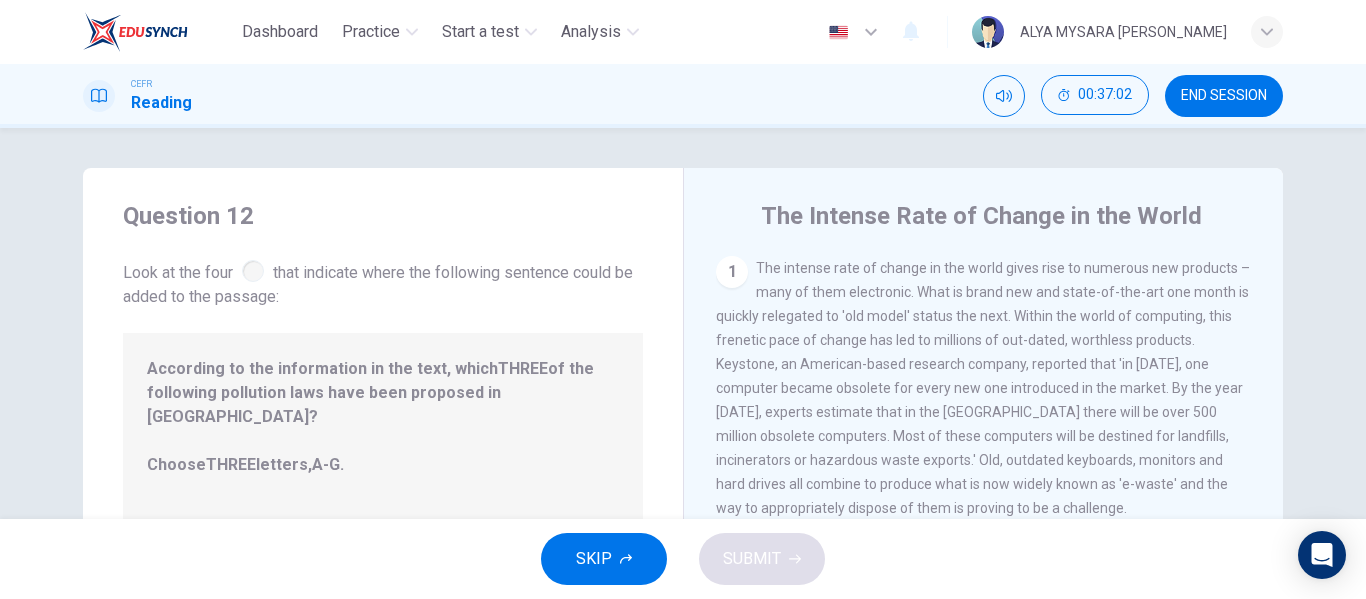 click on "The intense rate of change in the world gives rise to numerous new products – many of them electronic. What is brand new and state-of-the-art one month is quickly relegated to 'old model' status the next. Within the world of computing, this frenetic pace of change has led to millions of out-dated, worthless products. Keystone, an American-based research company, reported that 'in [DATE], one computer became obsolete for every new one introduced in the market. By the year [DATE], experts estimate that in the [GEOGRAPHIC_DATA] there will be over 500 million obsolete computers. Most of these computers will be destined for landfills, incinerators or hazardous waste exports.' Old, outdated keyboards, monitors and hard drives all combine to produce what is now widely known as 'e-waste' and the way to appropriately dispose of them is proving to be a challenge." at bounding box center (983, 388) 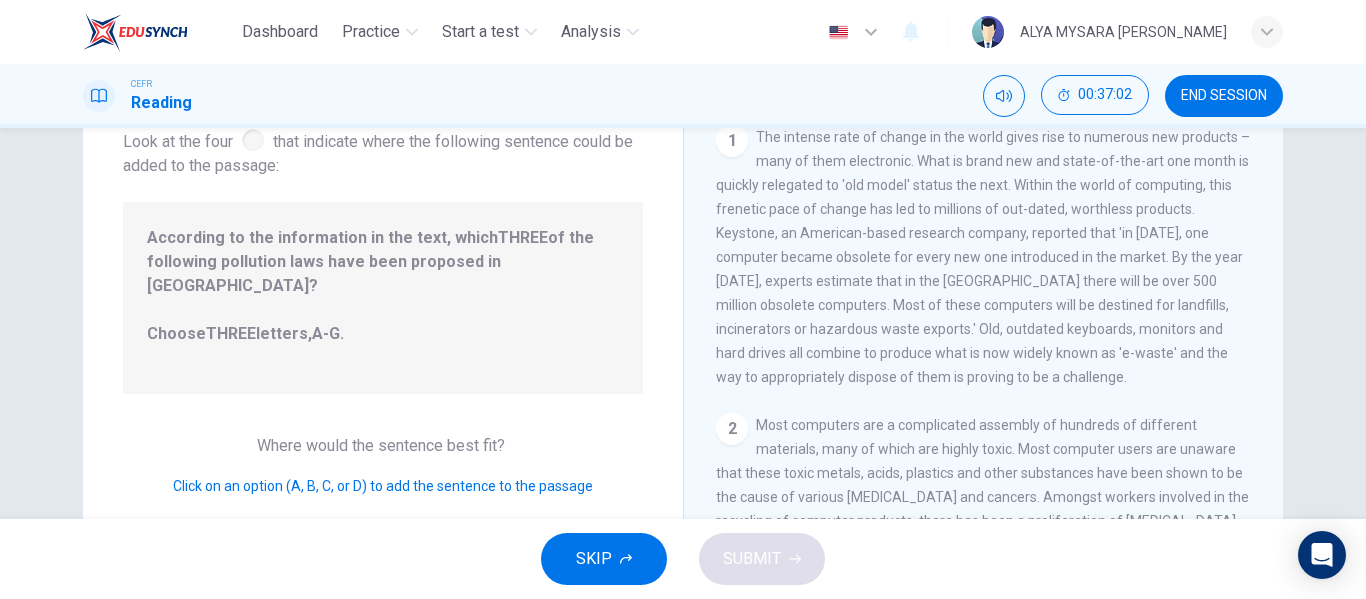 scroll, scrollTop: 132, scrollLeft: 0, axis: vertical 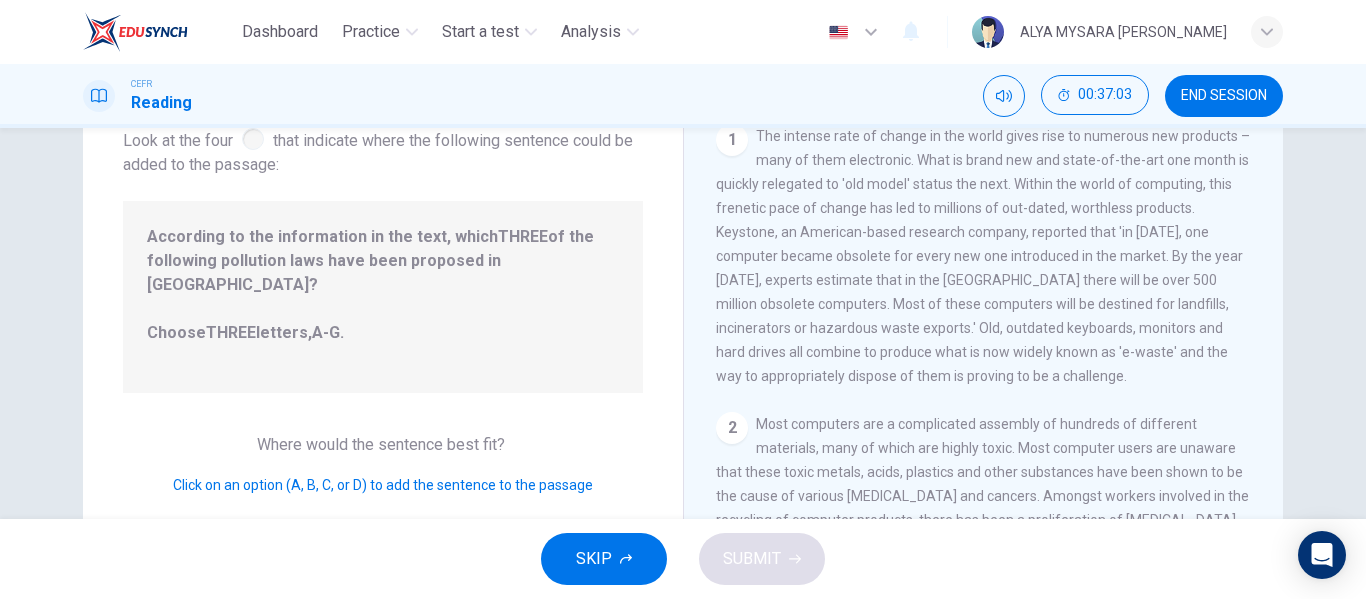 click on "1 The intense rate of change in the world gives rise to numerous new products – many of them electronic. What is brand new and state-of-the-art one month is quickly relegated to 'old model' status the next. Within the world of computing, this frenetic pace of change has led to millions of out-dated, worthless products. Keystone, an American-based research company, reported that 'in [DATE], one computer became obsolete for every new one introduced in the market. By the year [DATE], experts estimate that in the [GEOGRAPHIC_DATA] there will be over 500 million obsolete computers. Most of these computers will be destined for landfills, incinerators or hazardous waste exports.' Old, outdated keyboards, monitors and hard drives all combine to produce what is now widely known as 'e-waste' and the way to appropriately dispose of them is proving to be a challenge." at bounding box center (984, 256) 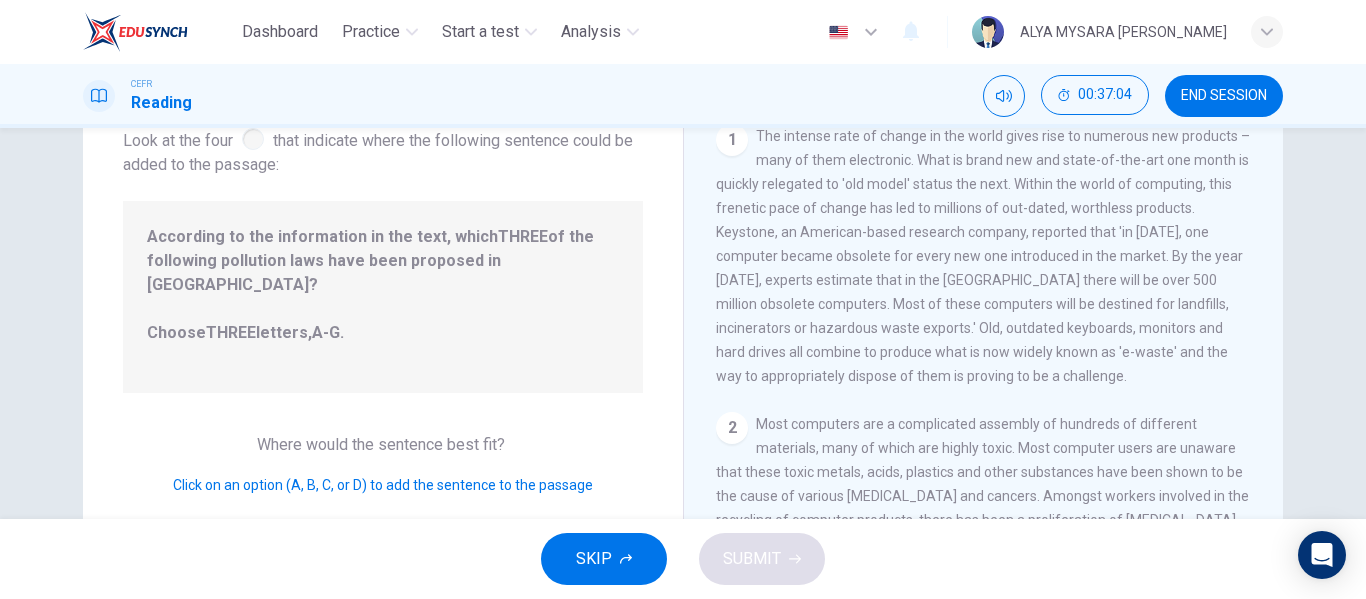 click on "The intense rate of change in the world gives rise to numerous new products – many of them electronic. What is brand new and state-of-the-art one month is quickly relegated to 'old model' status the next. Within the world of computing, this frenetic pace of change has led to millions of out-dated, worthless products. Keystone, an American-based research company, reported that 'in [DATE], one computer became obsolete for every new one introduced in the market. By the year [DATE], experts estimate that in the [GEOGRAPHIC_DATA] there will be over 500 million obsolete computers. Most of these computers will be destined for landfills, incinerators or hazardous waste exports.' Old, outdated keyboards, monitors and hard drives all combine to produce what is now widely known as 'e-waste' and the way to appropriately dispose of them is proving to be a challenge." at bounding box center [983, 256] 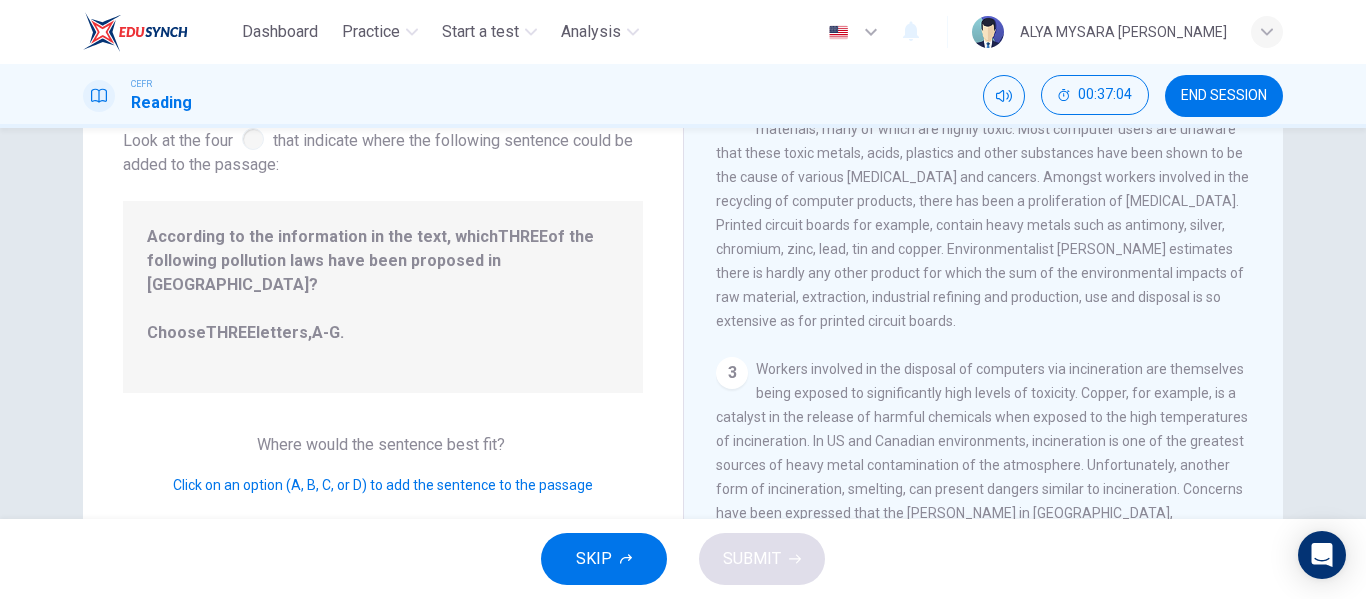 scroll, scrollTop: 320, scrollLeft: 0, axis: vertical 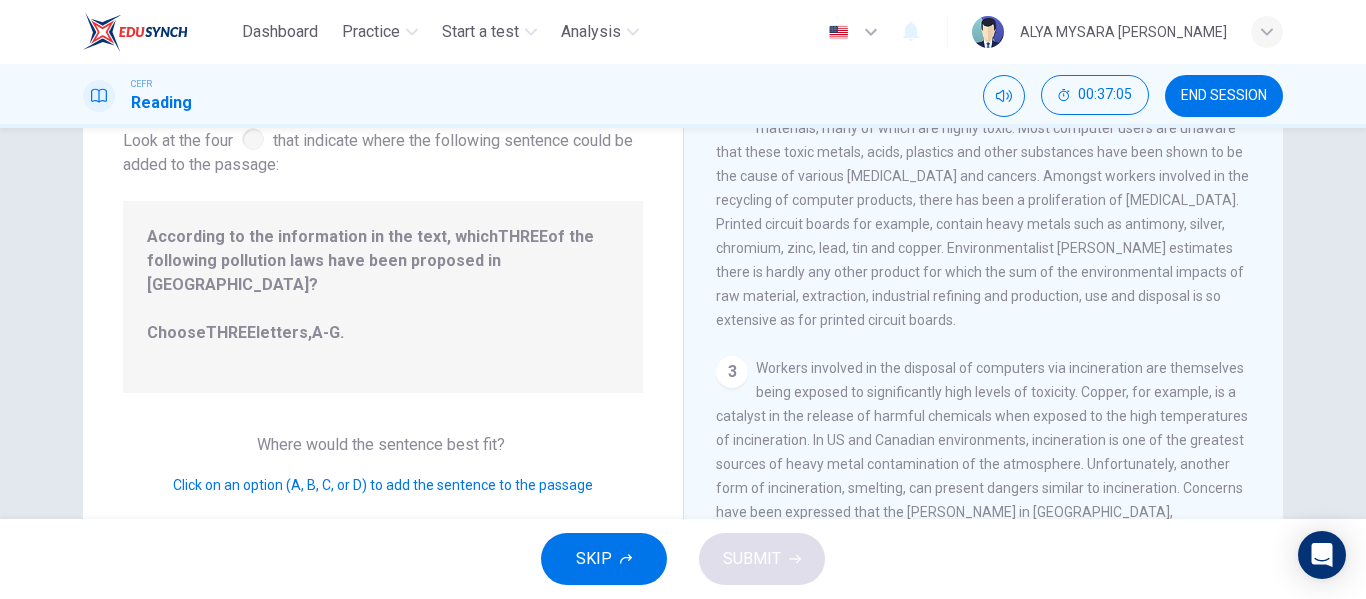 click on "Workers involved in the disposal of computers via incineration are themselves being exposed to significantly high levels of toxicity. Copper, for example, is a catalyst in the release of harmful chemicals when exposed to the high temperatures of incineration. In US and Canadian environments, incineration is one of the greatest sources of heavy metal contamination of the atmosphere. Unfortunately, another form of incineration, smelting, can present dangers similar to incineration. Concerns have been expressed that the [PERSON_NAME] in [GEOGRAPHIC_DATA], [GEOGRAPHIC_DATA] is producing atmospheric pollutants from the residual presence of plastics in the e-scrap." at bounding box center (982, 464) 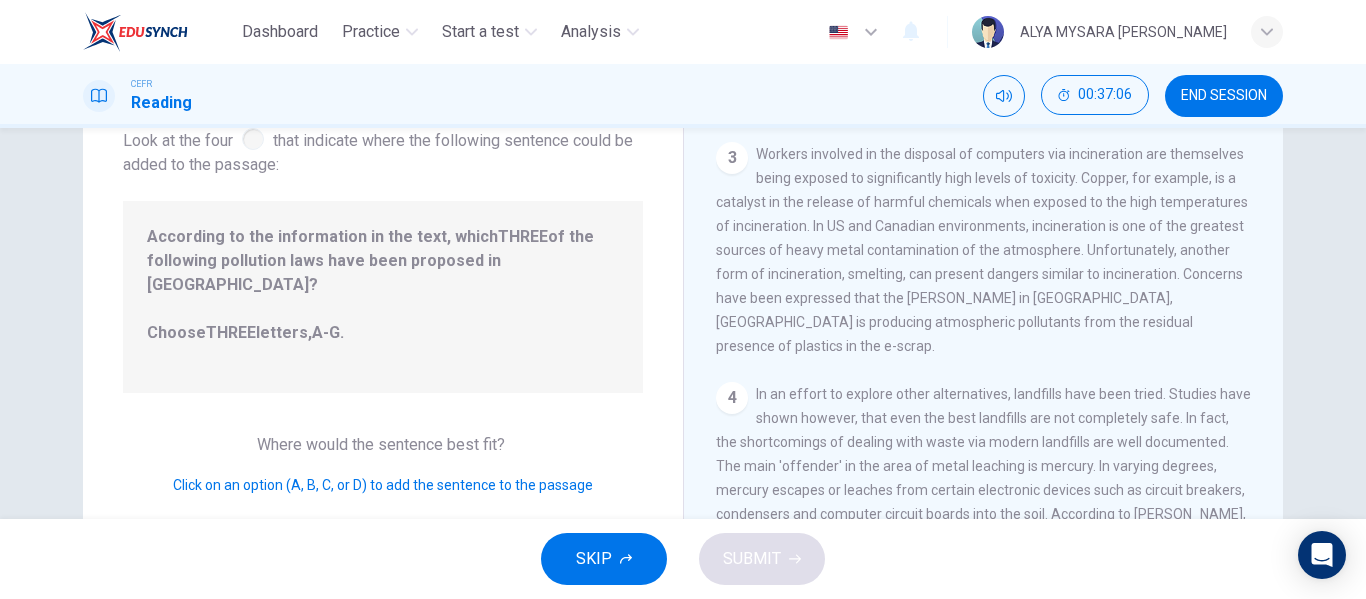 scroll, scrollTop: 535, scrollLeft: 0, axis: vertical 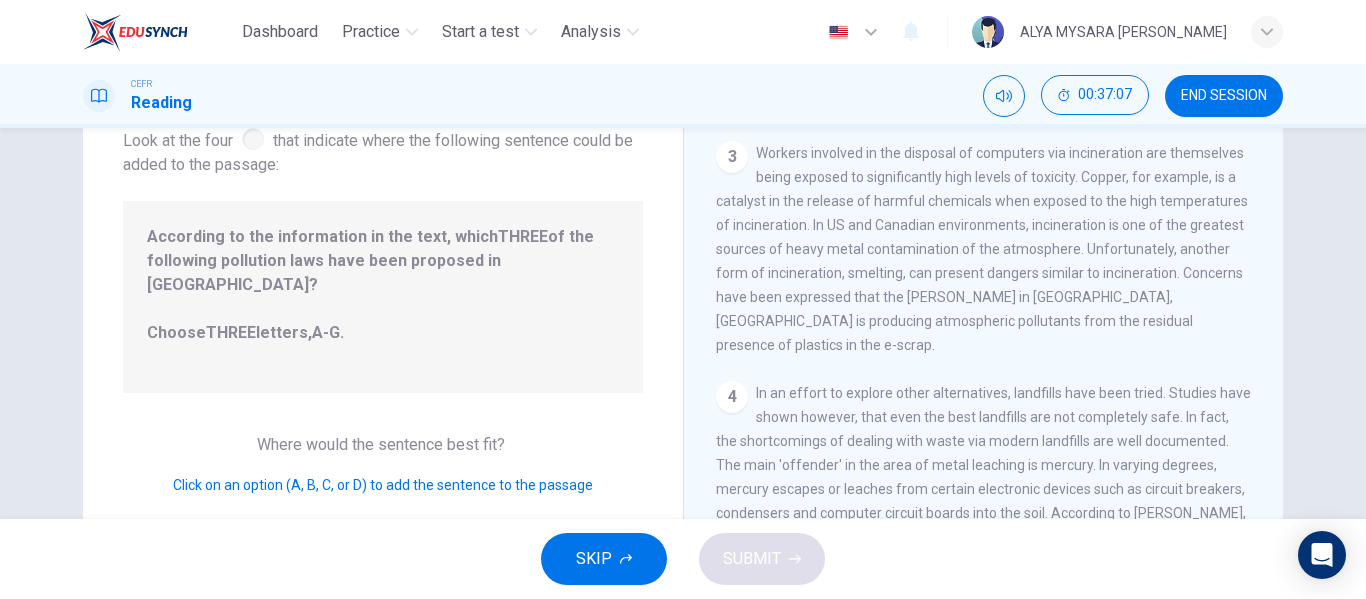 drag, startPoint x: 906, startPoint y: 262, endPoint x: 1035, endPoint y: 357, distance: 160.20612 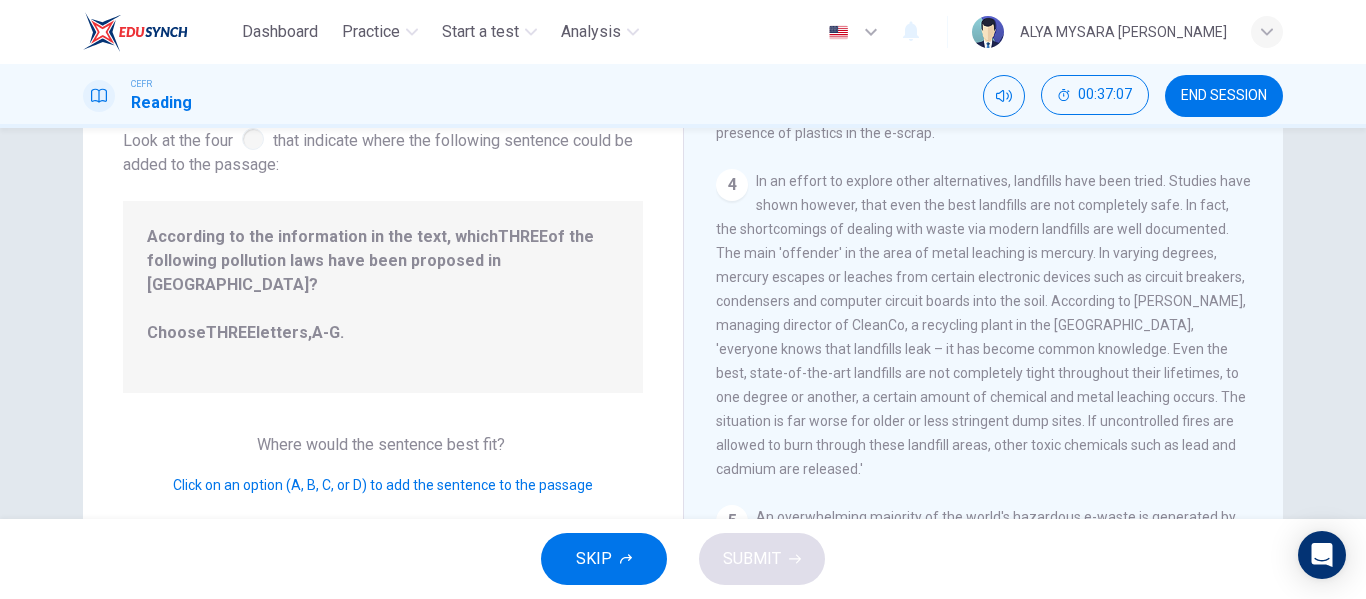 scroll, scrollTop: 749, scrollLeft: 0, axis: vertical 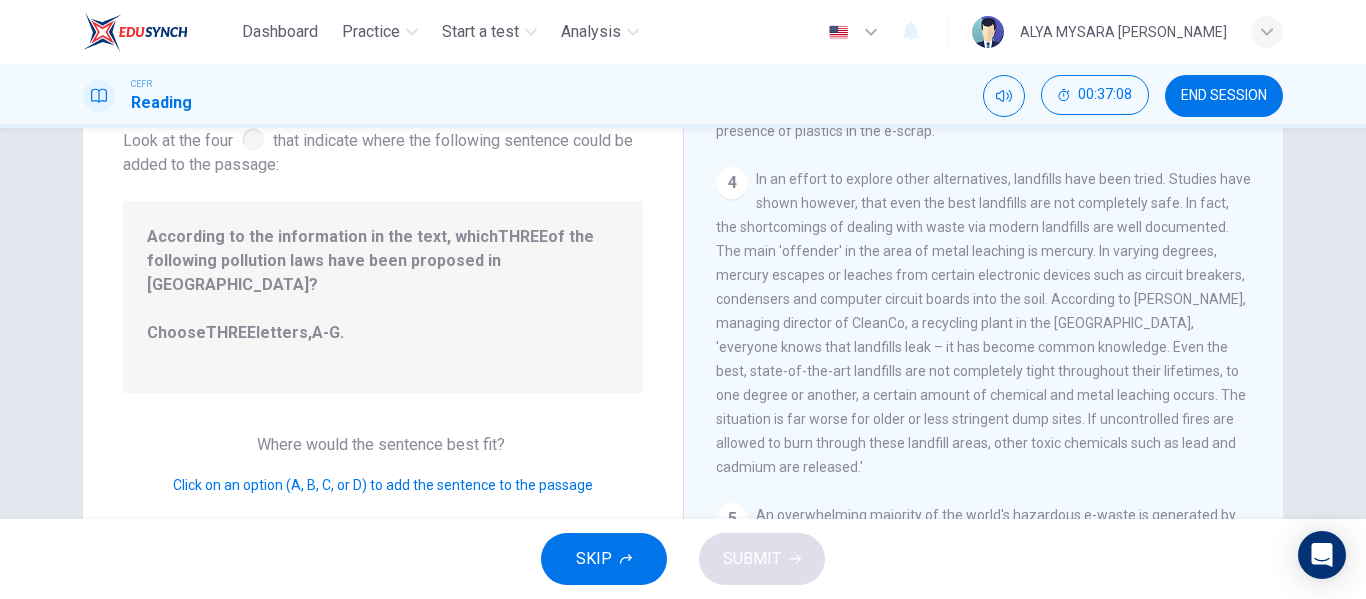 click on "4 In an effort to explore other alternatives, landfills have been tried. Studies have shown however, that even the best landfills are not completely safe. In fact, the shortcomings of dealing with waste via modern landfills are well documented. The main 'offender' in the area of metal leaching is mercury. In varying degrees, mercury escapes or leaches from certain electronic devices such as circuit breakers, condensers and computer circuit boards into the soil. According to [PERSON_NAME], managing director of CleanCo, a recycling plant in the [GEOGRAPHIC_DATA], 'everyone knows that landfills leak – it has become common knowledge. Even the best, state-of-the-art landfills are not completely tight throughout their lifetimes, to one degree or another, a certain amount of chemical and metal leaching occurs. The situation is far worse for older or less stringent dump sites. If uncontrolled fires are allowed to burn through these landfill areas, other toxic chemicals such as lead and cadmium are released.'" at bounding box center [984, 323] 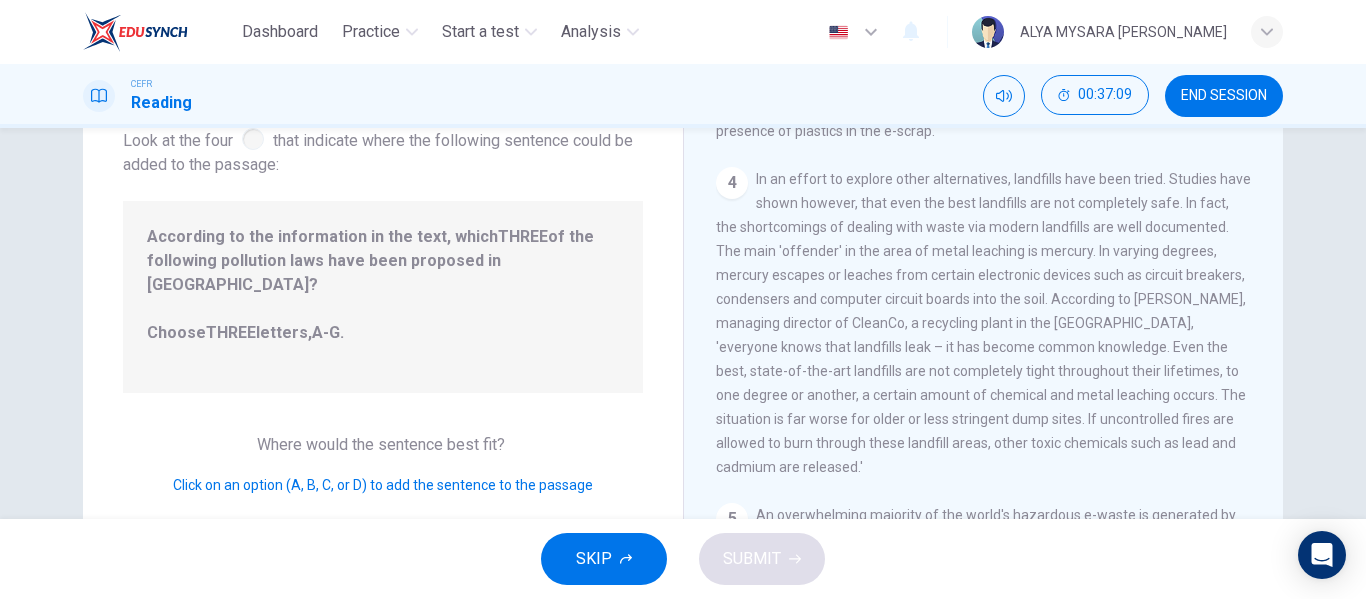 click on "In an effort to explore other alternatives, landfills have been tried. Studies have shown however, that even the best landfills are not completely safe. In fact, the shortcomings of dealing with waste via modern landfills are well documented. The main 'offender' in the area of metal leaching is mercury. In varying degrees, mercury escapes or leaches from certain electronic devices such as circuit breakers, condensers and computer circuit boards into the soil. According to [PERSON_NAME], managing director of CleanCo, a recycling plant in the [GEOGRAPHIC_DATA], 'everyone knows that landfills leak – it has become common knowledge. Even the best, state-of-the-art landfills are not completely tight throughout their lifetimes, to one degree or another, a certain amount of chemical and metal leaching occurs. The situation is far worse for older or less stringent dump sites. If uncontrolled fires are allowed to burn through these landfill areas, other toxic chemicals such as lead and cadmium are released.'" at bounding box center [983, 323] 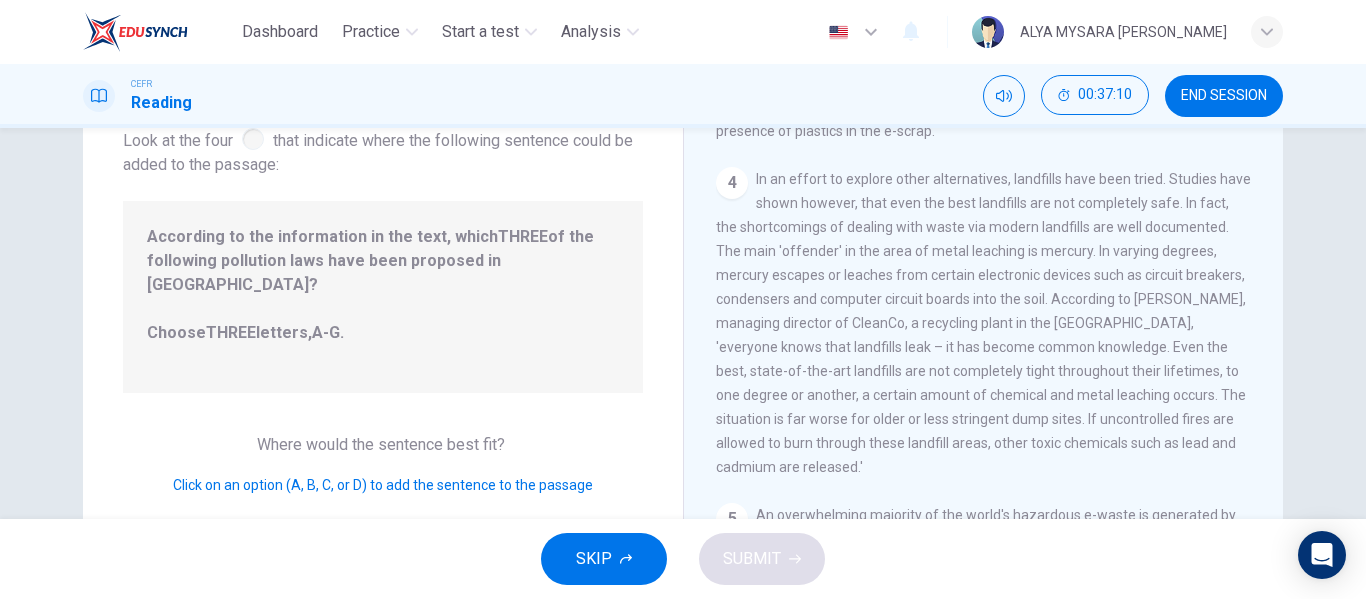 click on "In an effort to explore other alternatives, landfills have been tried. Studies have shown however, that even the best landfills are not completely safe. In fact, the shortcomings of dealing with waste via modern landfills are well documented. The main 'offender' in the area of metal leaching is mercury. In varying degrees, mercury escapes or leaches from certain electronic devices such as circuit breakers, condensers and computer circuit boards into the soil. According to [PERSON_NAME], managing director of CleanCo, a recycling plant in the [GEOGRAPHIC_DATA], 'everyone knows that landfills leak – it has become common knowledge. Even the best, state-of-the-art landfills are not completely tight throughout their lifetimes, to one degree or another, a certain amount of chemical and metal leaching occurs. The situation is far worse for older or less stringent dump sites. If uncontrolled fires are allowed to burn through these landfill areas, other toxic chemicals such as lead and cadmium are released.'" at bounding box center [983, 323] 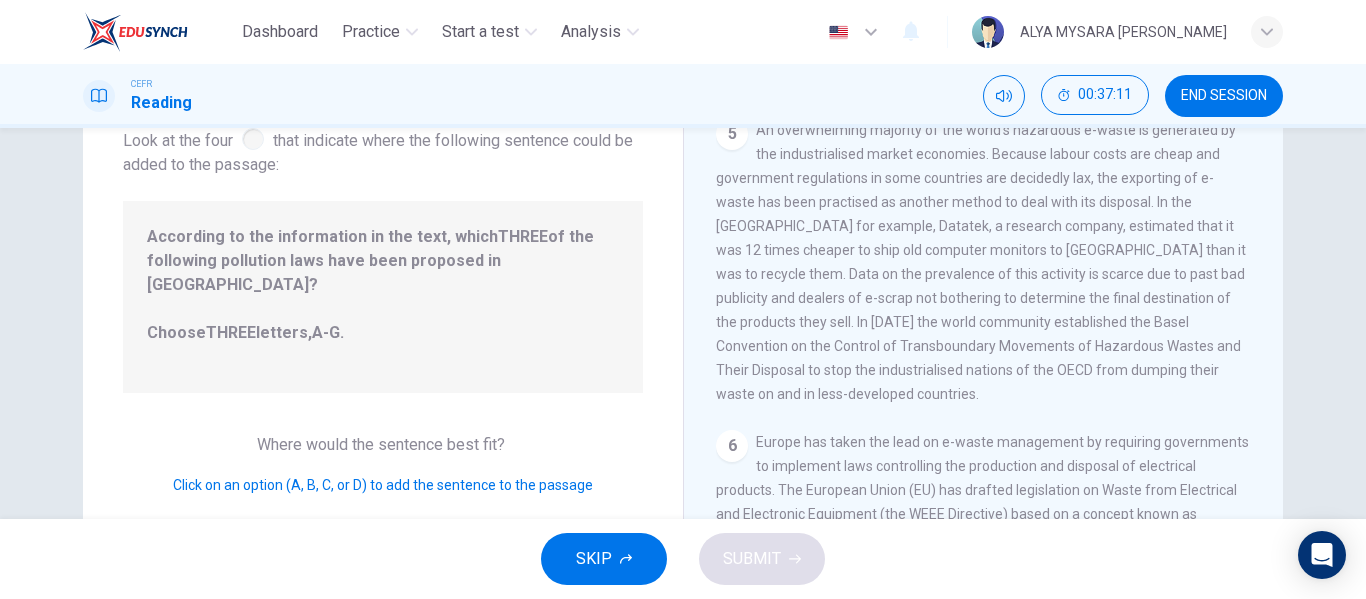scroll, scrollTop: 1135, scrollLeft: 0, axis: vertical 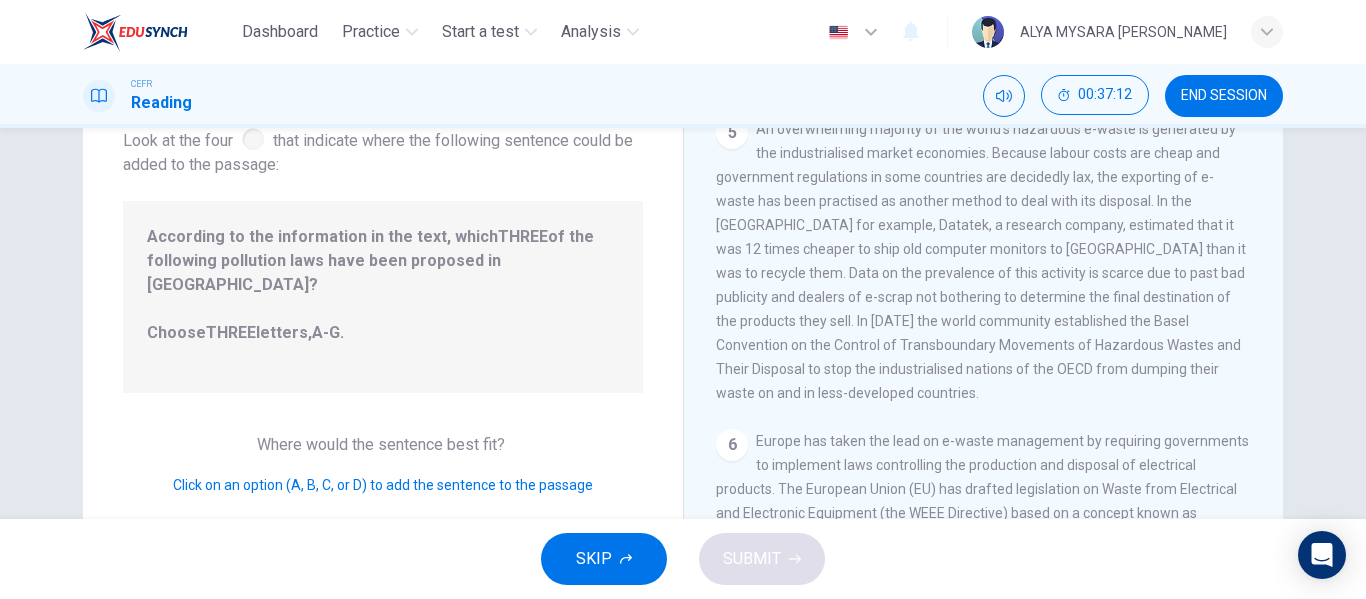 drag, startPoint x: 846, startPoint y: 346, endPoint x: 1155, endPoint y: 397, distance: 313.18045 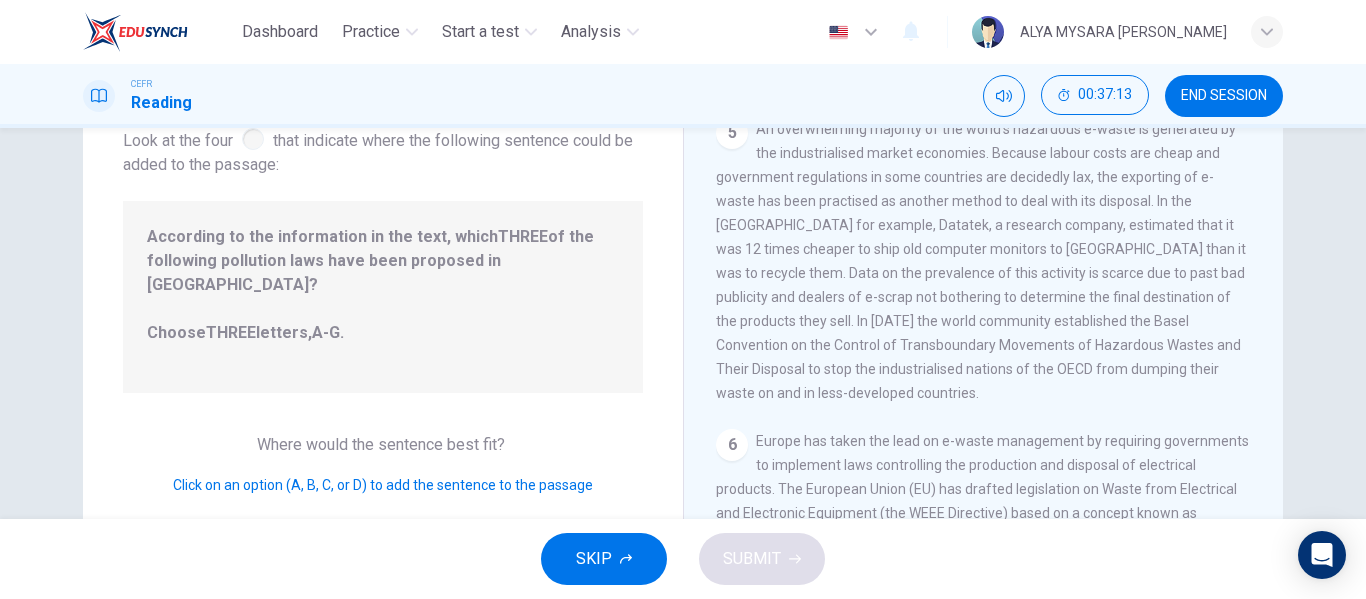 click on "An overwhelming majority of the world's hazardous e-waste is generated by the industrialised market economies. Because labour costs are cheap and government regulations in some countries are decidedly lax, the exporting of e-waste has been practised as another method to deal with its disposal. In the [GEOGRAPHIC_DATA] for example, Datatek, a research company, estimated that it was 12 times cheaper to ship old computer monitors to [GEOGRAPHIC_DATA] than it was to recycle them. Data on the prevalence of this activity is scarce due to past bad publicity and dealers of e-scrap not bothering to determine the final destination of the products they sell. In [DATE] the world community established the Basel Convention on the Control of Transboundary Movements of Hazardous Wastes and Their Disposal to stop the industrialised nations of the OECD from dumping their waste on and in less-developed countries." at bounding box center (981, 261) 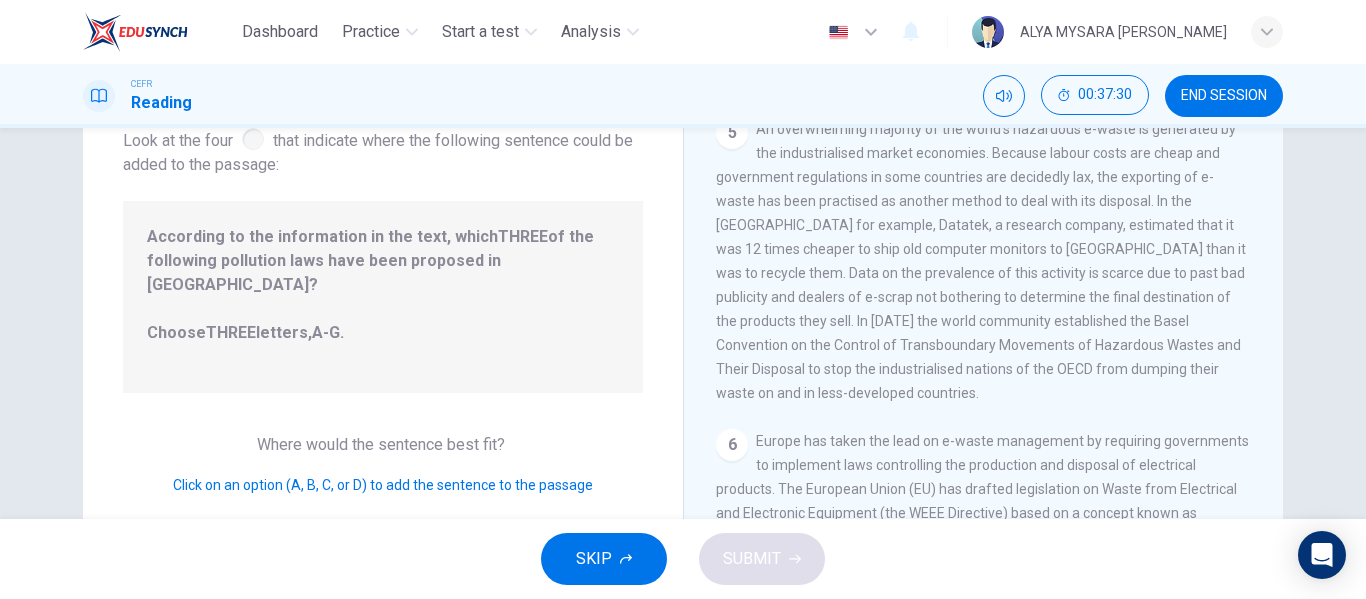 click on "6 Europe has taken the lead on e-waste management by requiring
governments to implement laws controlling the production and disposal of electrical products. The European Union (EU) has drafted legislation on Waste from Electrical and Electronic Equipment (the WEEE Directive) based on a concept known as Extended Producer Responsibility (EPR). Essentially, EPR places the responsibility of the production and disposal squarely on the shoulders of the producers of electronic products. It requires that producers consider carefully the environmental impact of the products they bring to the marketplace. The aim of EPR is to encourage producers of electrical equipment to prevent pollution and reduce resource and energy use at each stage of the product life cycle. The lead in Europe has been necessary because WEEE is about three times higher than the growth of any other municipal waste streams." at bounding box center (984, 573) 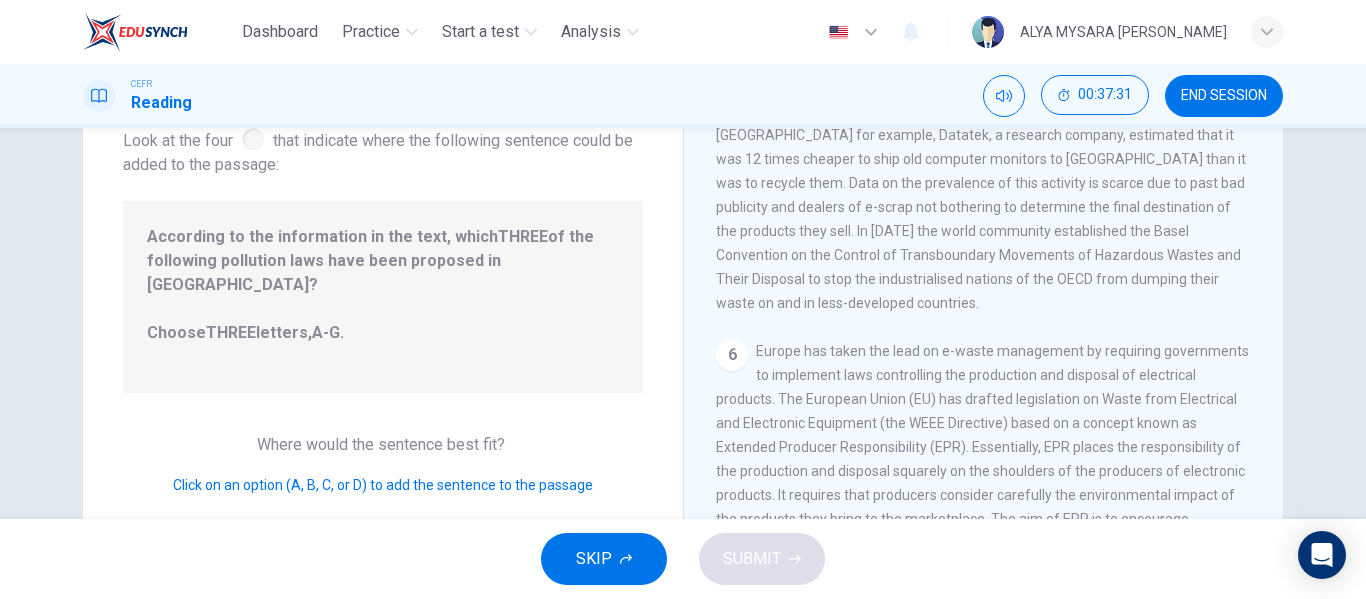 scroll, scrollTop: 1468, scrollLeft: 0, axis: vertical 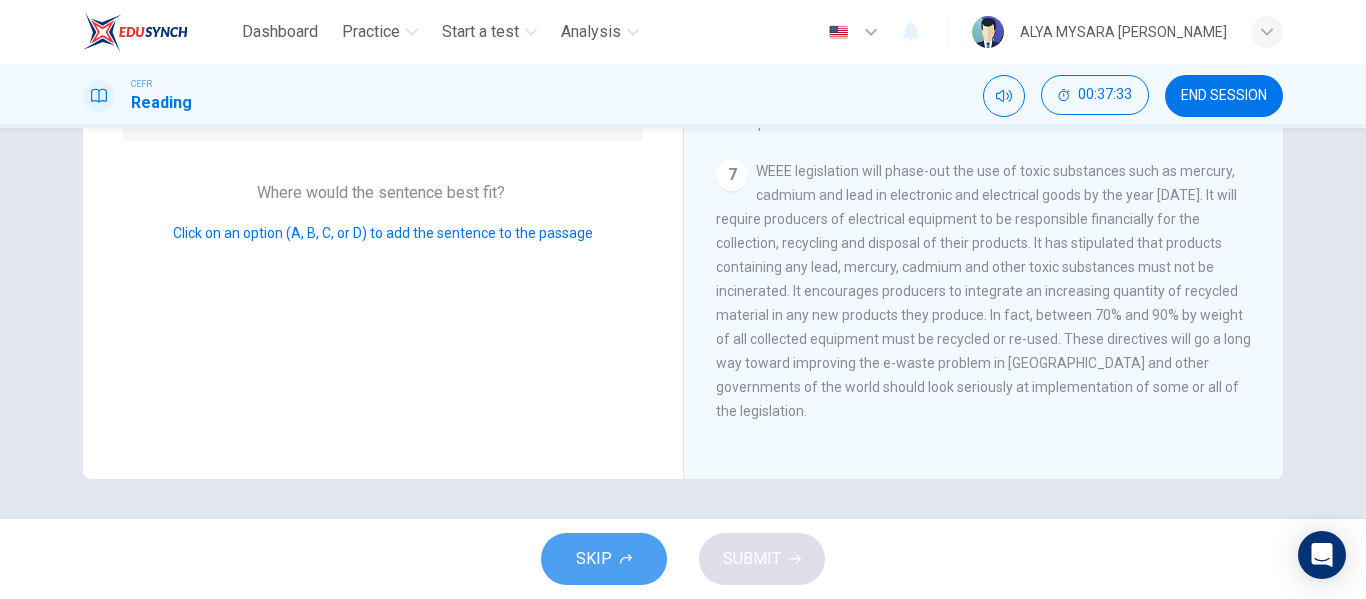 click on "SKIP" at bounding box center [604, 559] 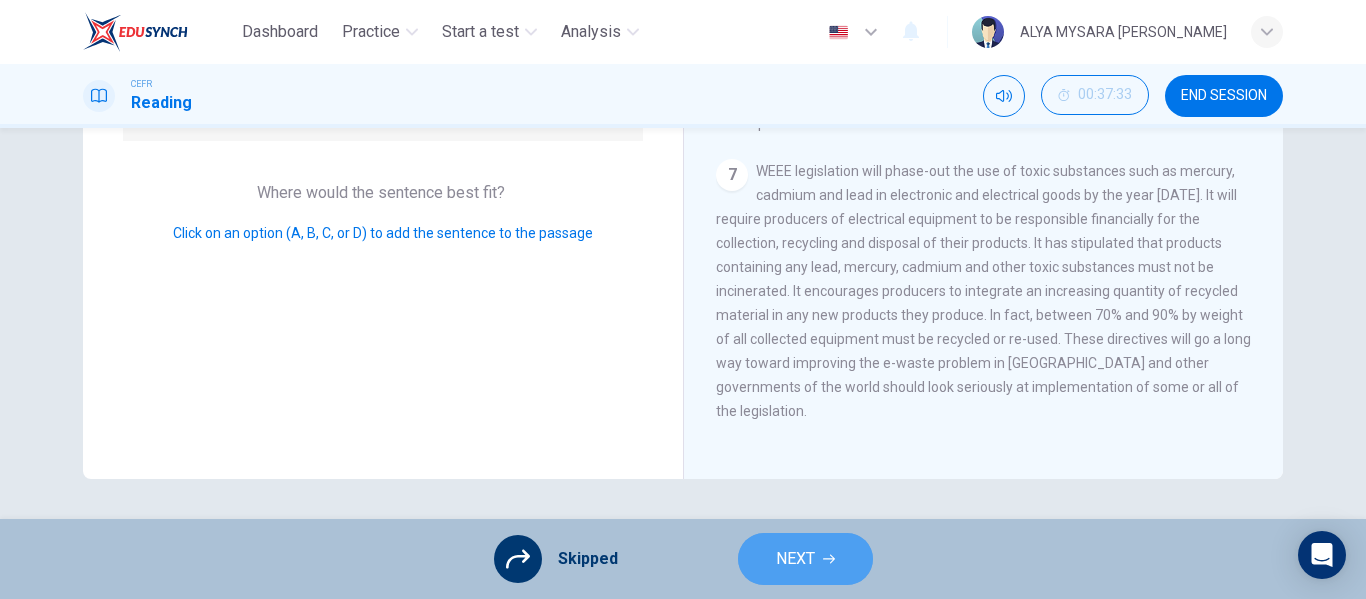 click on "NEXT" at bounding box center [805, 559] 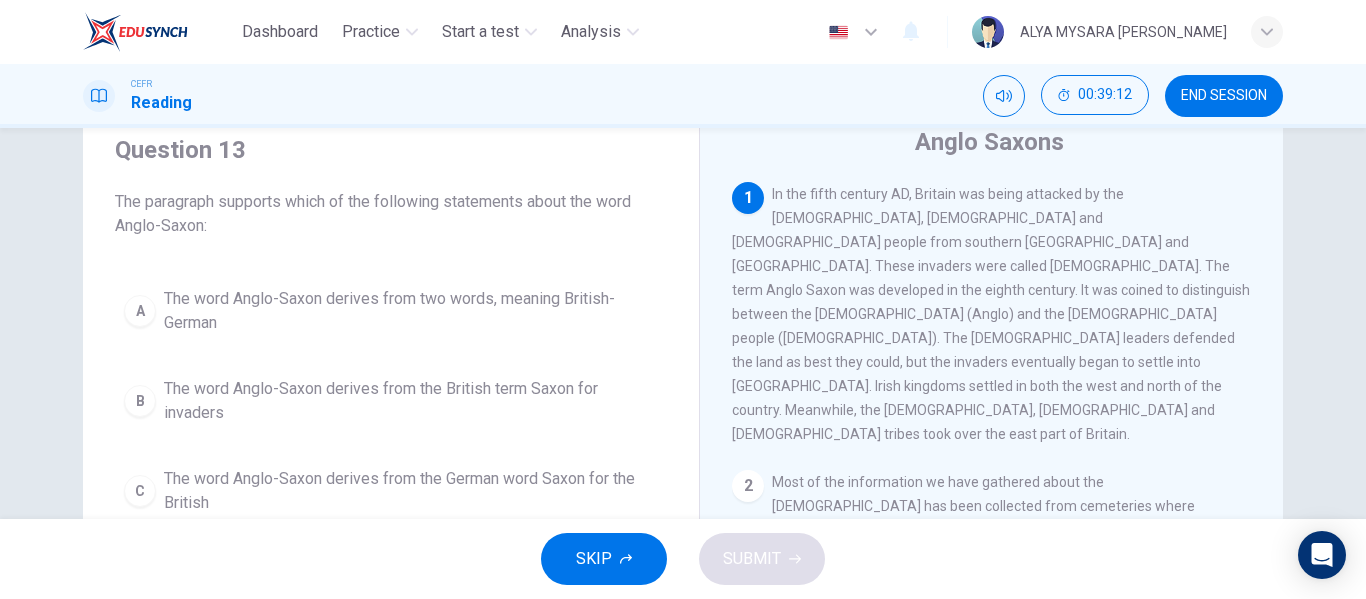 scroll, scrollTop: 71, scrollLeft: 0, axis: vertical 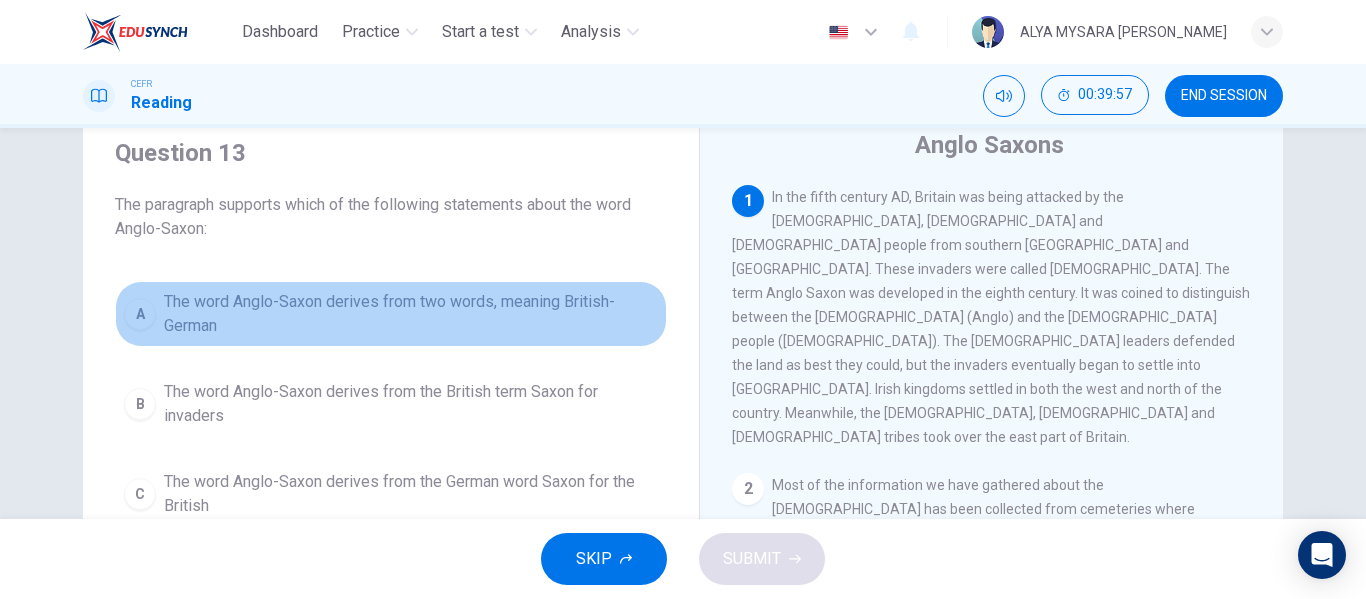 click on "A" at bounding box center [140, 314] 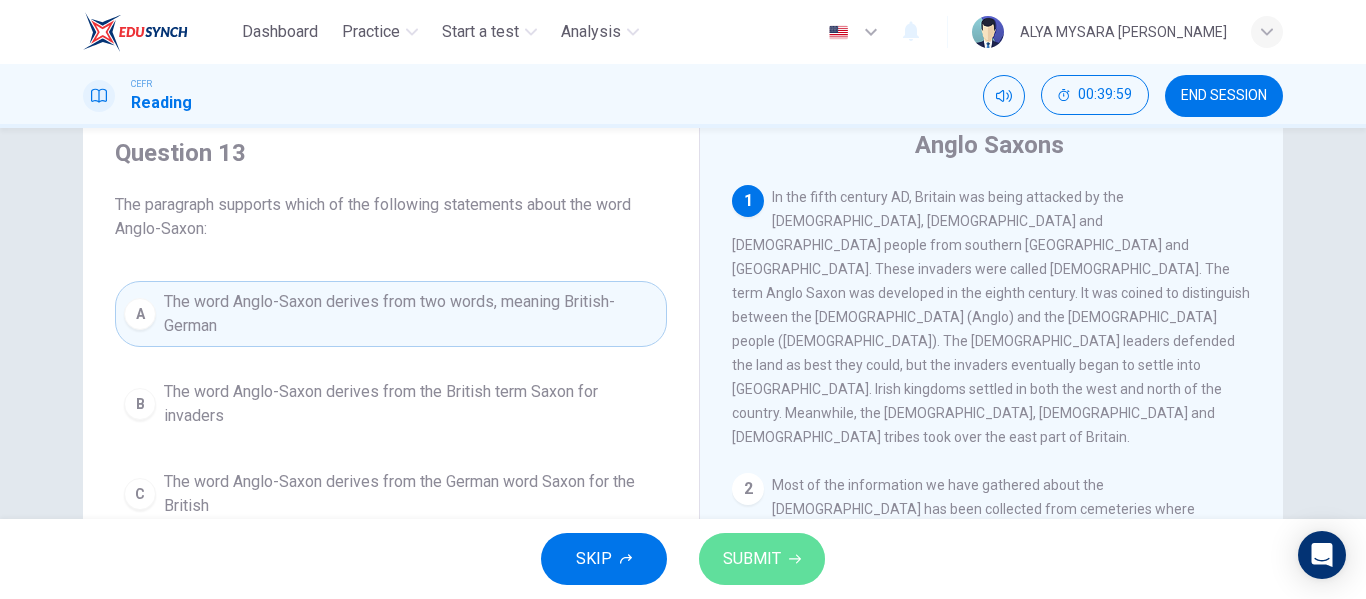 click on "SUBMIT" at bounding box center (752, 559) 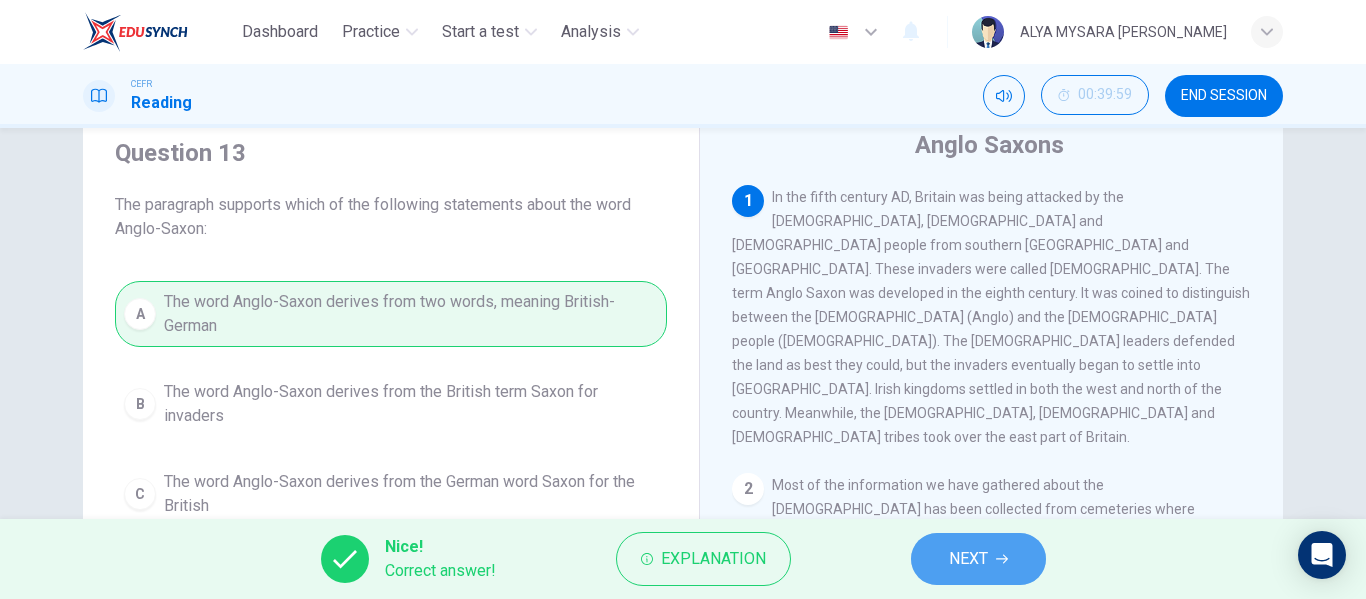 click on "NEXT" at bounding box center (968, 559) 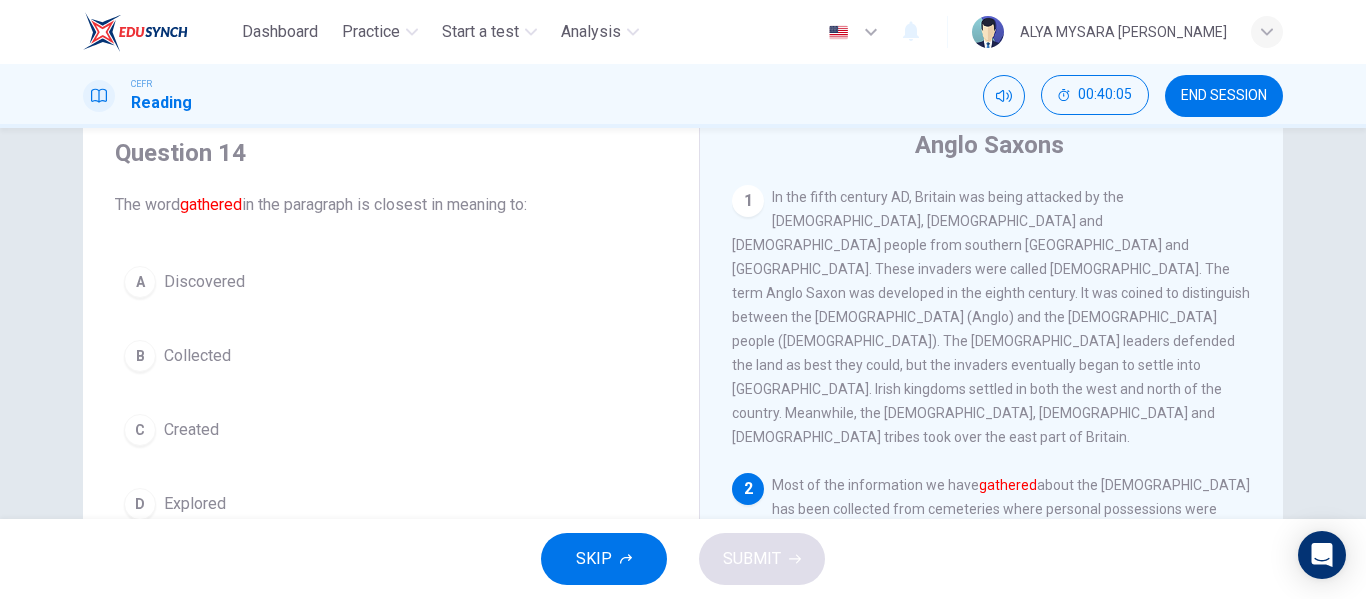 click on "A Discovered B Collected C Created D Explored" at bounding box center [391, 393] 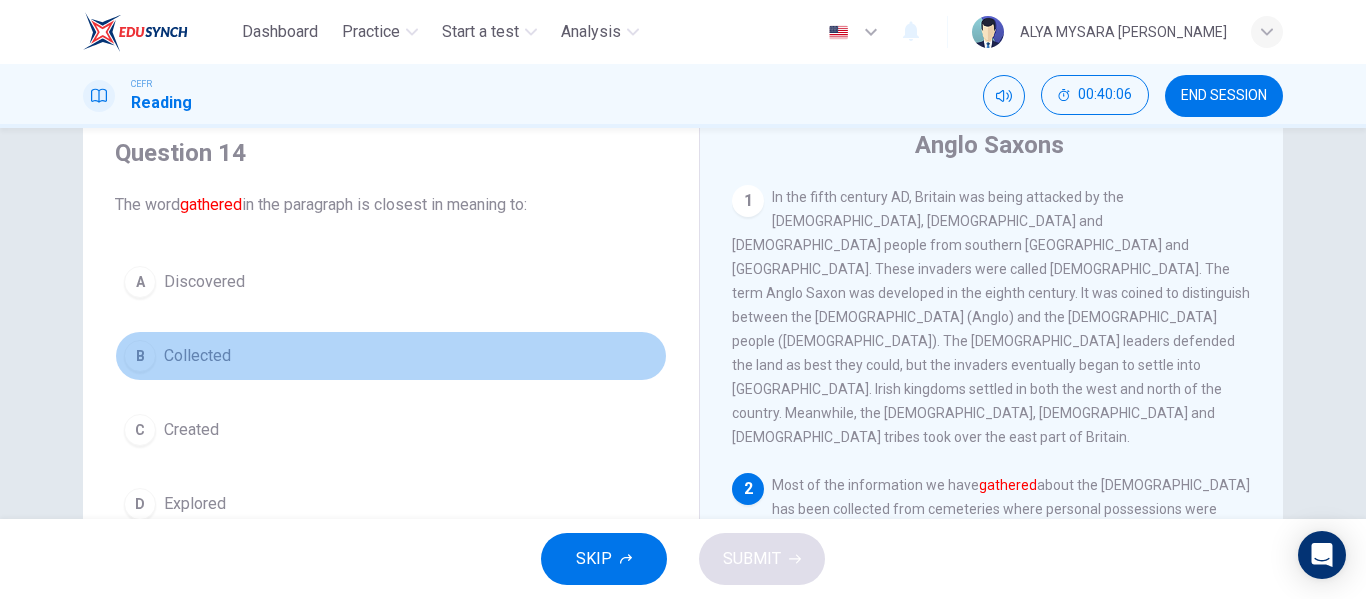 click on "B Collected" at bounding box center [391, 356] 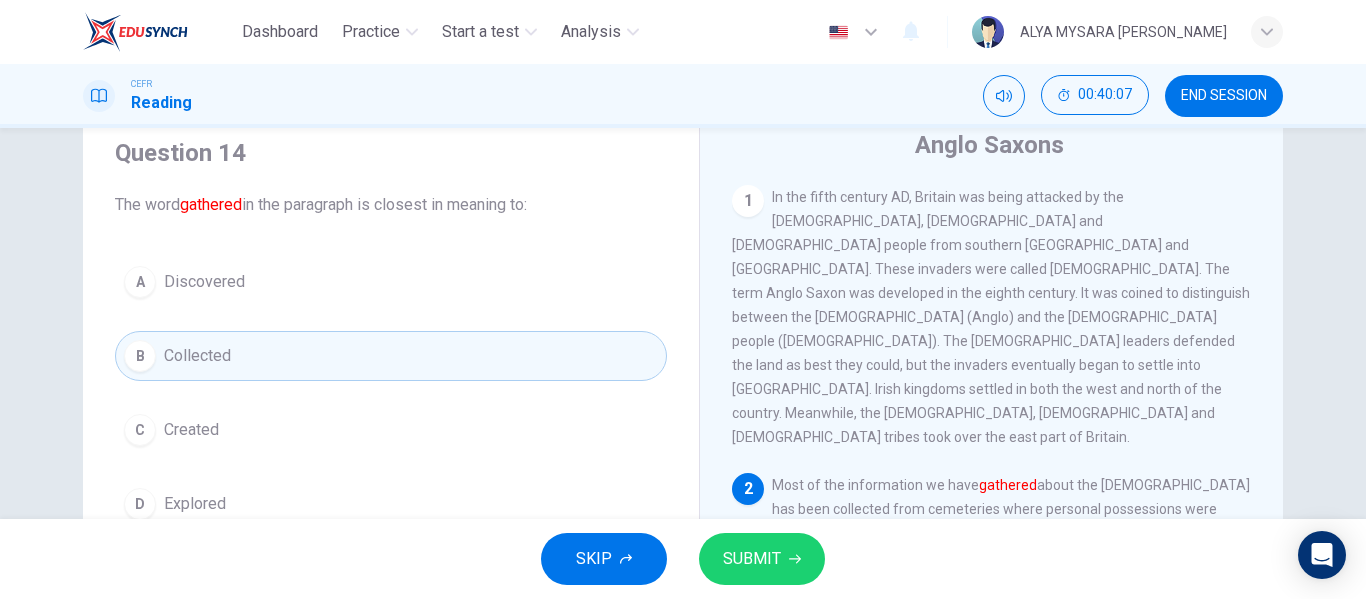 click on "SUBMIT" at bounding box center (762, 559) 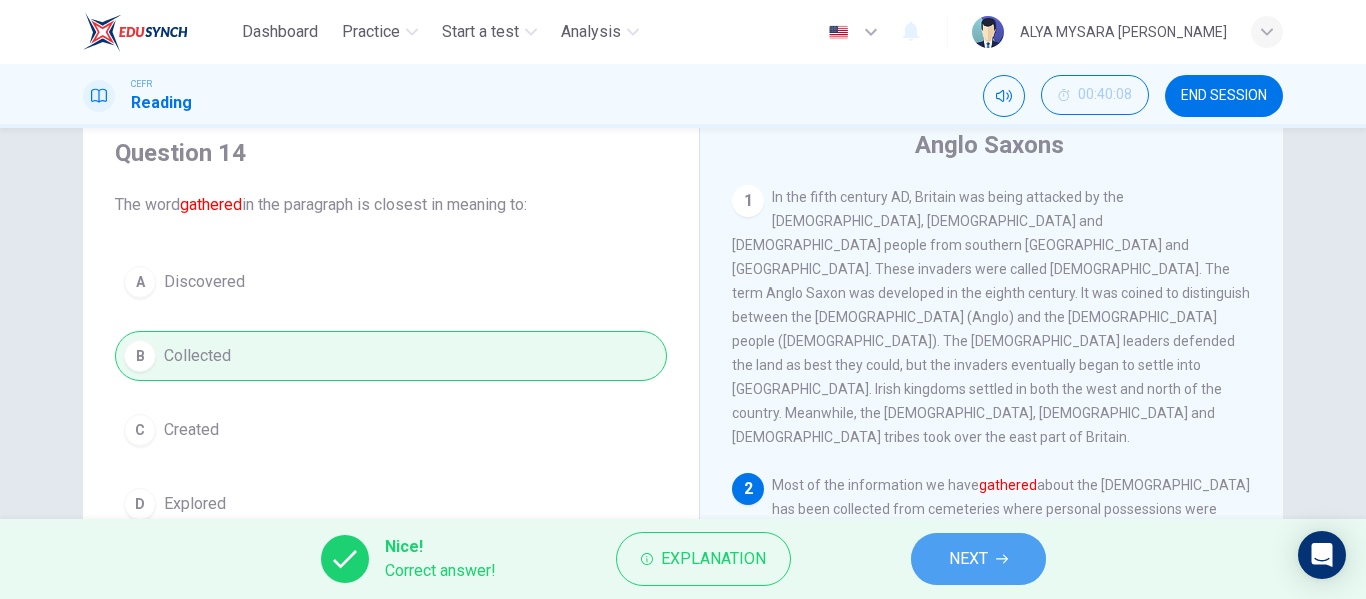 click on "NEXT" at bounding box center (978, 559) 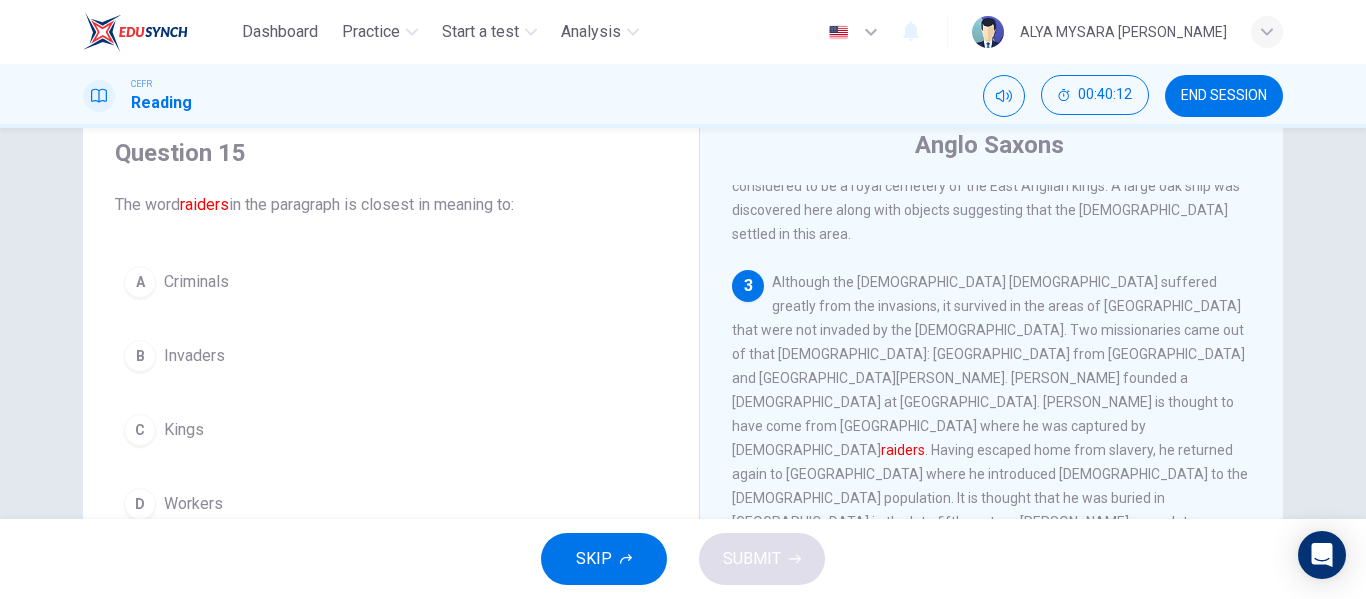scroll, scrollTop: 372, scrollLeft: 0, axis: vertical 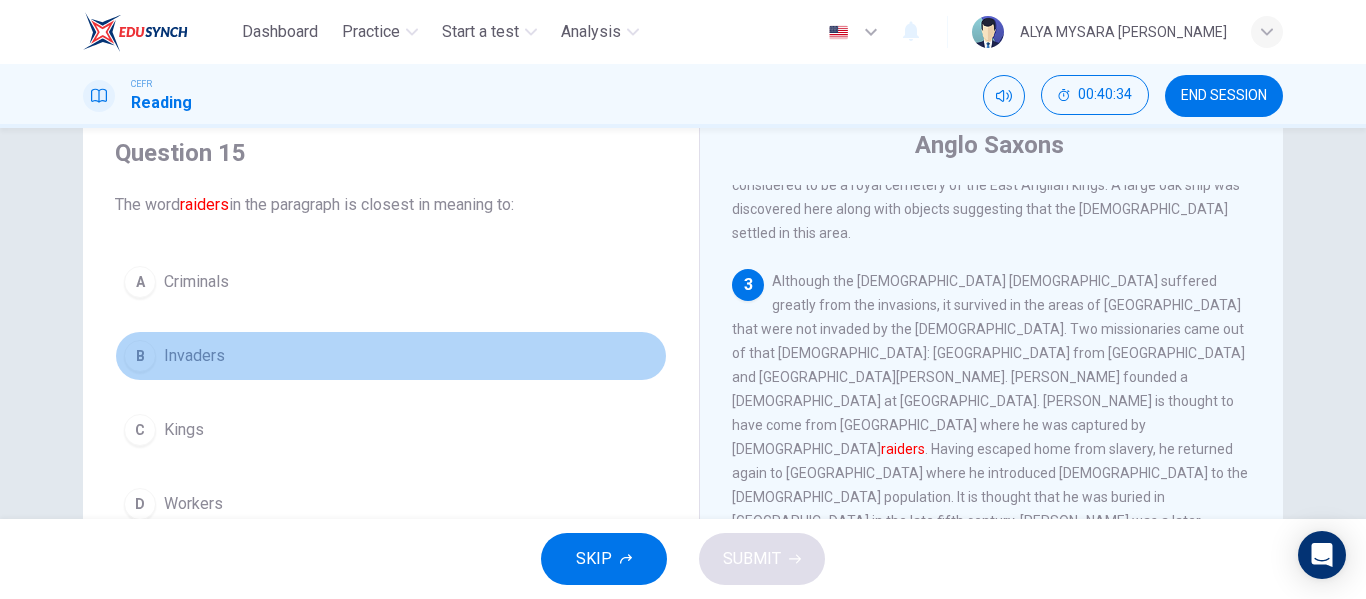 click on "B" at bounding box center [140, 356] 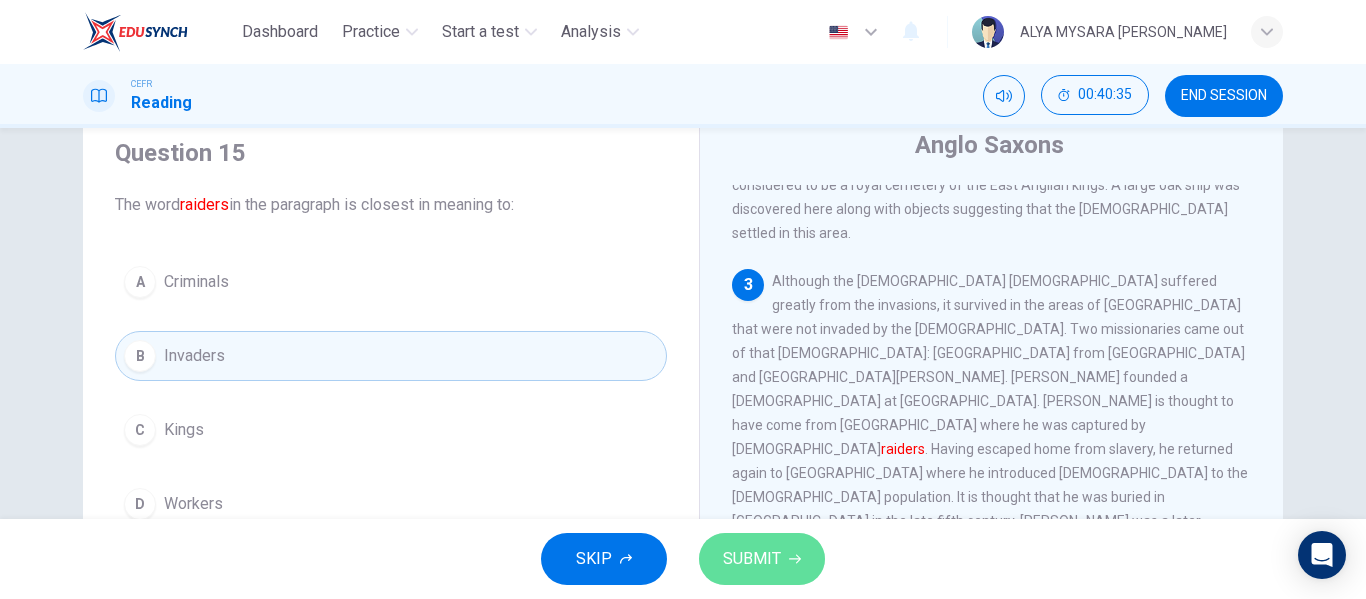 click on "SUBMIT" at bounding box center [752, 559] 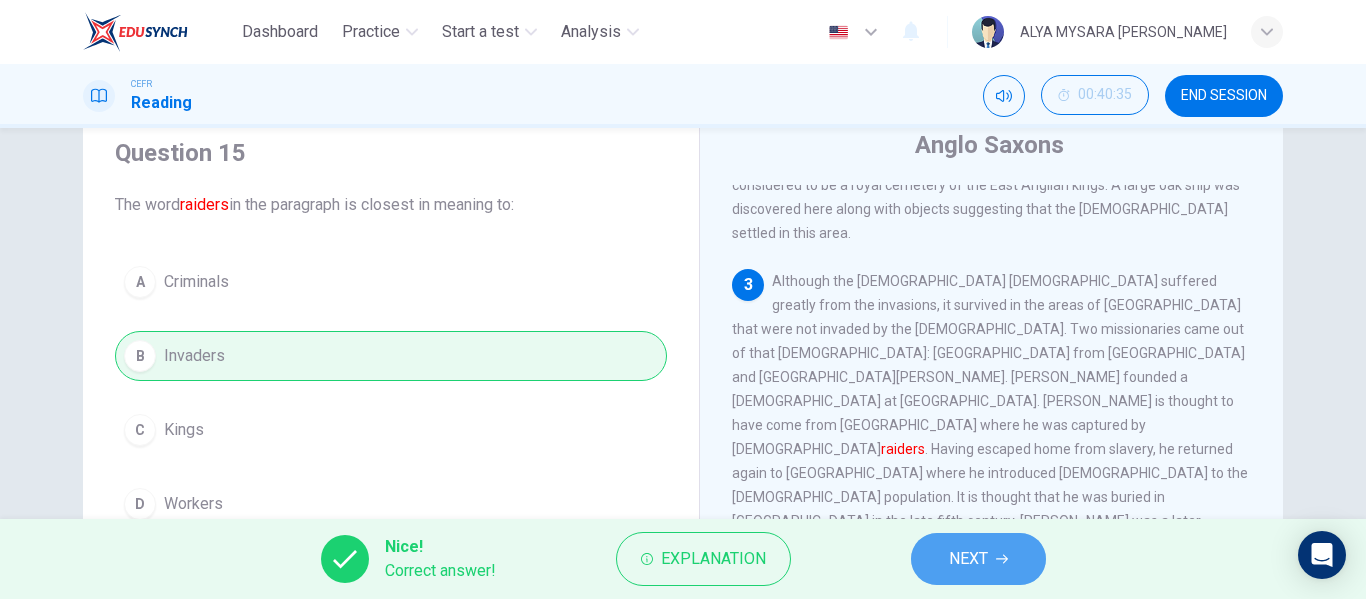click on "NEXT" at bounding box center (968, 559) 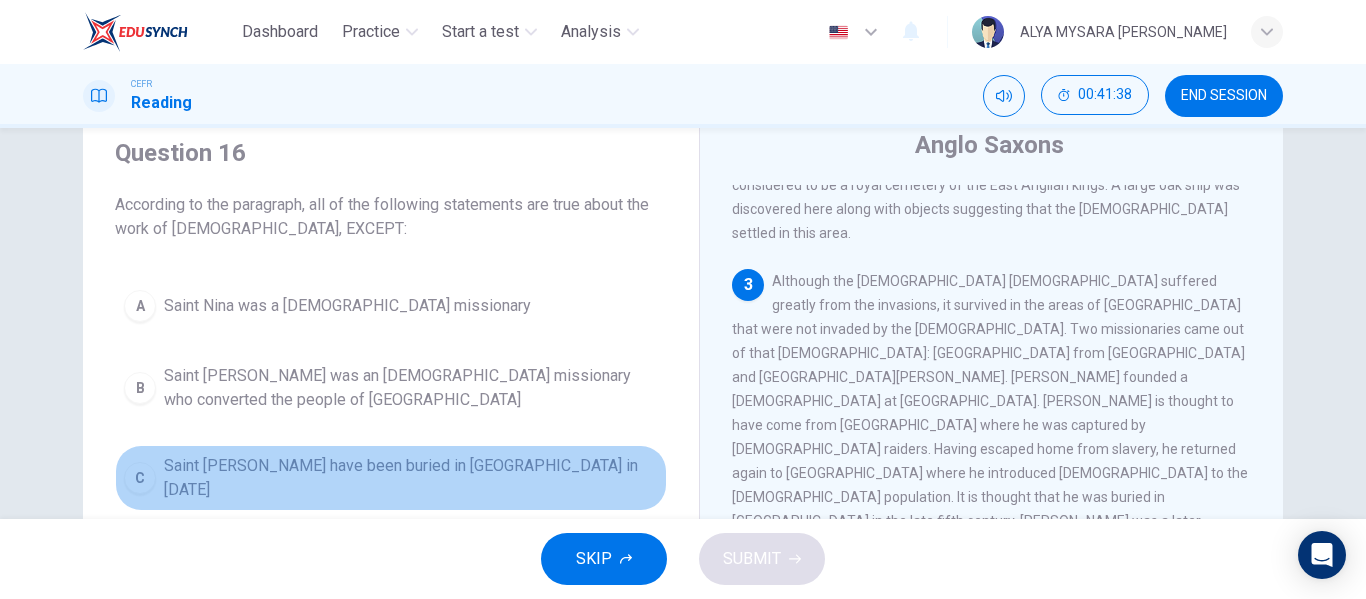 click on "C" at bounding box center (140, 478) 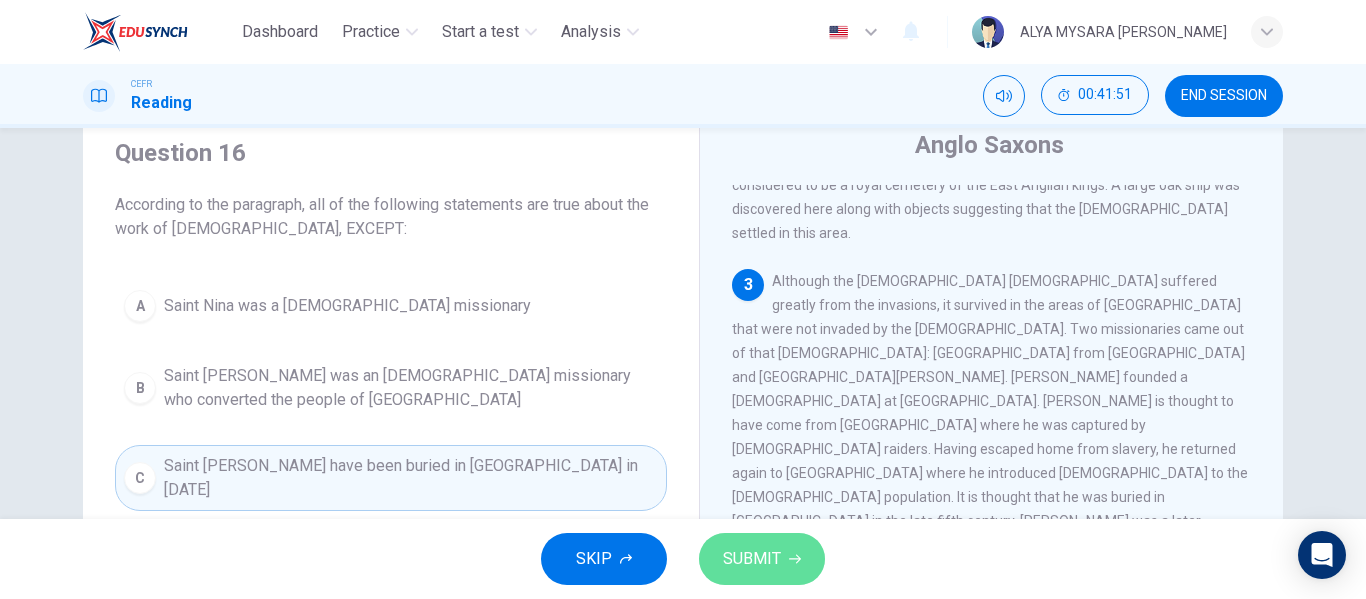 click on "SUBMIT" at bounding box center [752, 559] 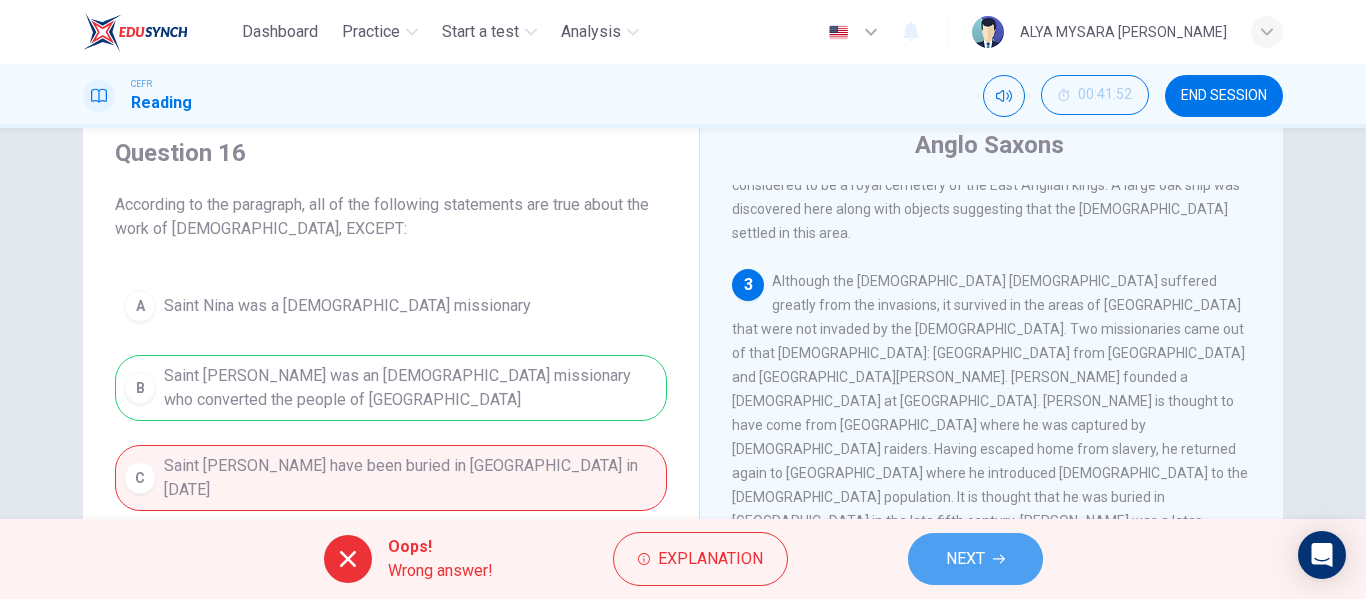 click on "NEXT" at bounding box center (975, 559) 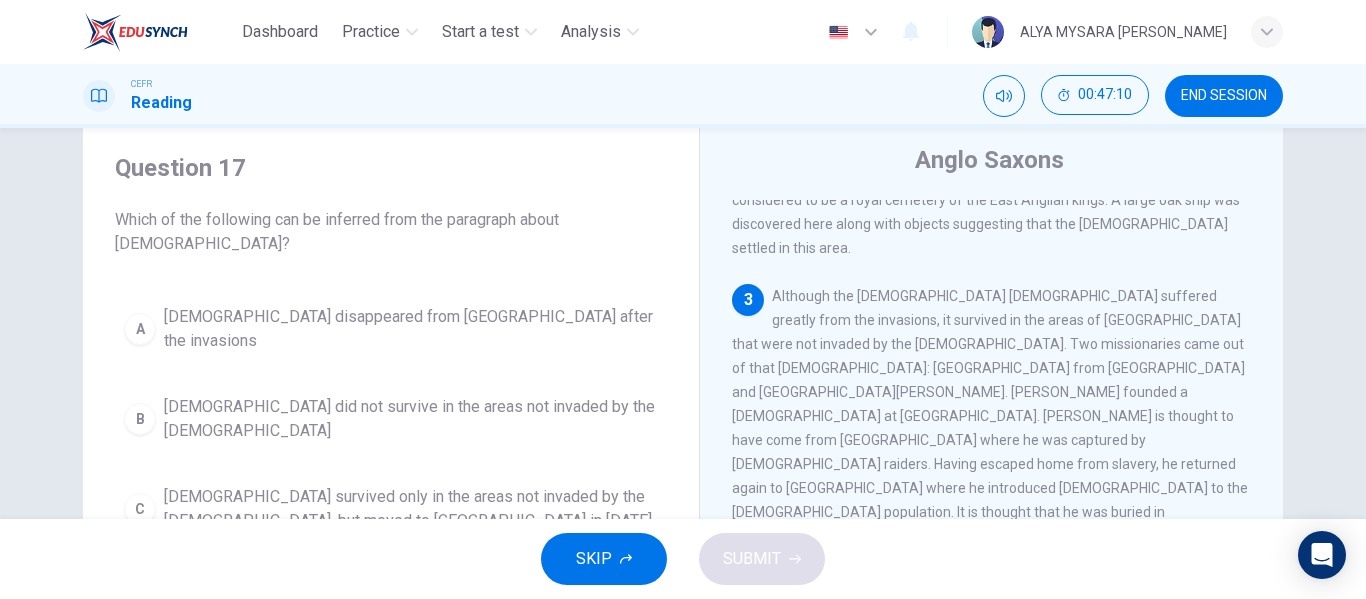 scroll, scrollTop: 57, scrollLeft: 0, axis: vertical 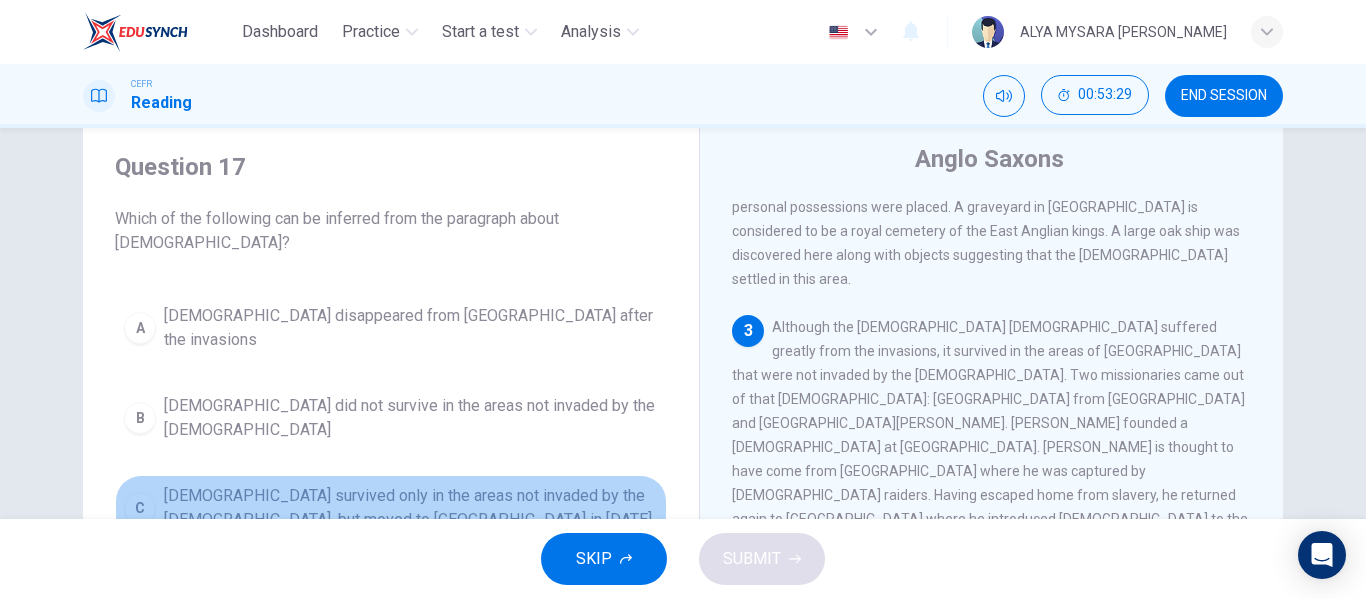 click on "C" at bounding box center (140, 508) 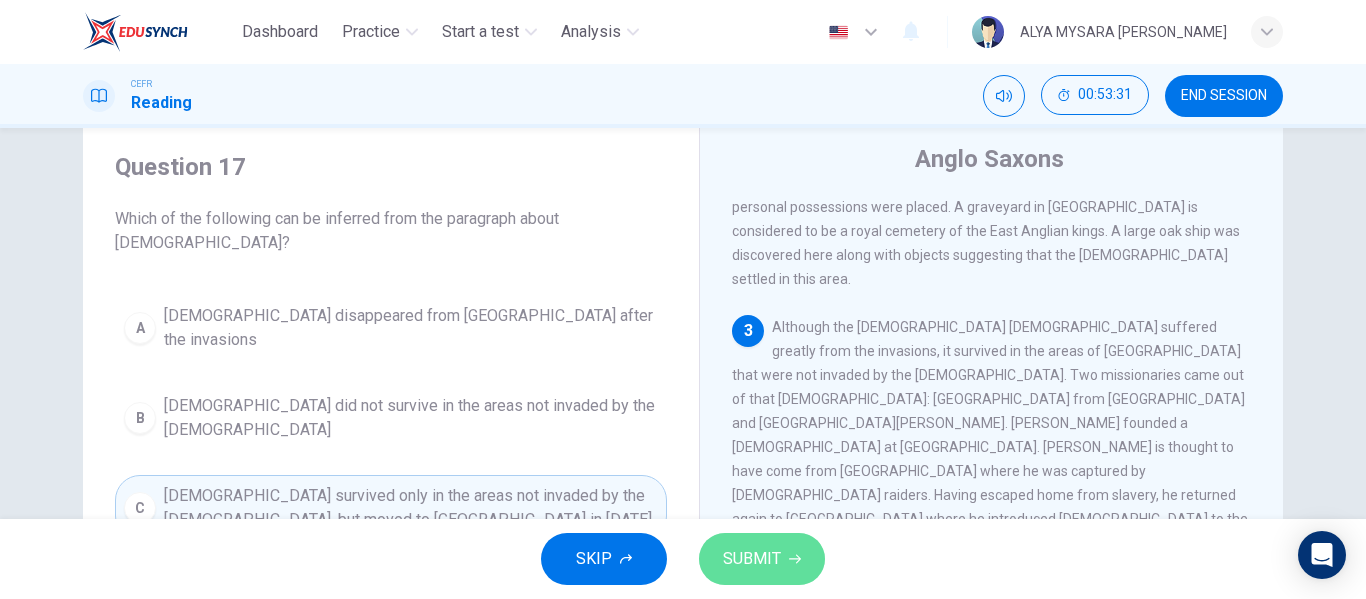 click on "SUBMIT" at bounding box center (752, 559) 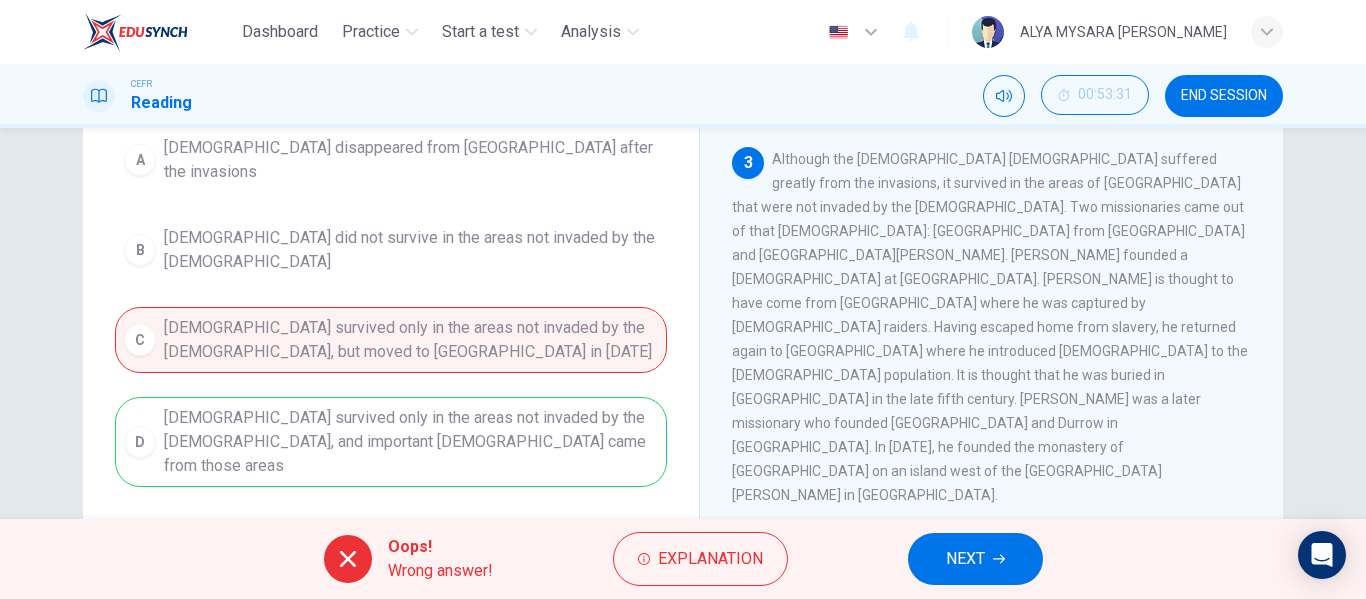 scroll, scrollTop: 224, scrollLeft: 0, axis: vertical 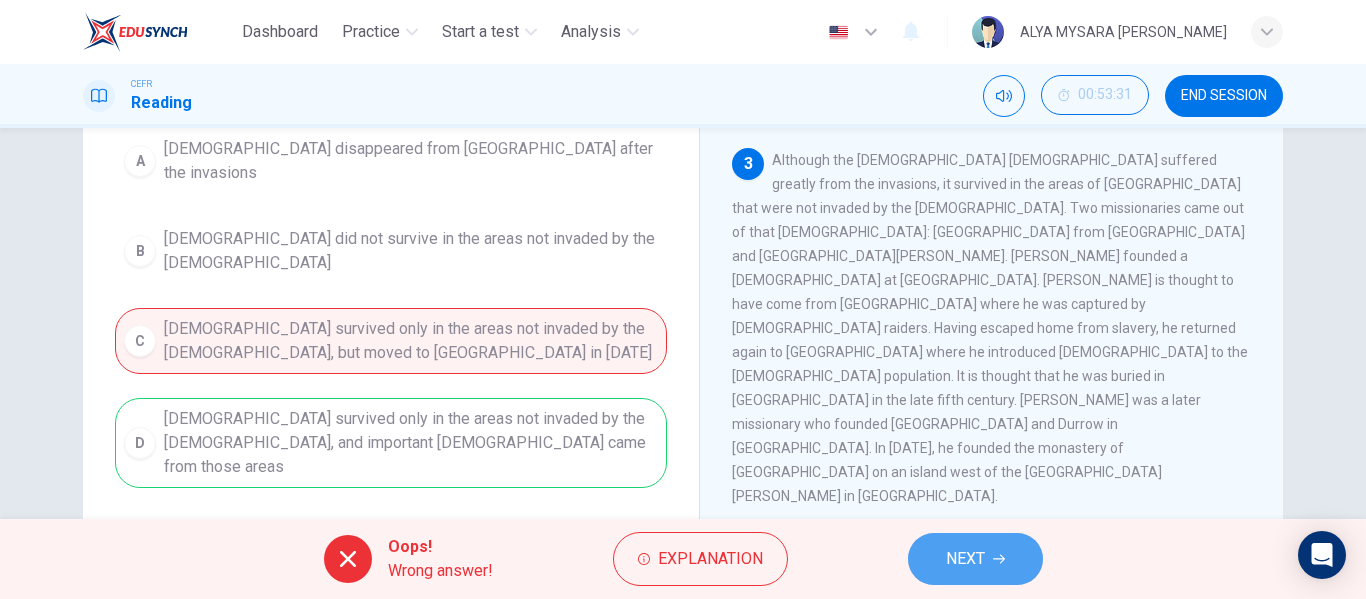 click on "NEXT" at bounding box center (965, 559) 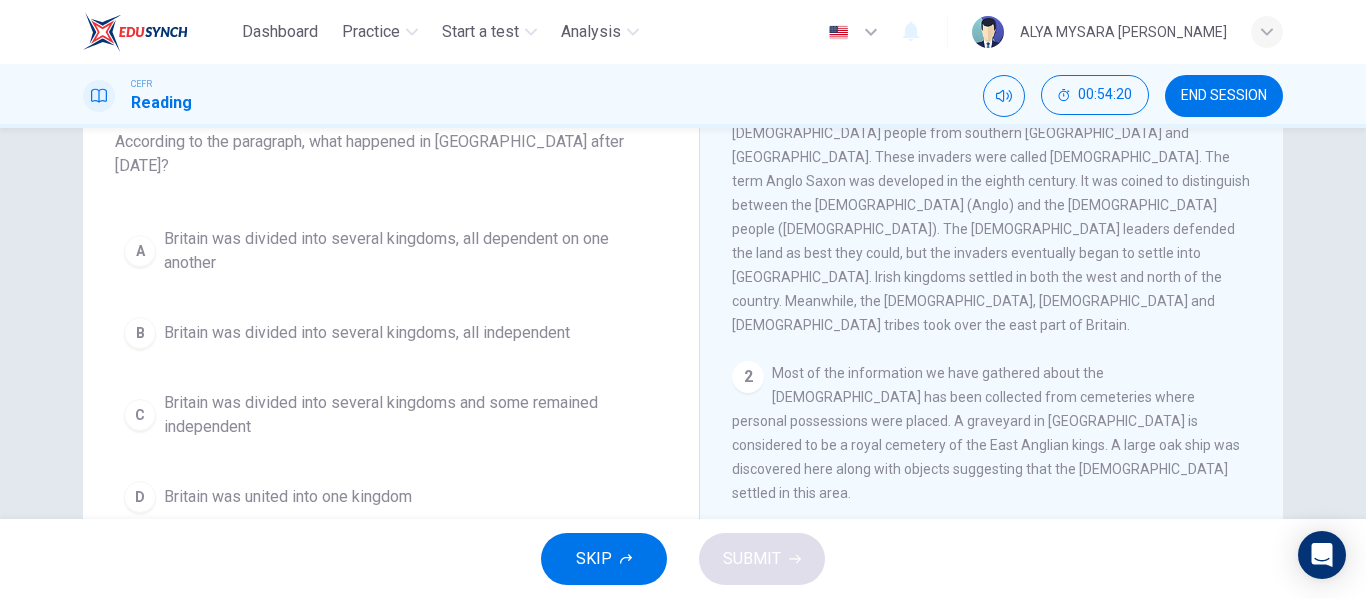 scroll, scrollTop: 0, scrollLeft: 0, axis: both 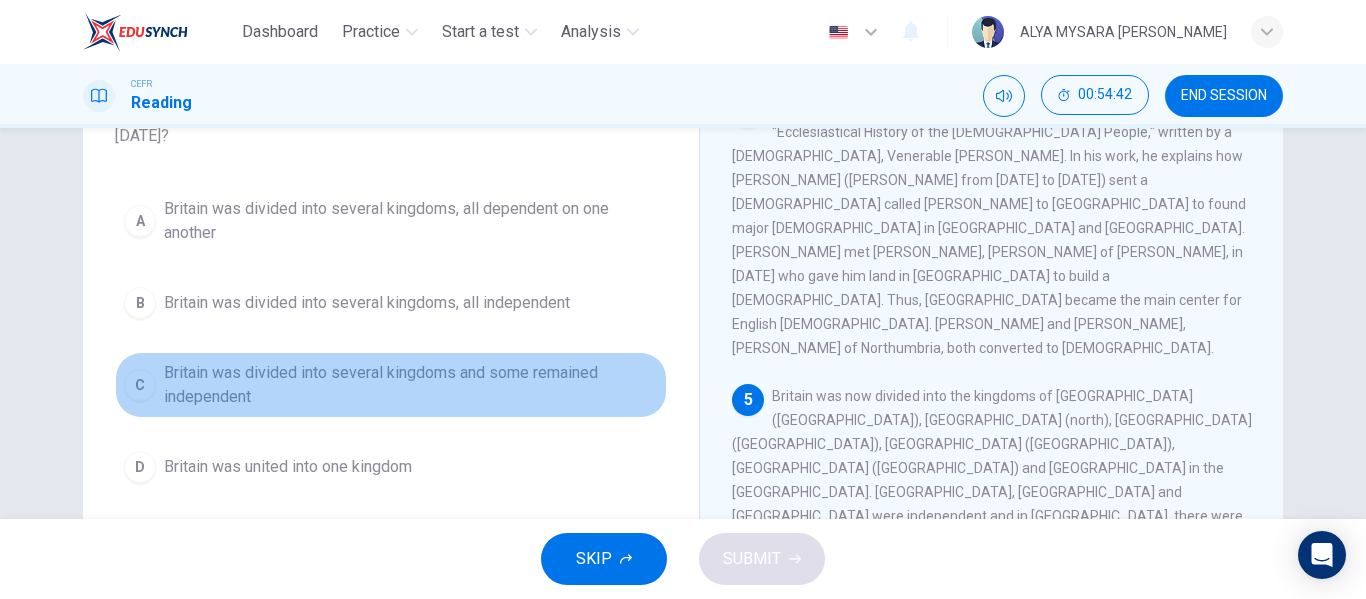 click on "C" at bounding box center [140, 385] 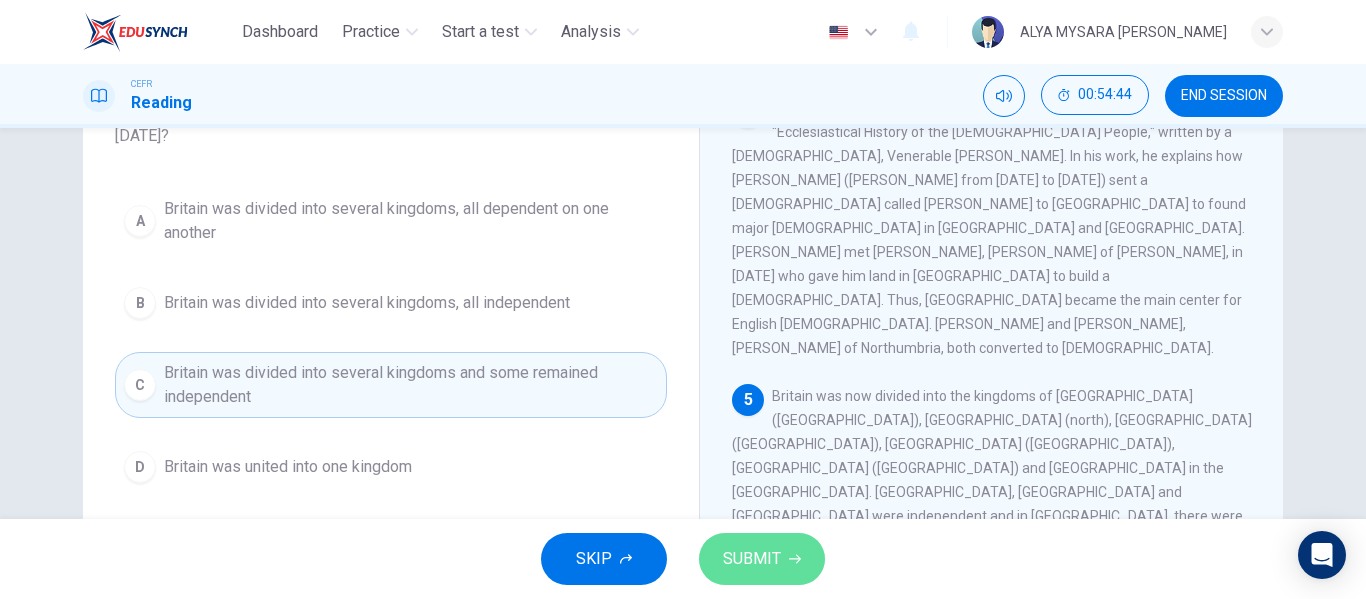 click on "SUBMIT" at bounding box center (752, 559) 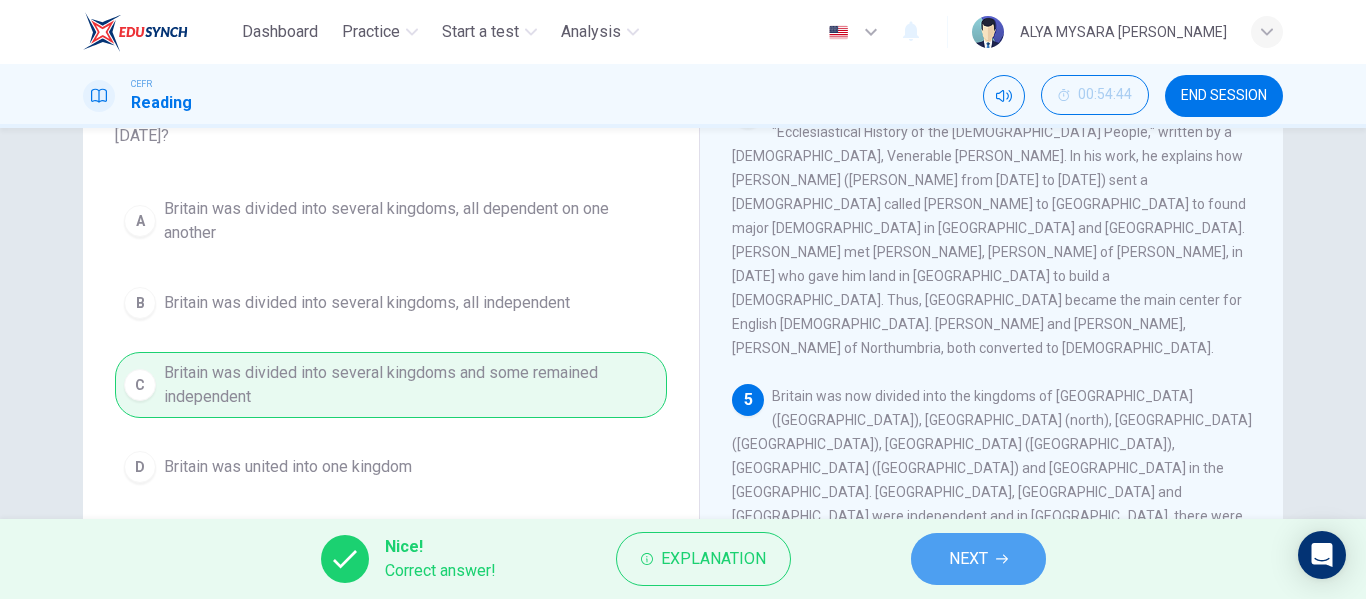 click on "NEXT" at bounding box center [968, 559] 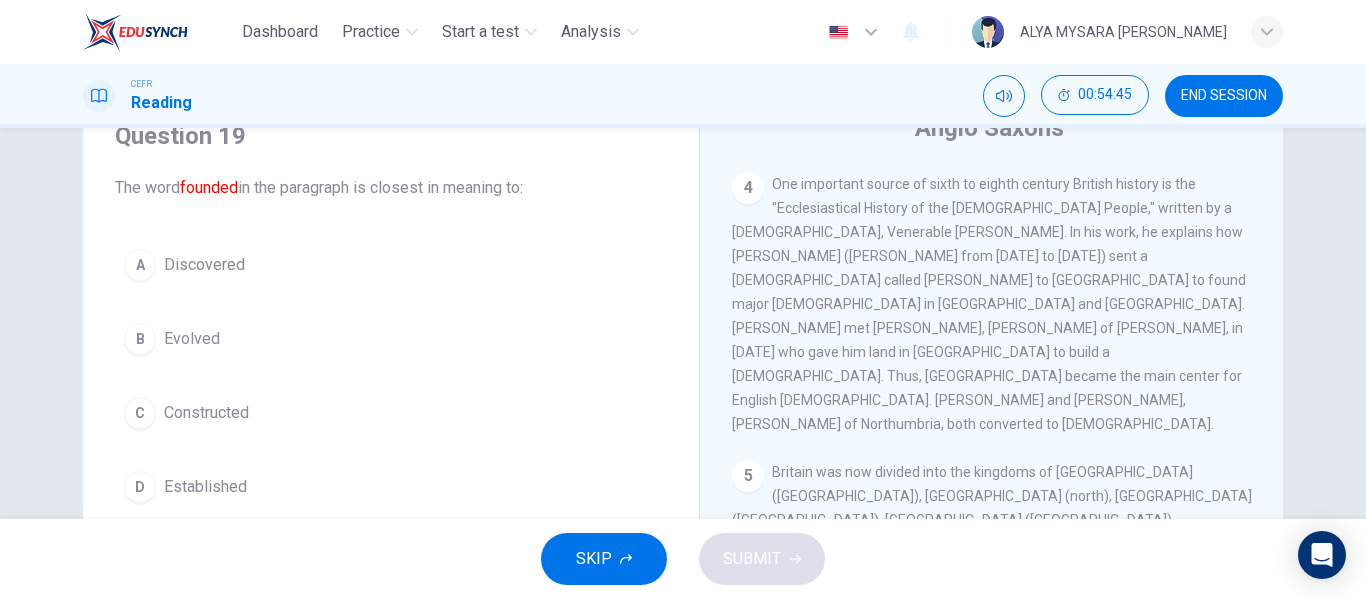 scroll, scrollTop: 85, scrollLeft: 0, axis: vertical 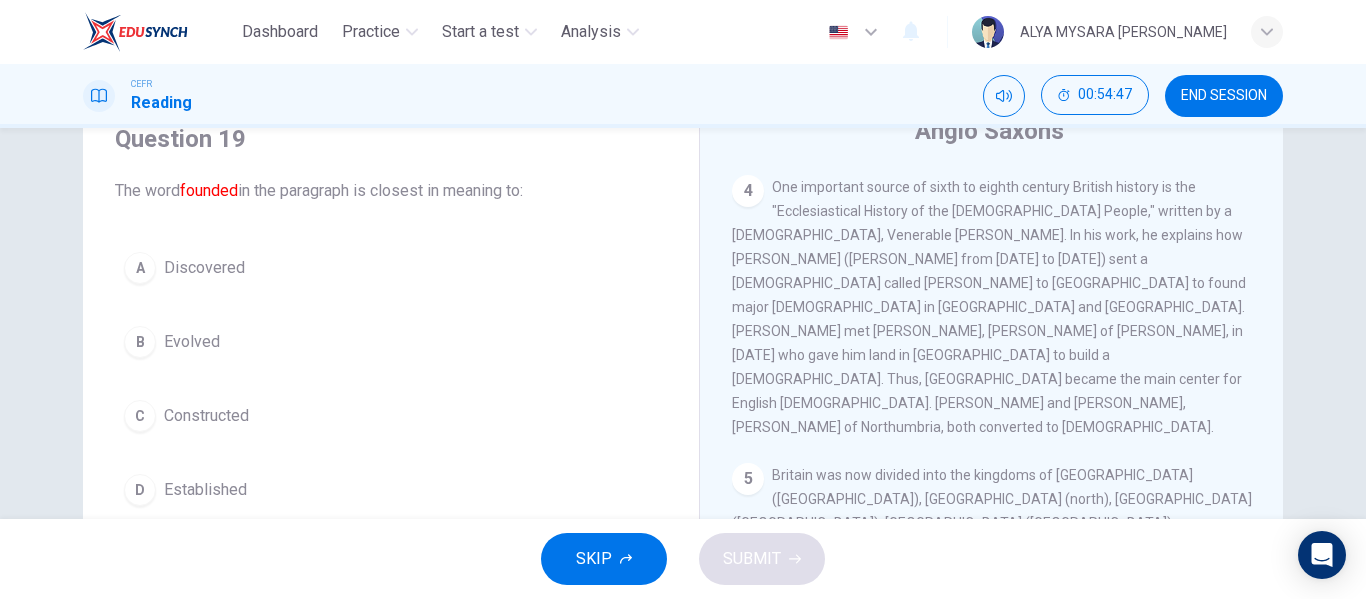 click on "A" at bounding box center [140, 268] 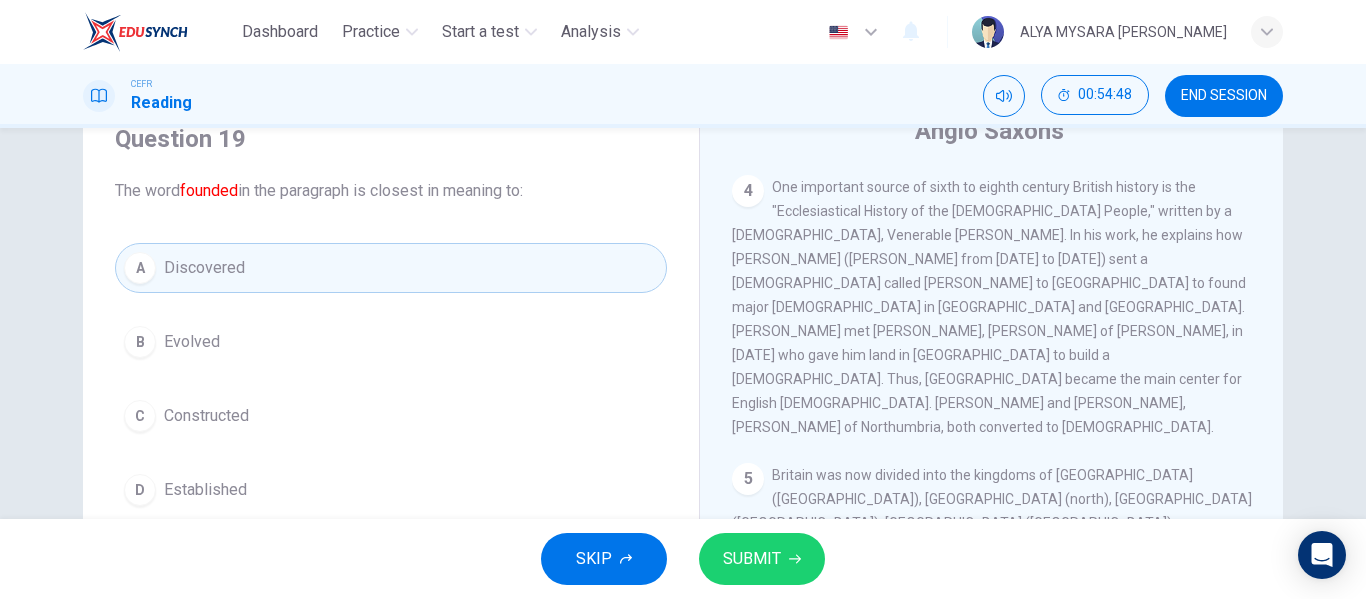 click on "SUBMIT" at bounding box center (762, 559) 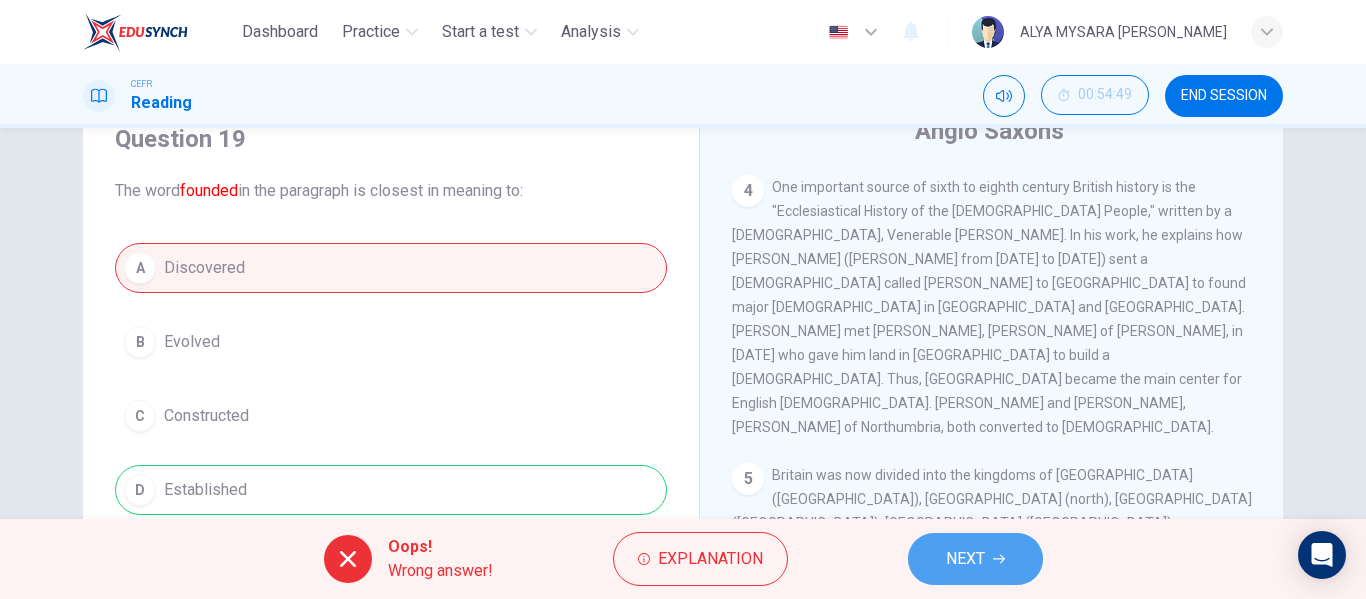click on "NEXT" at bounding box center [965, 559] 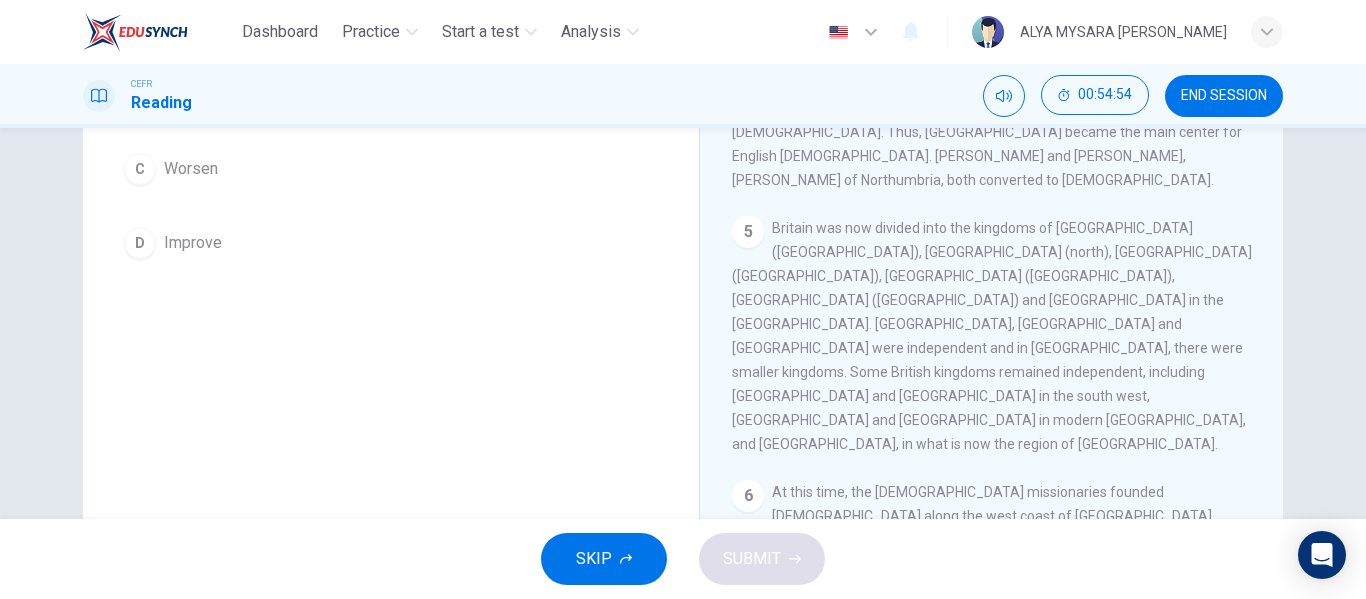 scroll, scrollTop: 384, scrollLeft: 0, axis: vertical 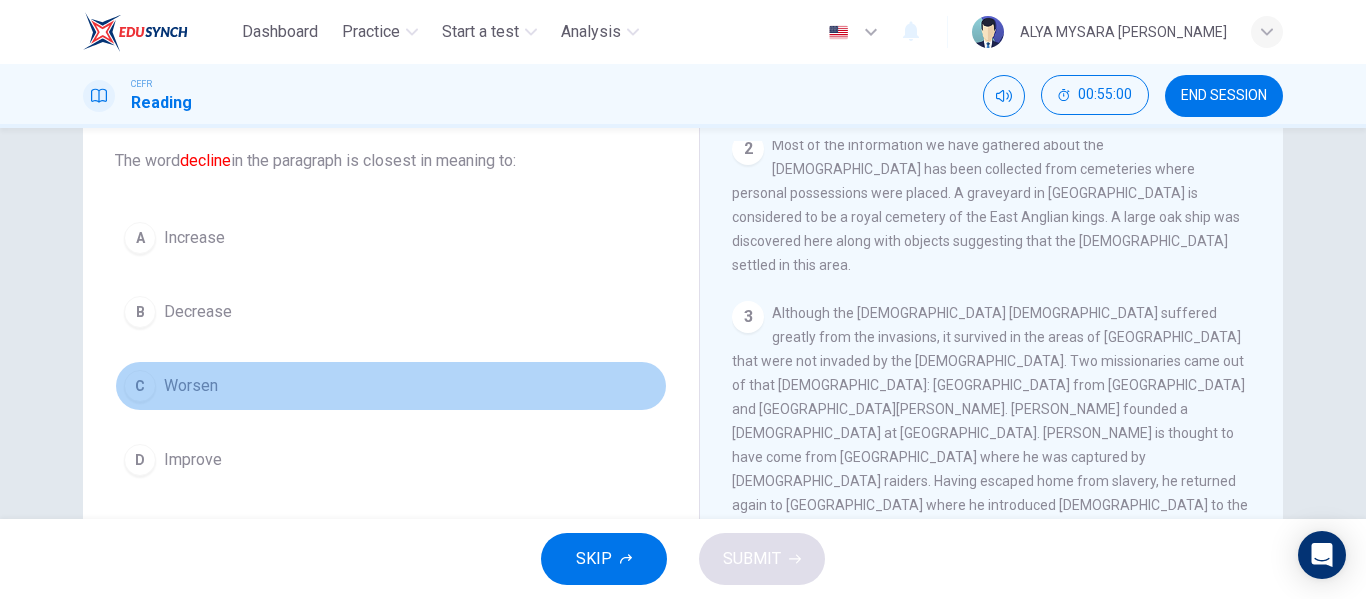 click on "C" at bounding box center [140, 386] 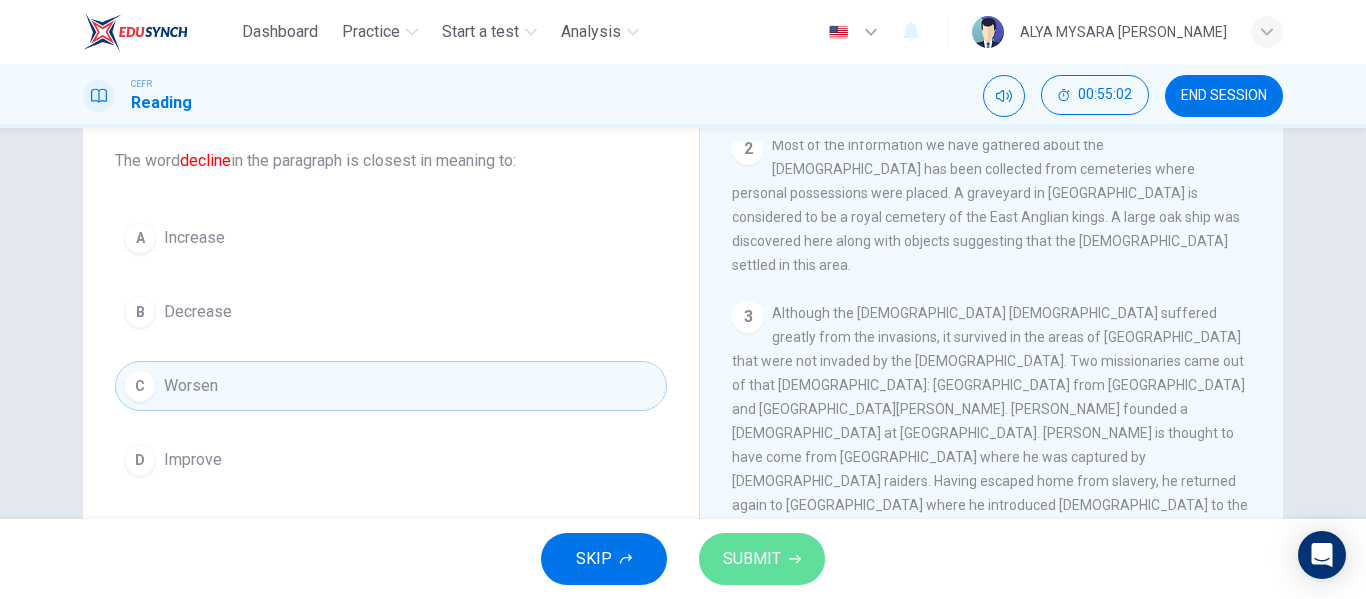 click on "SUBMIT" at bounding box center [762, 559] 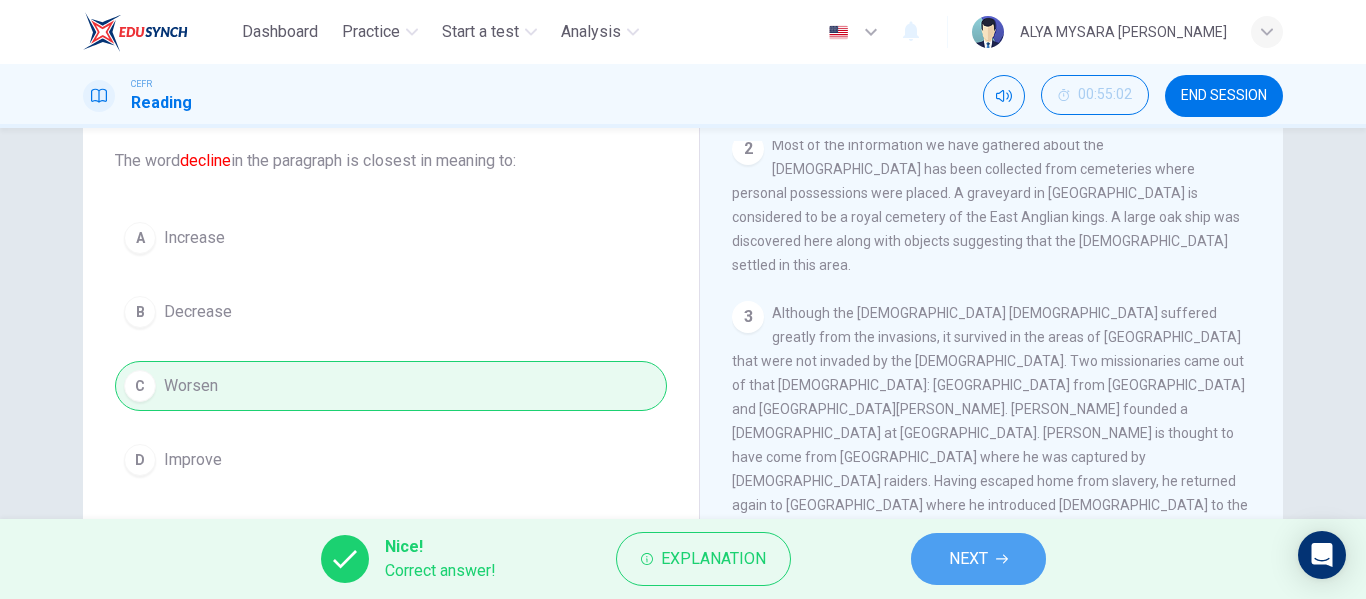 click on "NEXT" at bounding box center (978, 559) 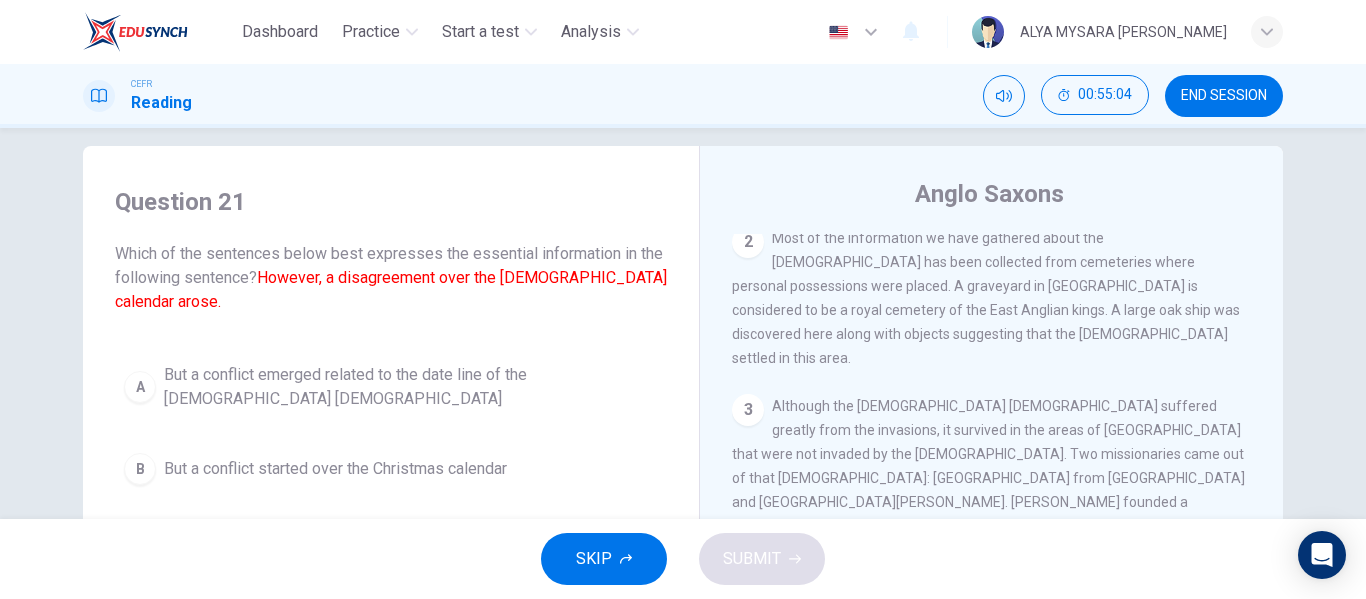 scroll, scrollTop: 109, scrollLeft: 0, axis: vertical 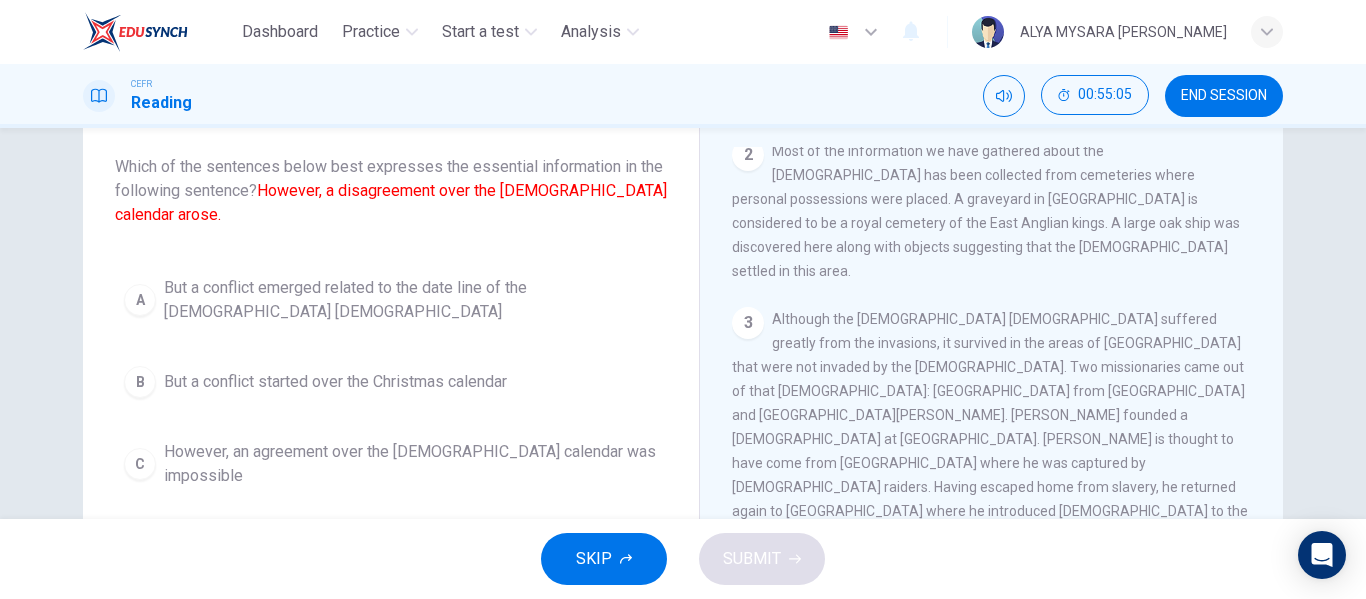 click on "END SESSION" at bounding box center (1224, 96) 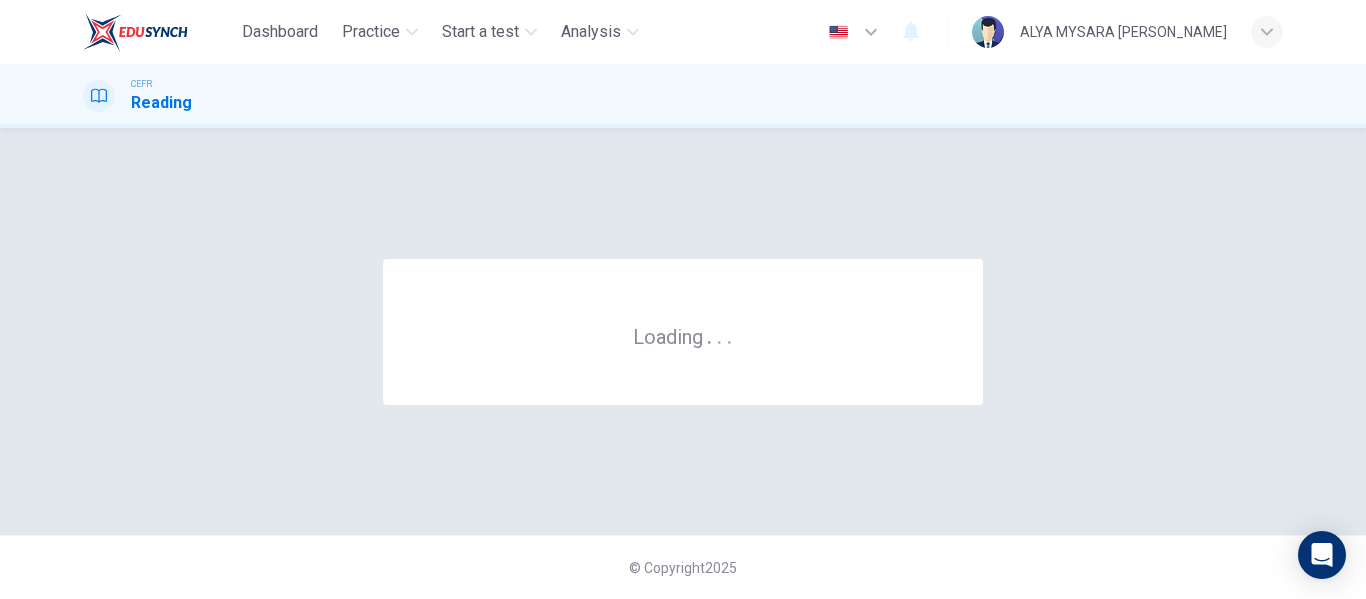 scroll, scrollTop: 0, scrollLeft: 0, axis: both 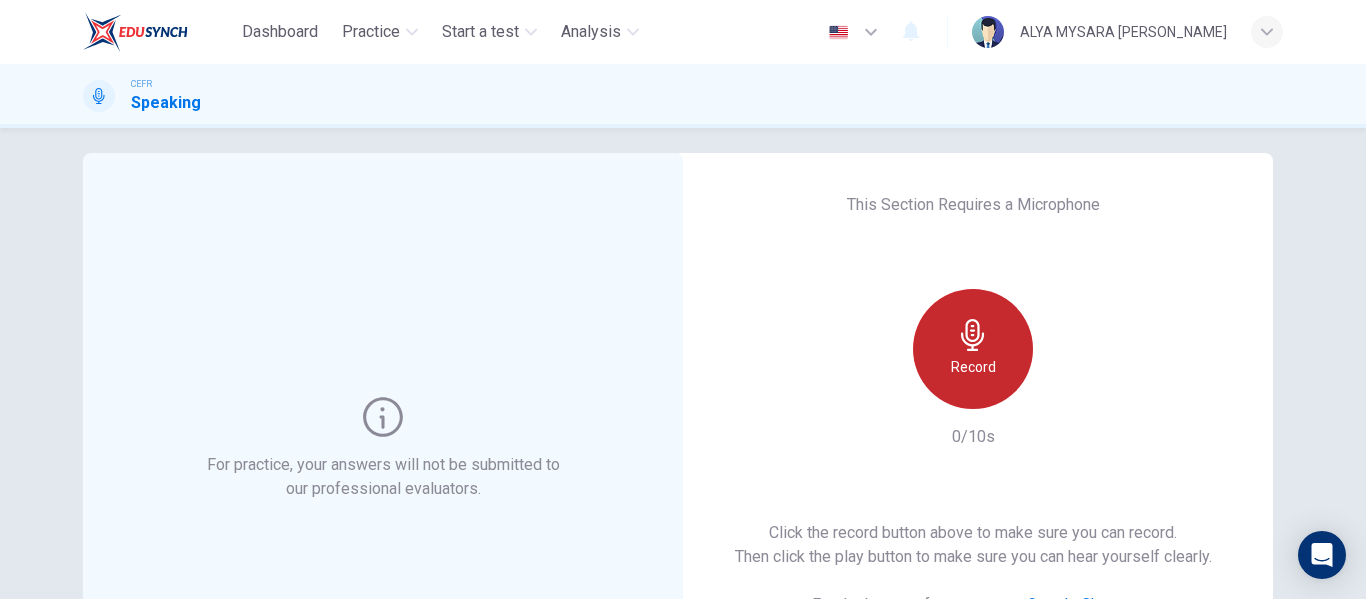 click on "Record" at bounding box center [973, 367] 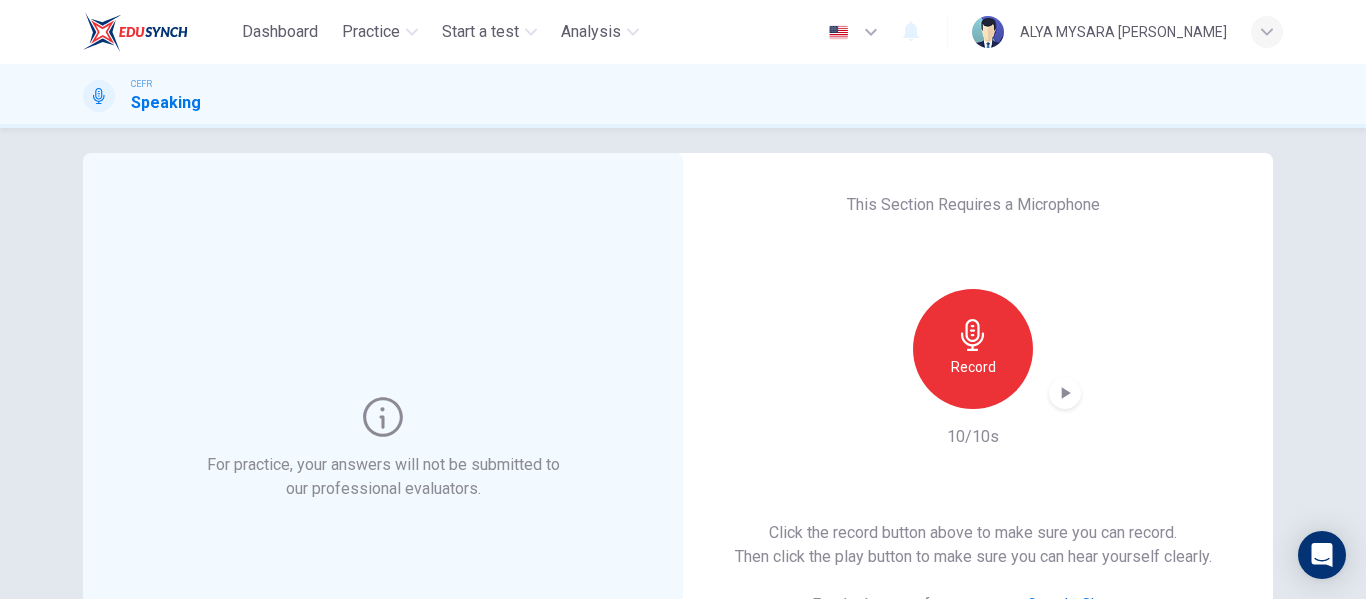 drag, startPoint x: 1097, startPoint y: 408, endPoint x: 1073, endPoint y: 397, distance: 26.400757 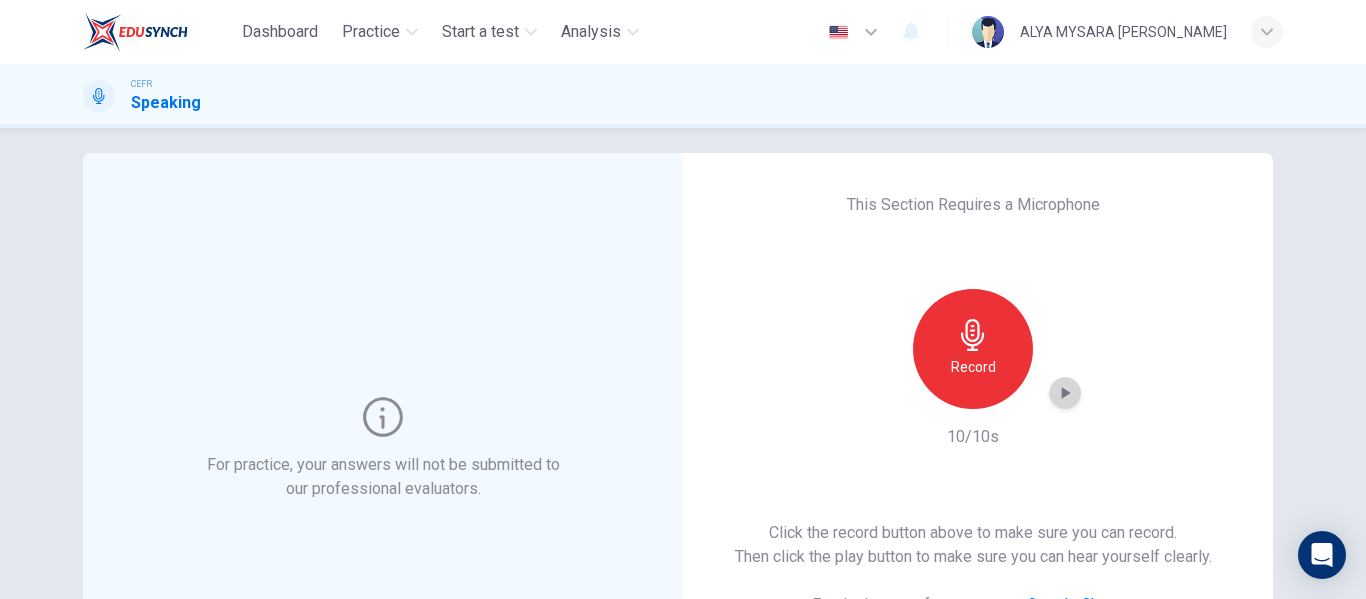 click at bounding box center (1065, 393) 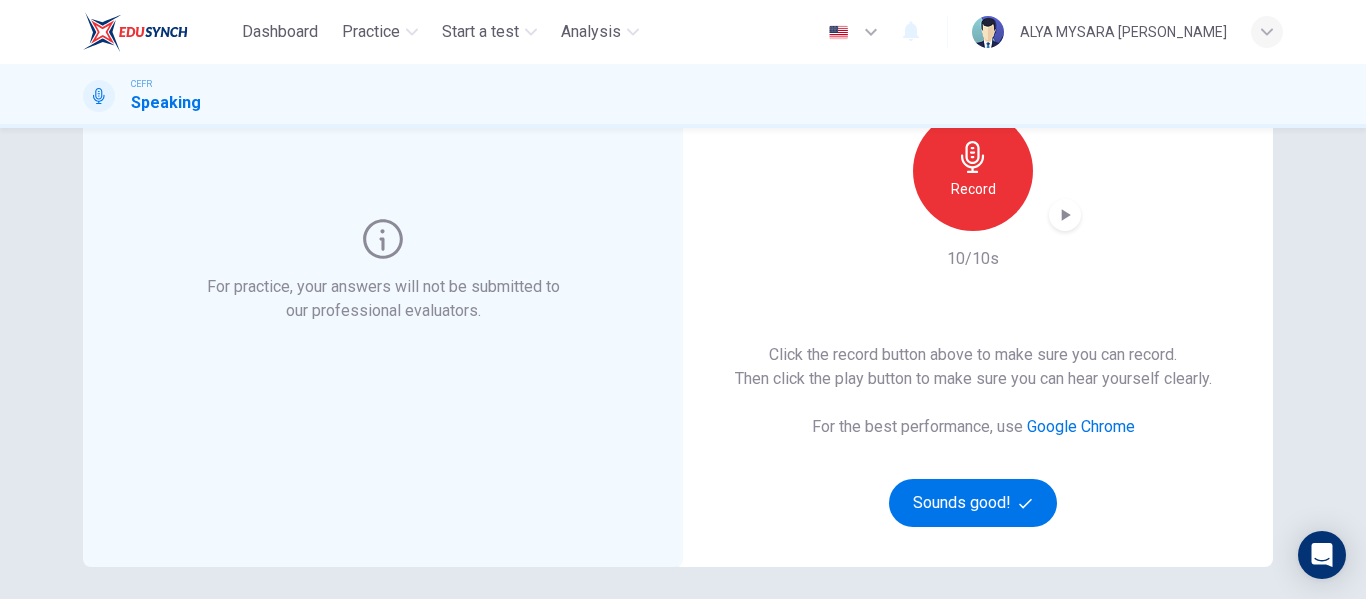 scroll, scrollTop: 194, scrollLeft: 0, axis: vertical 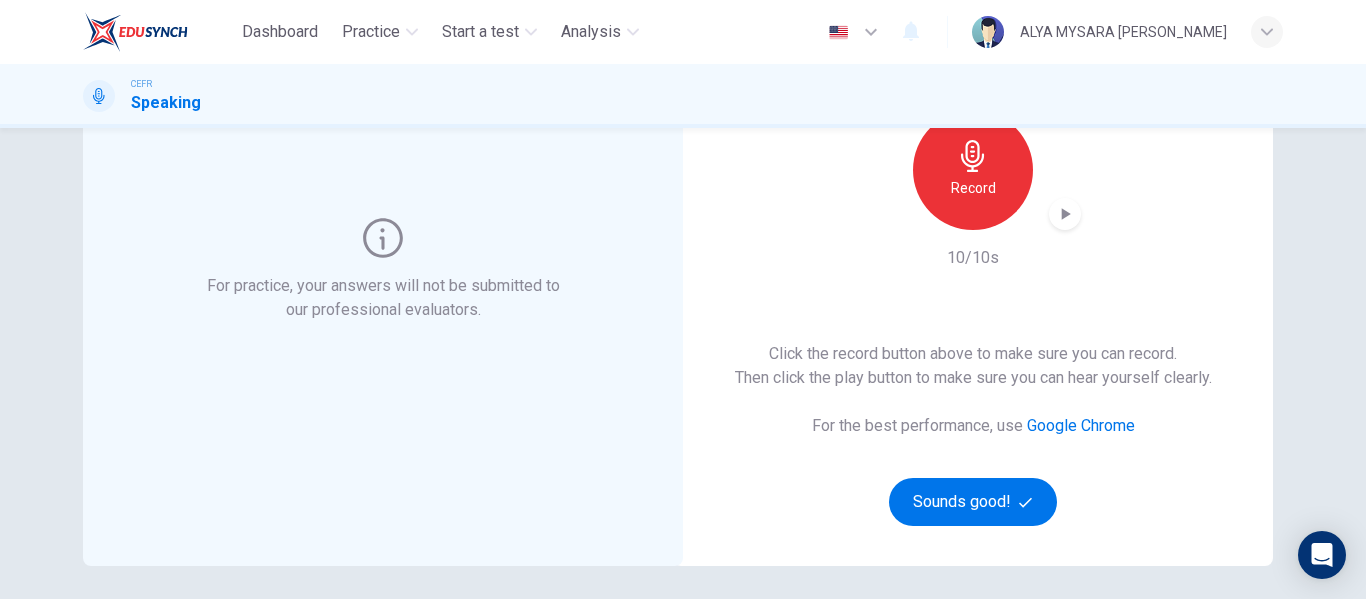 click on "This Section Requires a Microphone Record 10/10s Click the record button above to make sure you can record.     Then click the play button to make sure you can hear yourself clearly. For the best performance, use   Google Chrome Sounds good!" at bounding box center (973, 270) 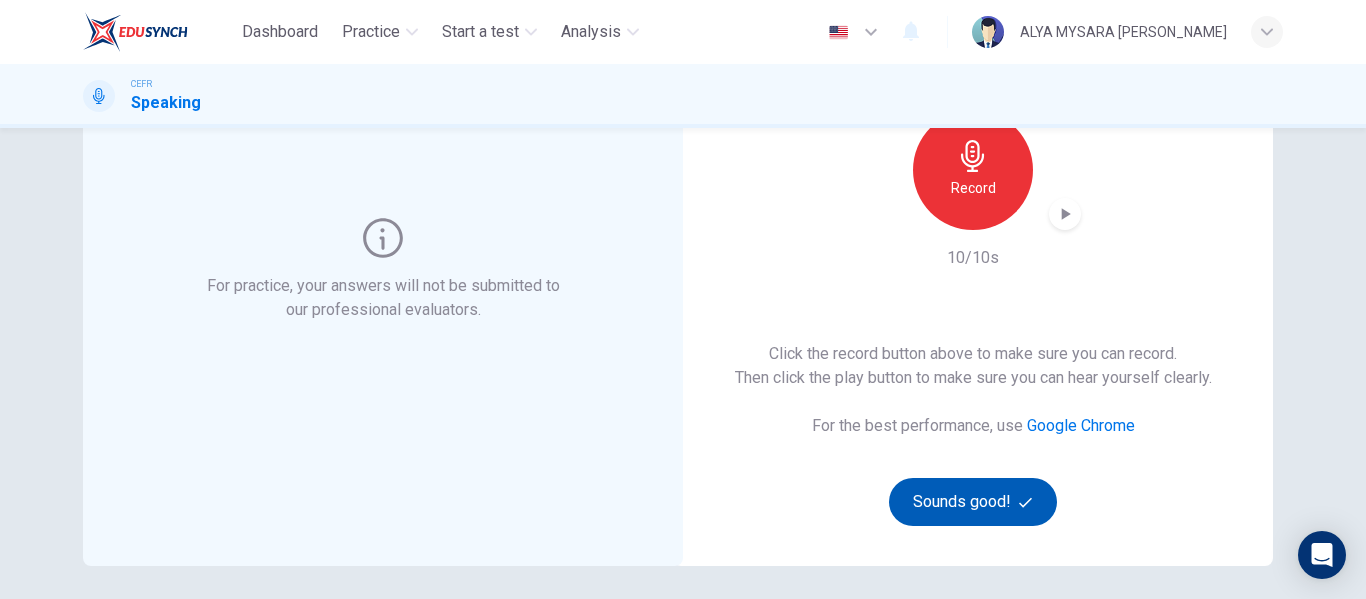 click on "Sounds good!" at bounding box center (973, 502) 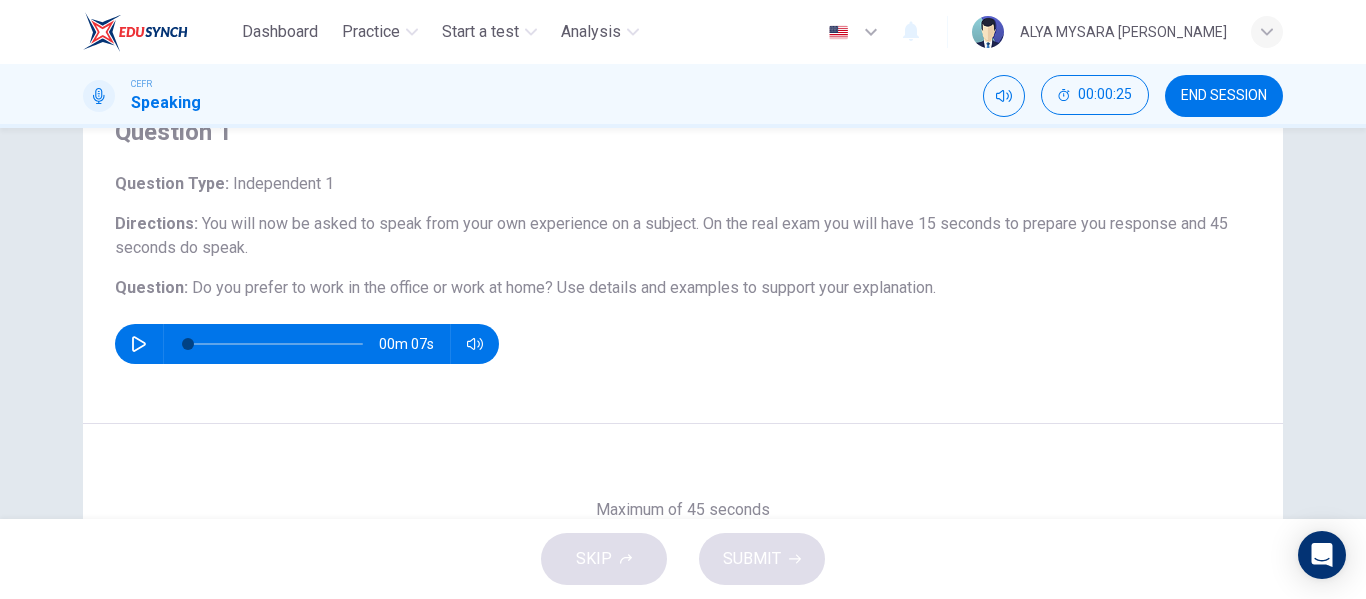 scroll, scrollTop: 86, scrollLeft: 0, axis: vertical 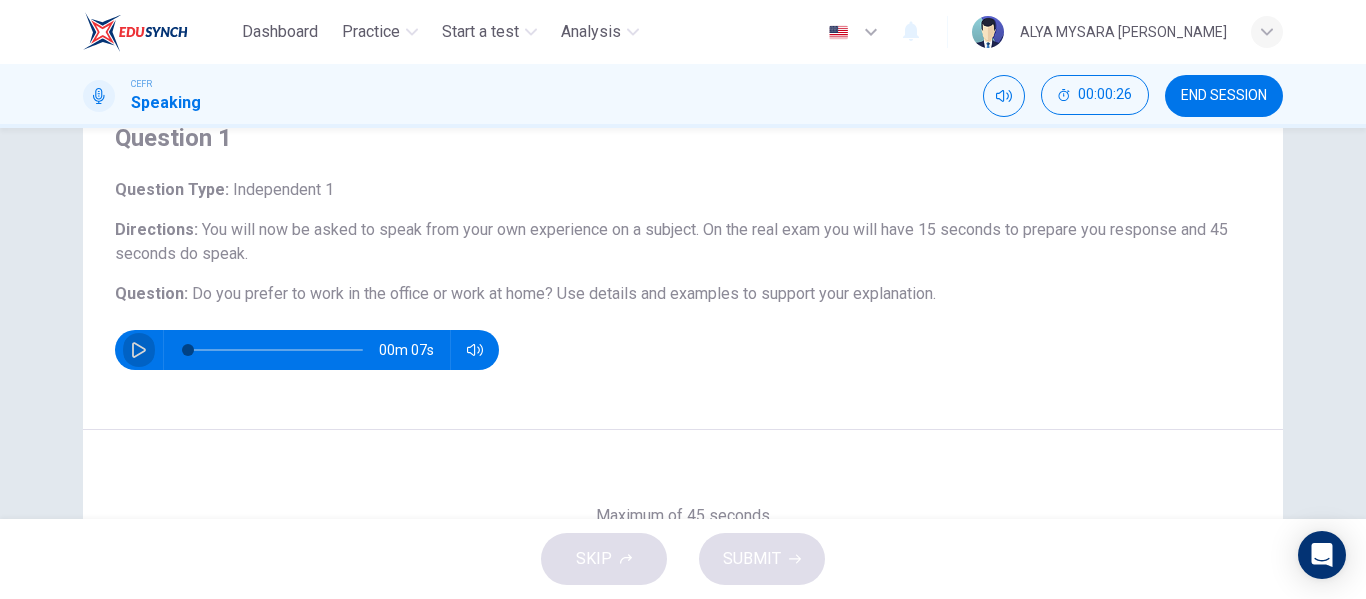 click 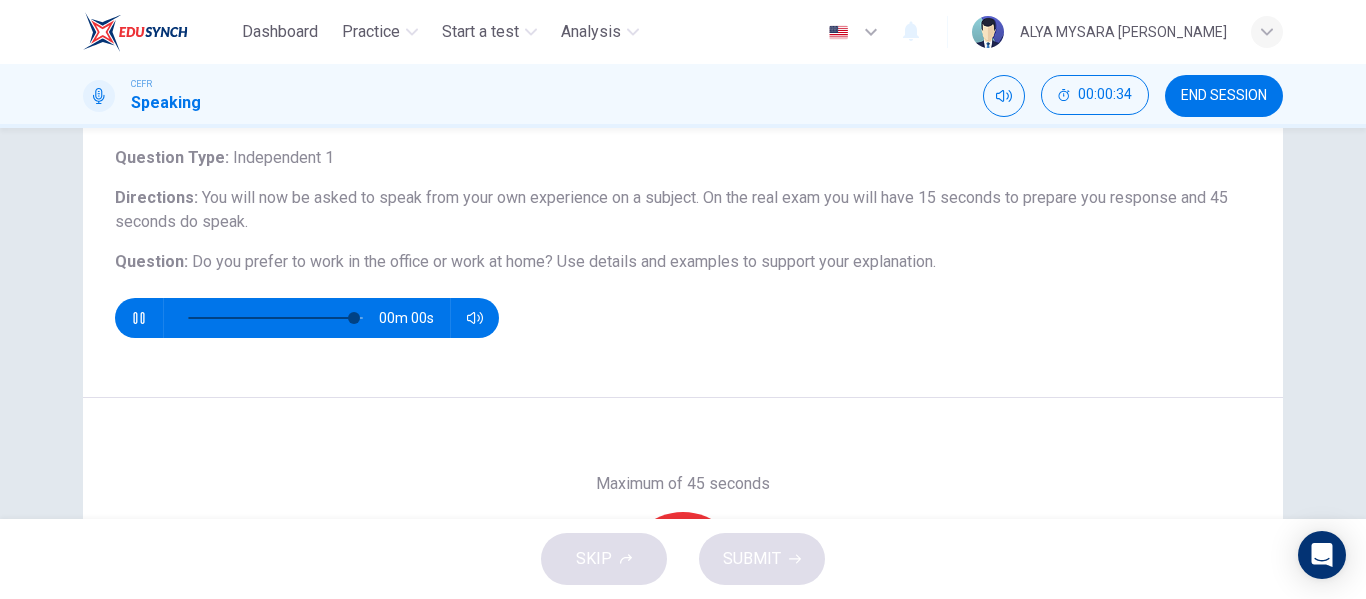 scroll, scrollTop: 117, scrollLeft: 0, axis: vertical 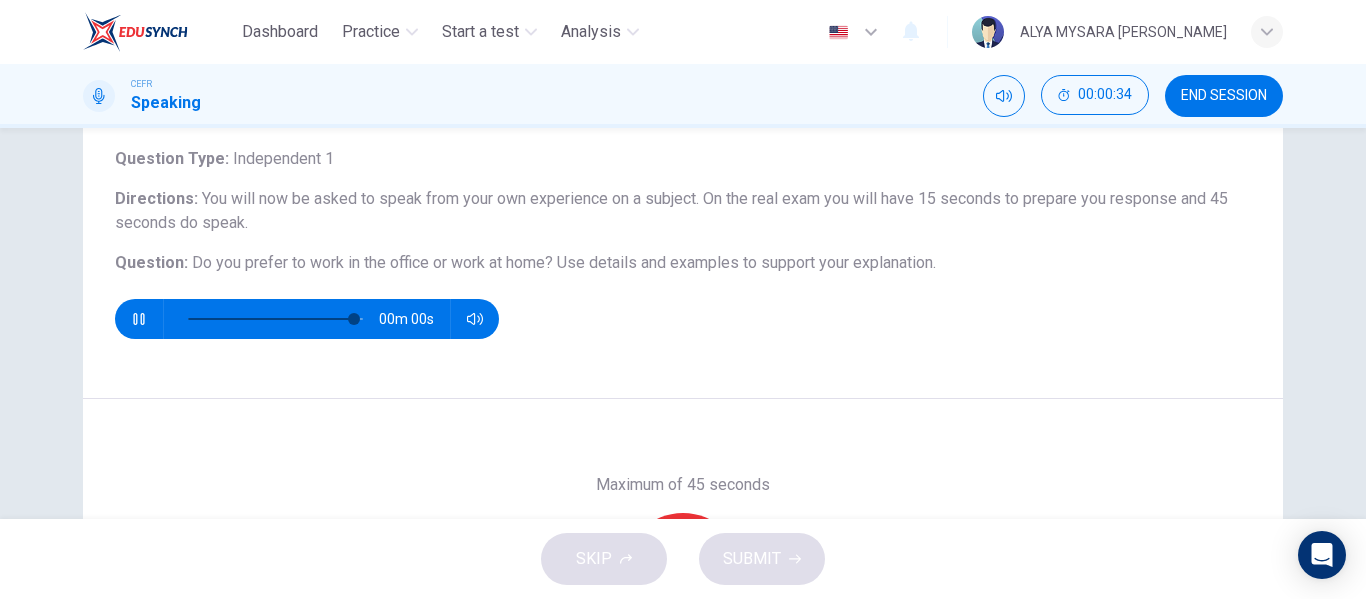 type on "0" 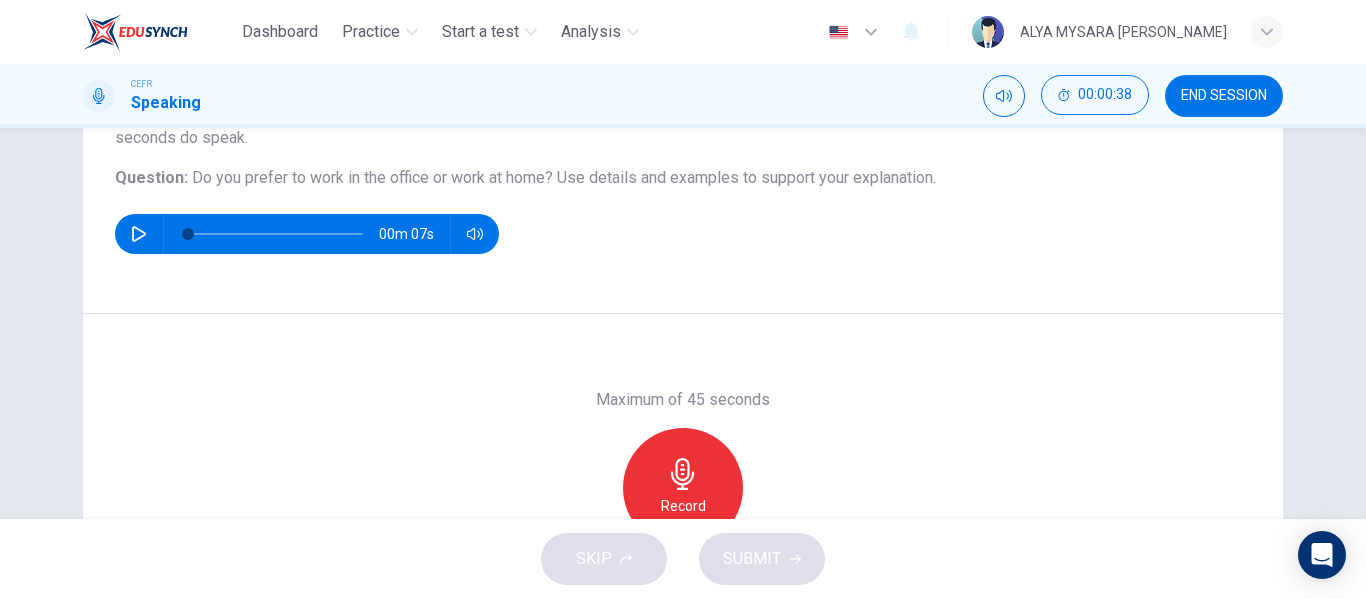 scroll, scrollTop: 203, scrollLeft: 0, axis: vertical 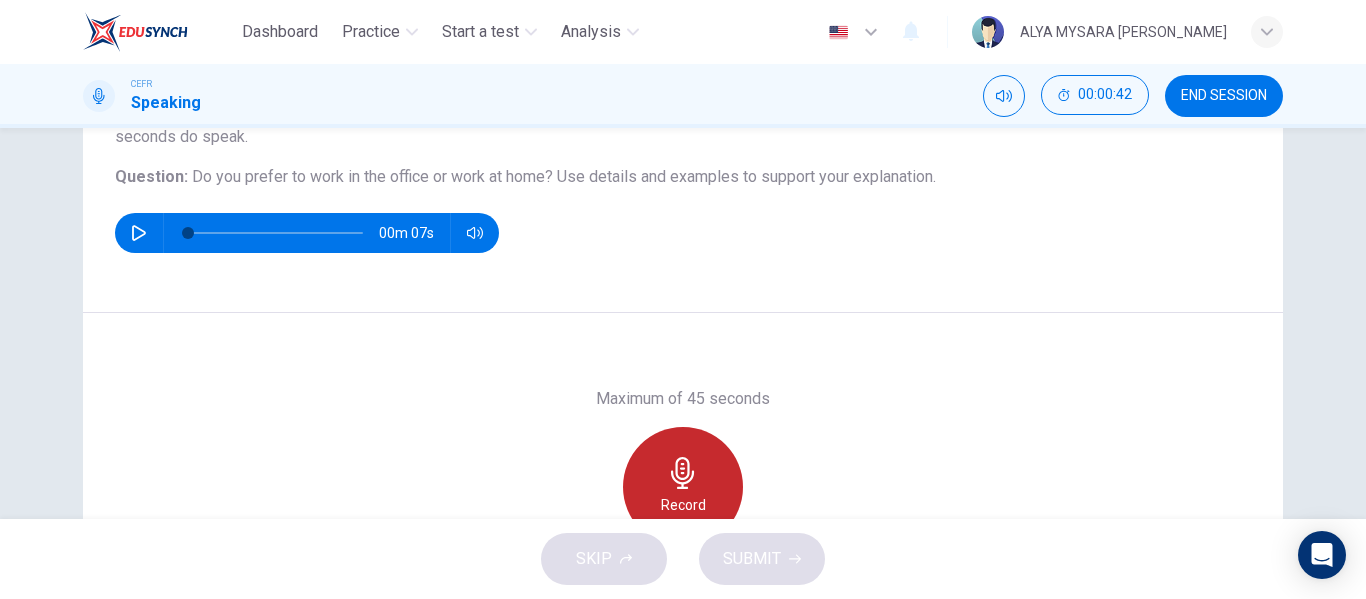 click 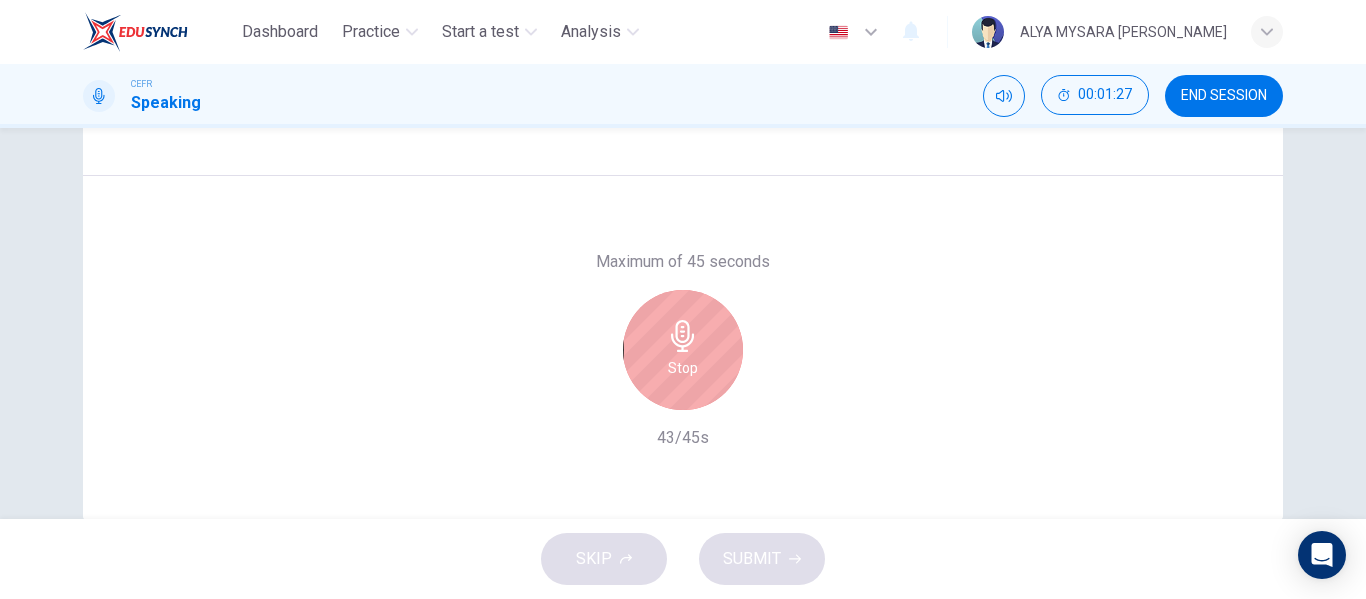 scroll, scrollTop: 341, scrollLeft: 0, axis: vertical 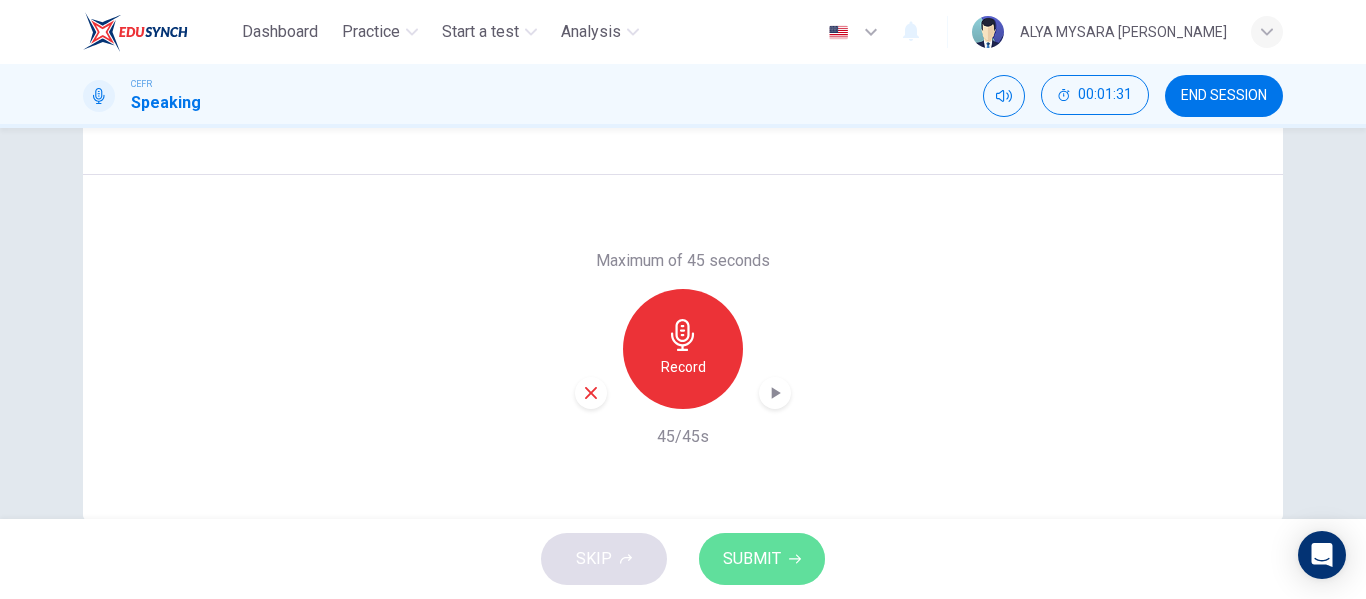 click on "SUBMIT" at bounding box center (752, 559) 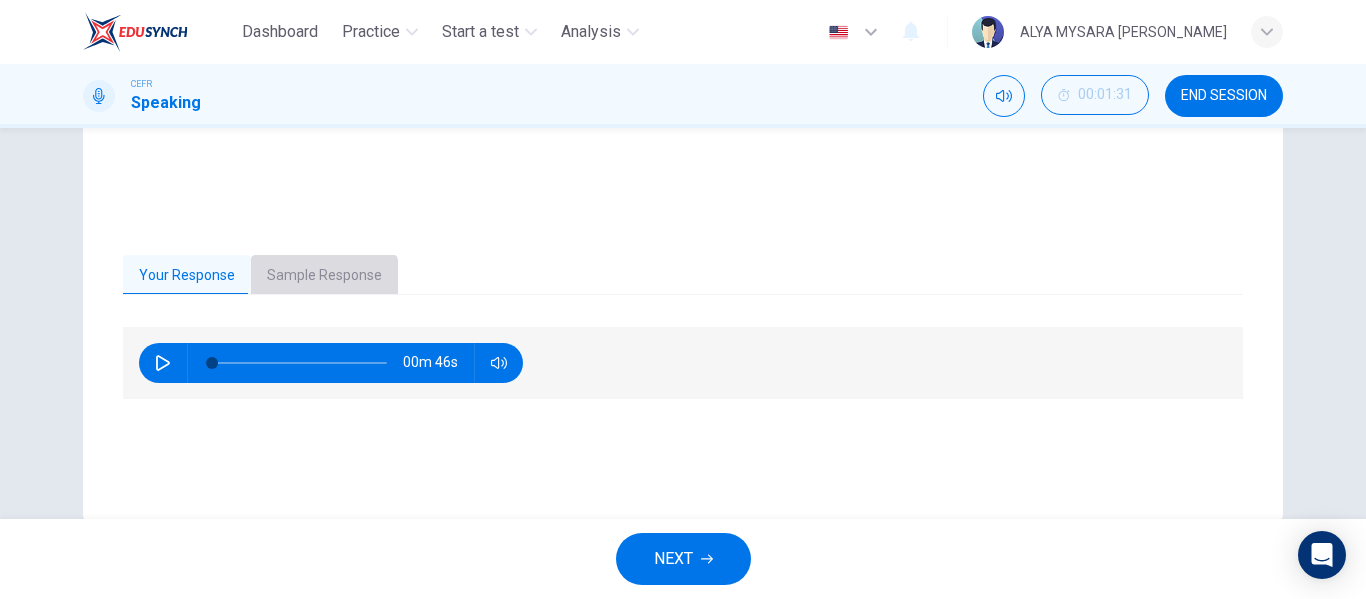 click on "Sample Response" at bounding box center [324, 276] 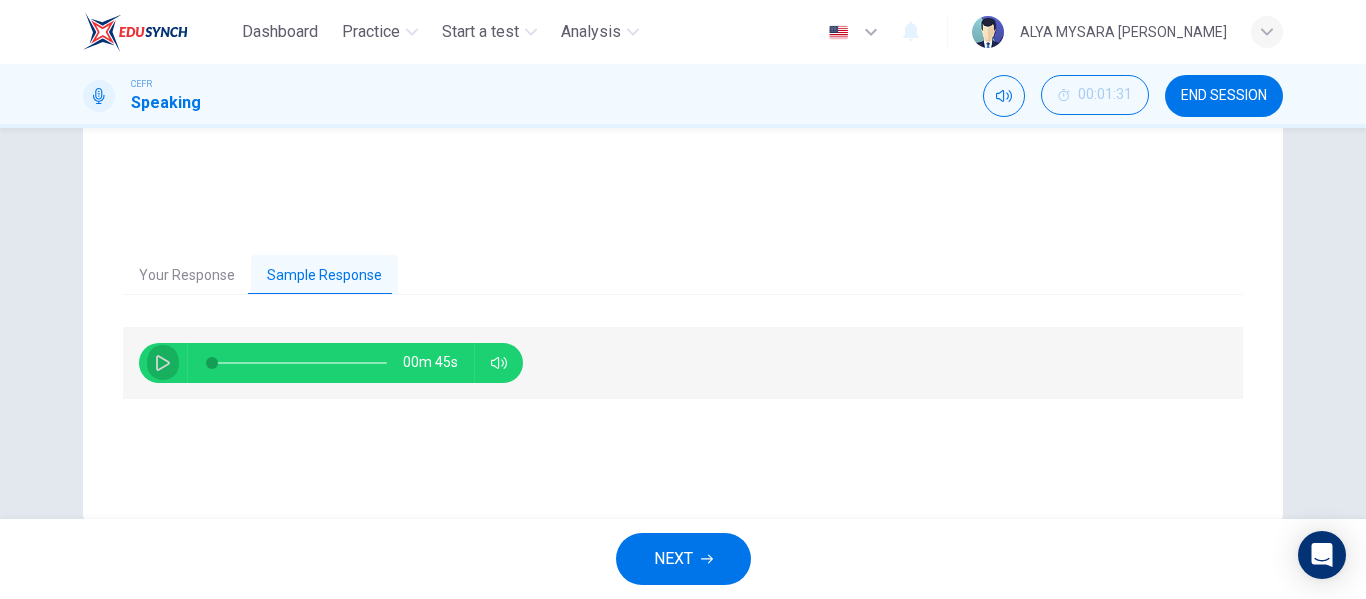 click at bounding box center [163, 363] 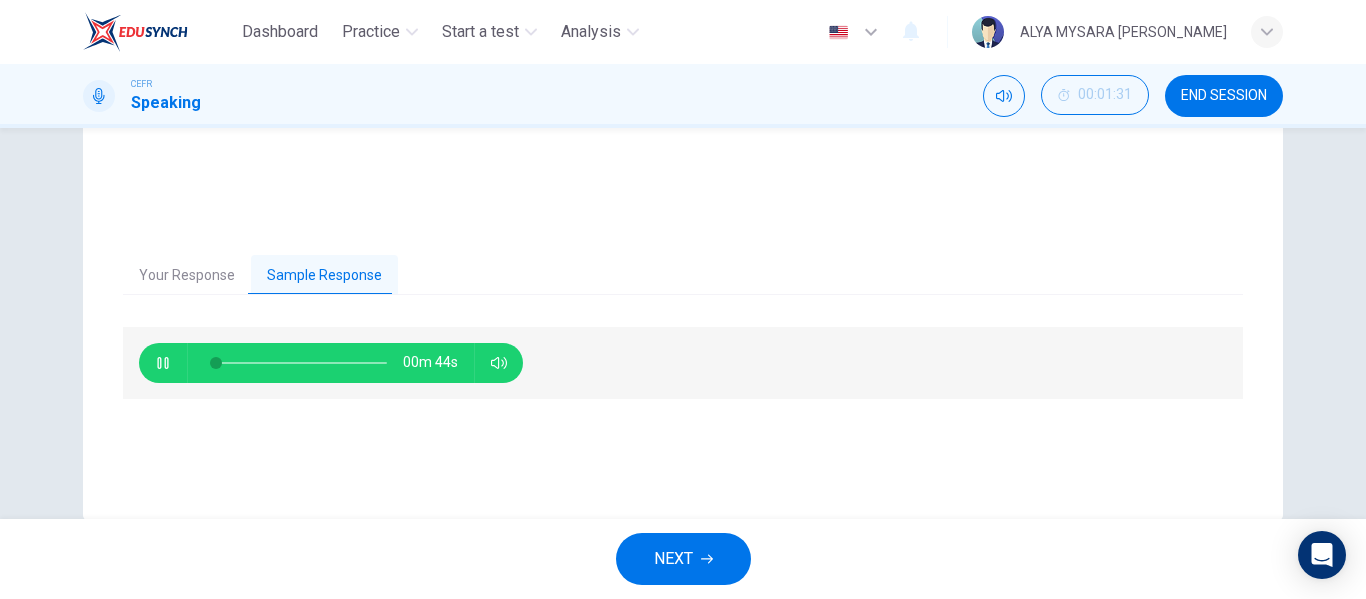 type on "4" 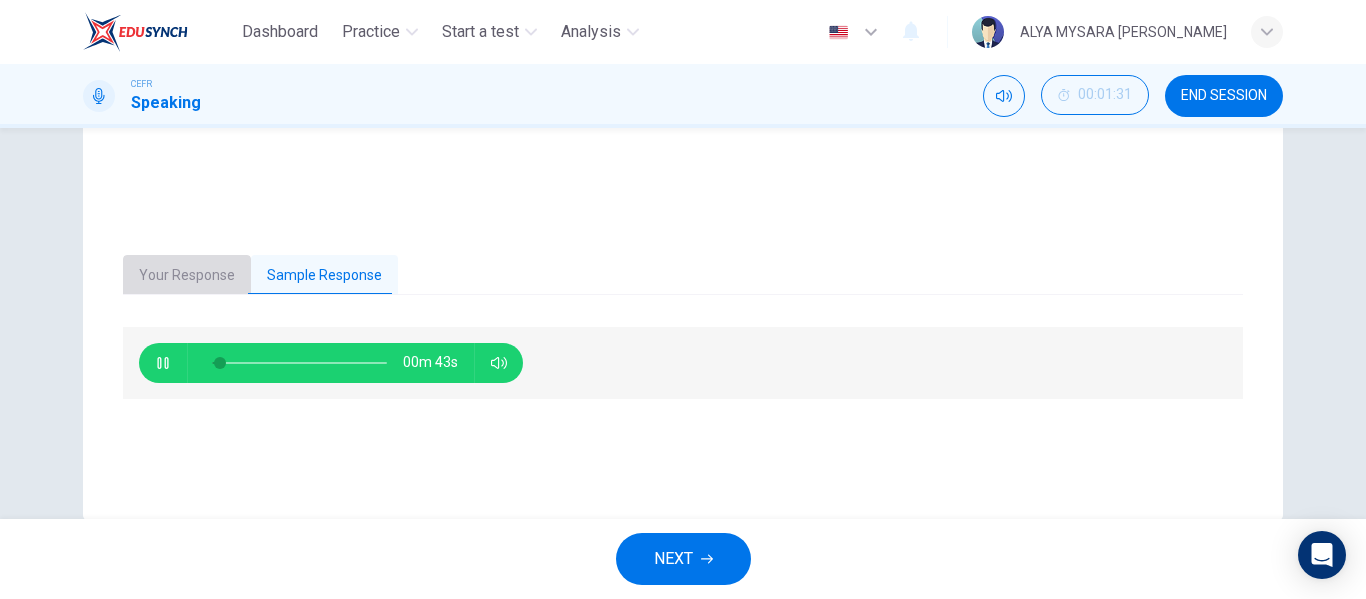 click on "Your Response" at bounding box center [187, 276] 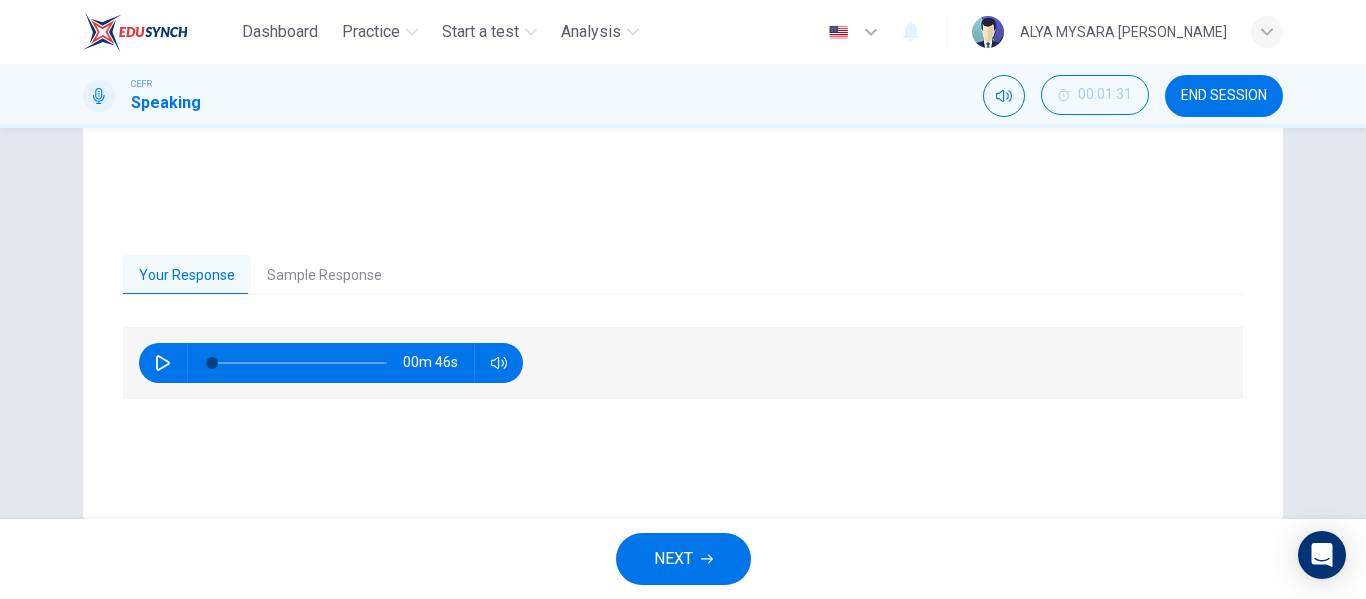 click 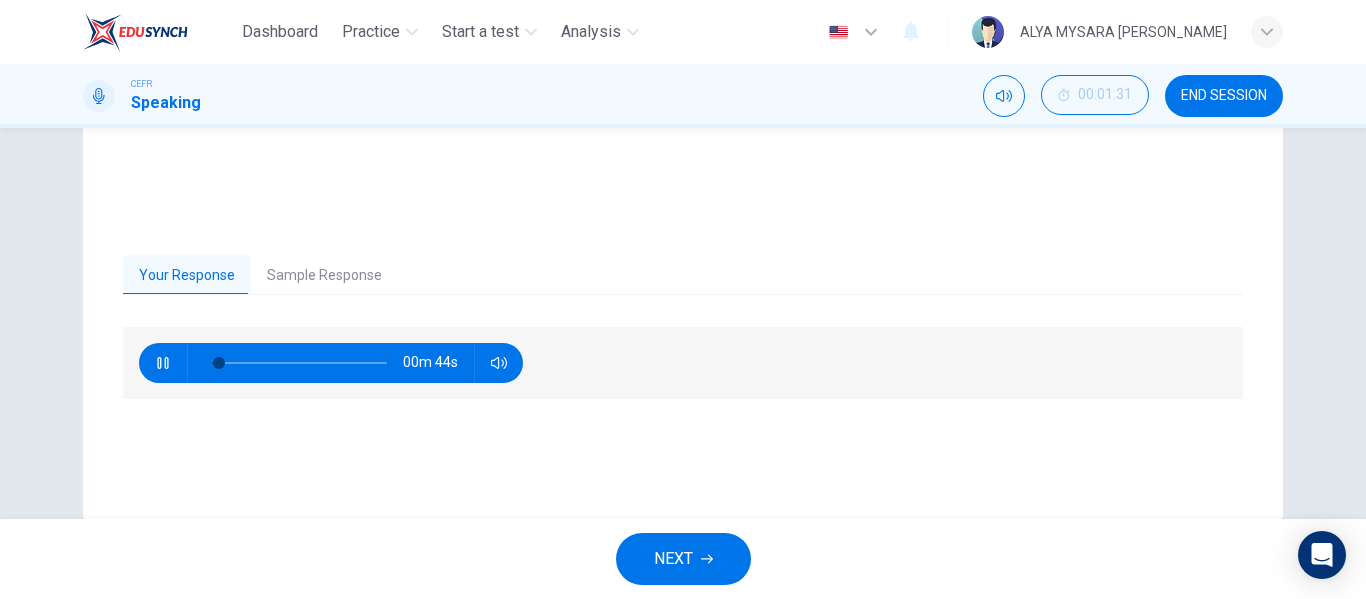 click on "Sample Response" at bounding box center [324, 276] 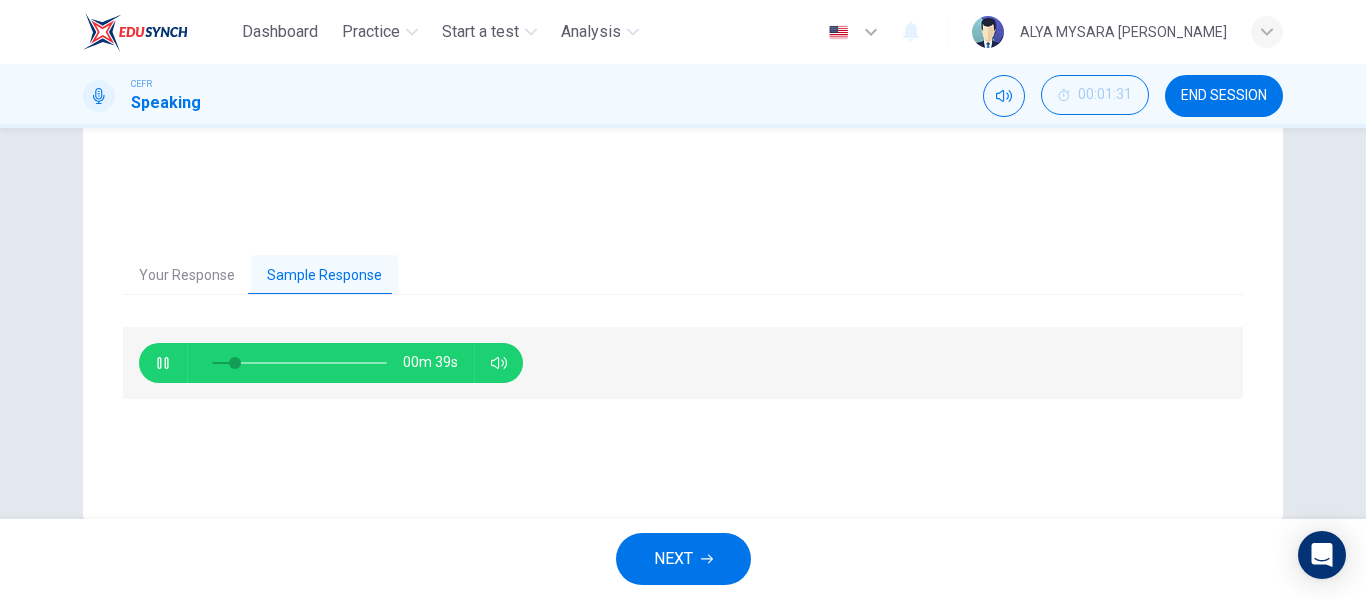 type on "15" 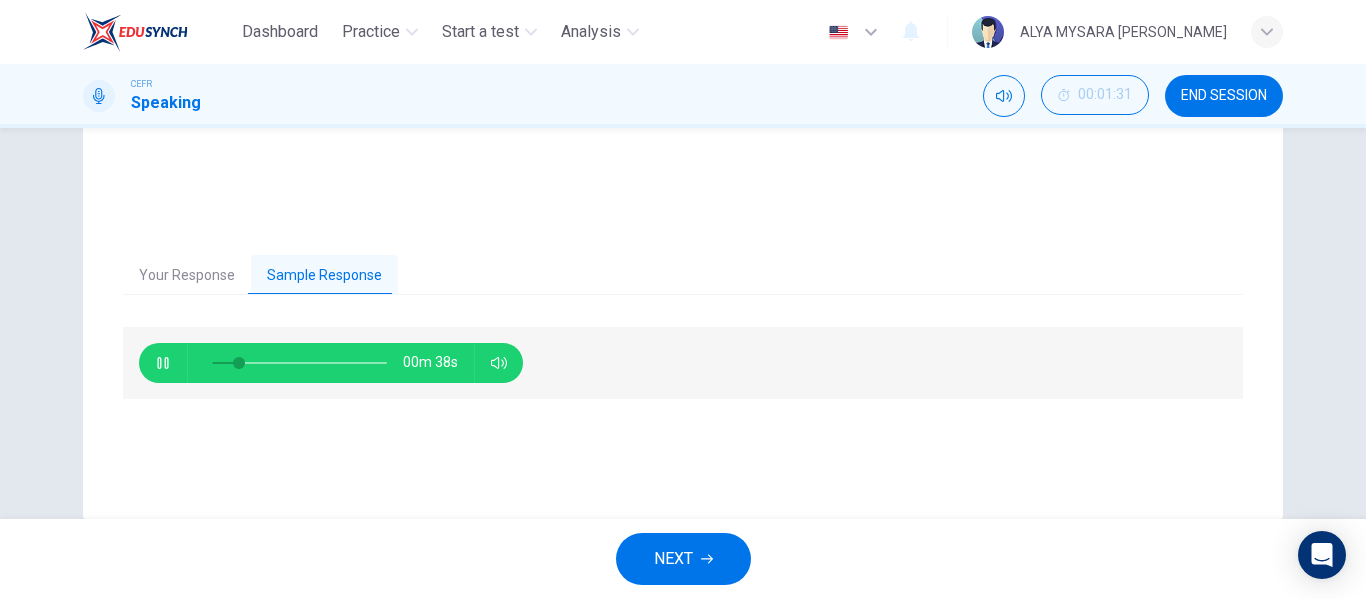 type on "6" 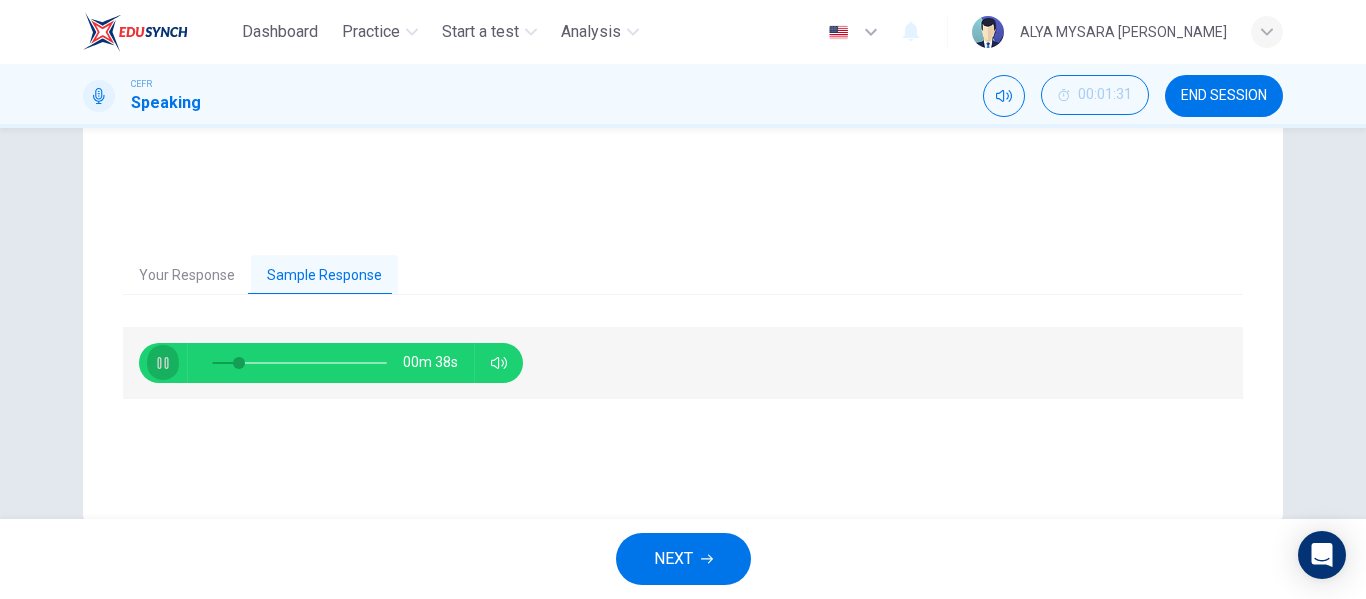 click 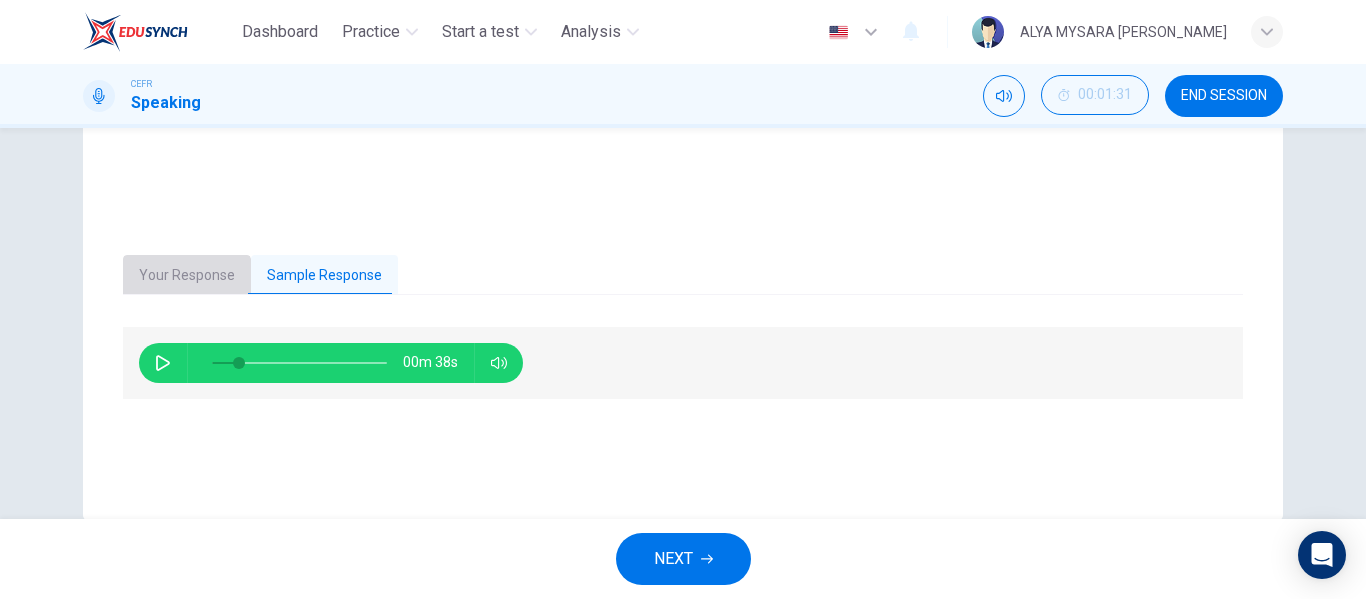 click on "Your Response" at bounding box center [187, 276] 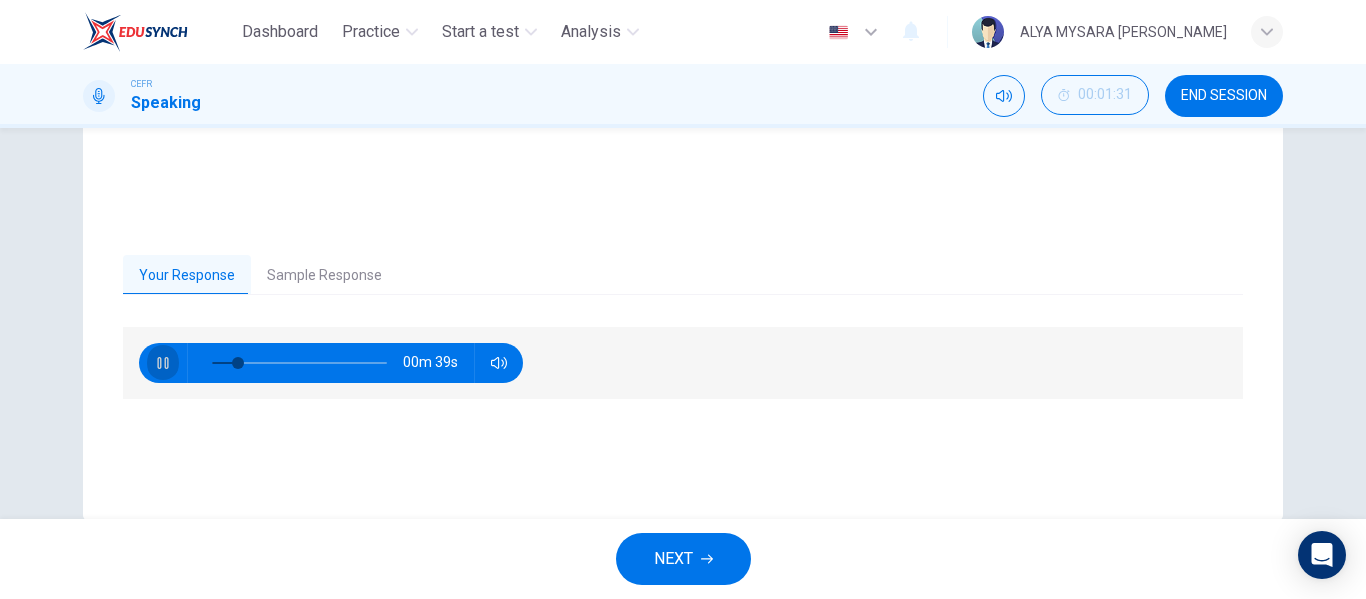 click at bounding box center (163, 363) 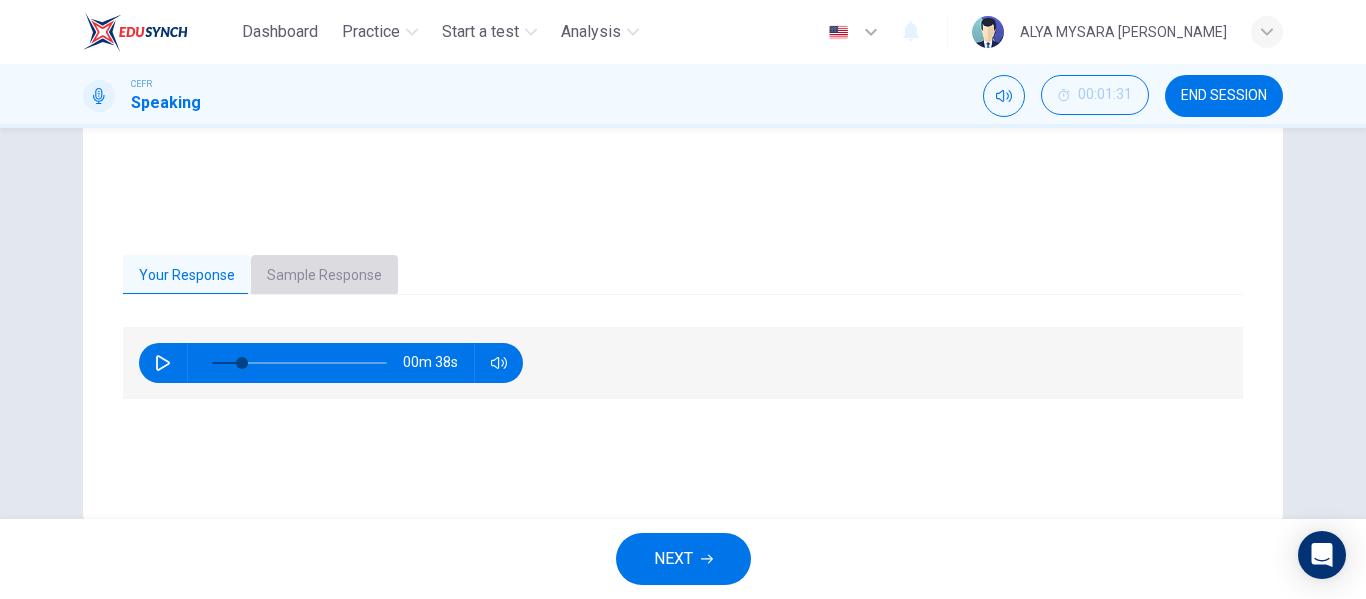 click on "Sample Response" at bounding box center [324, 276] 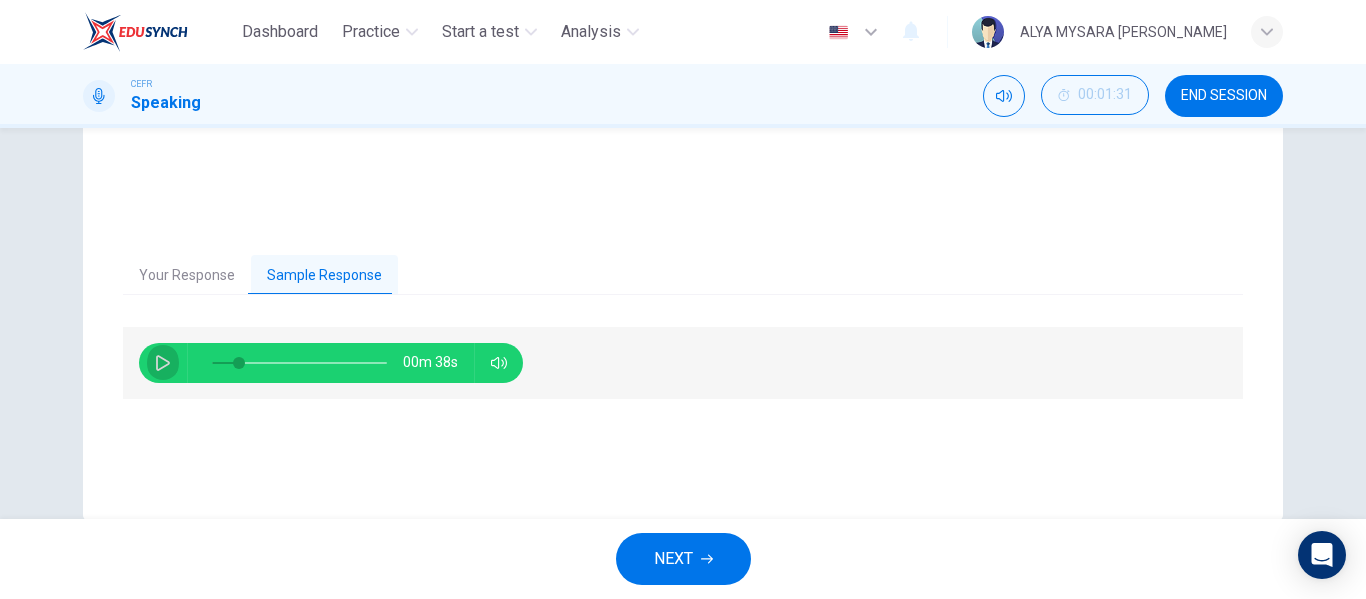 click 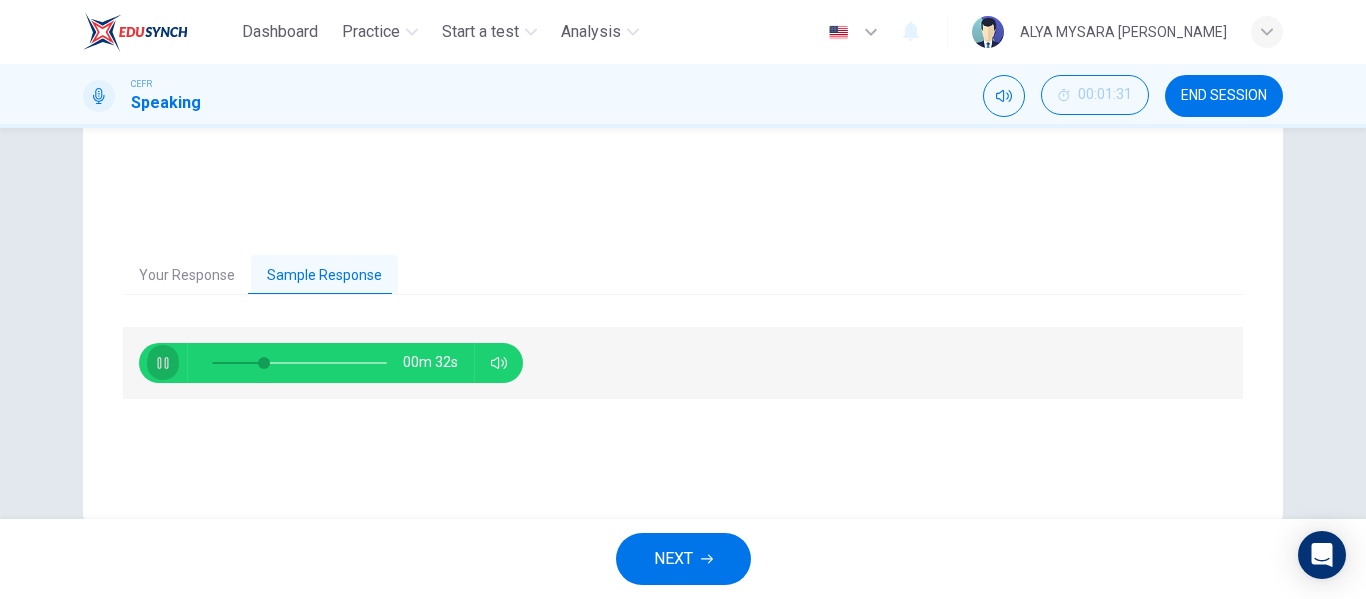 click 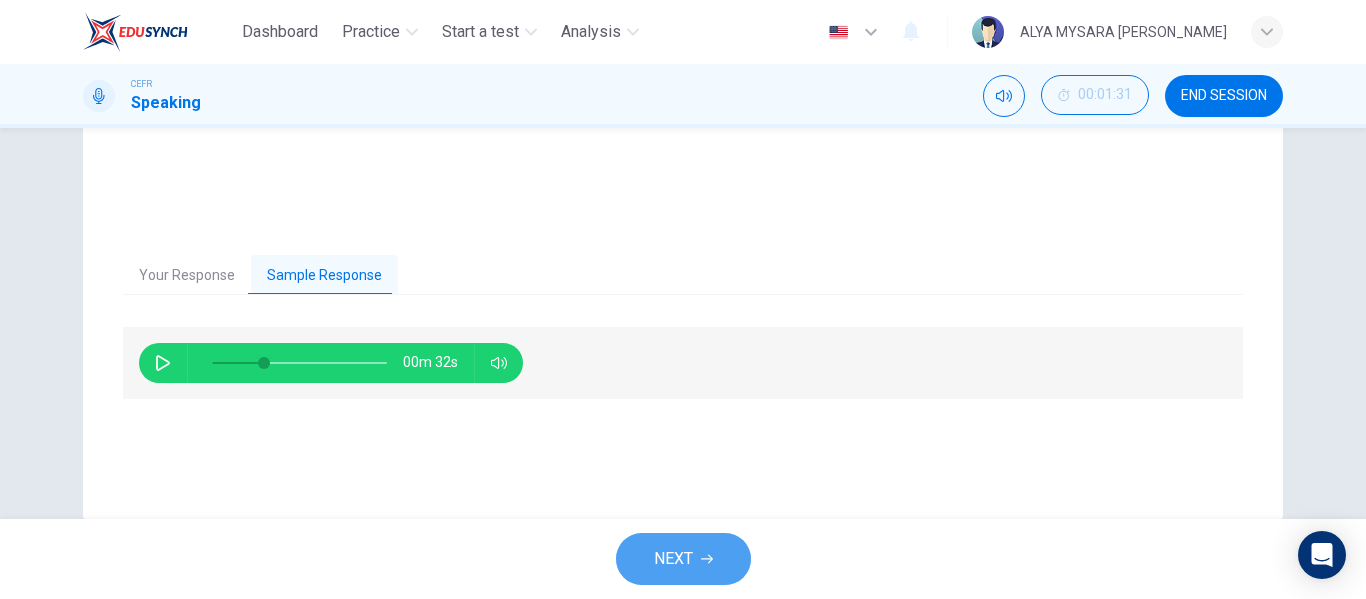 click 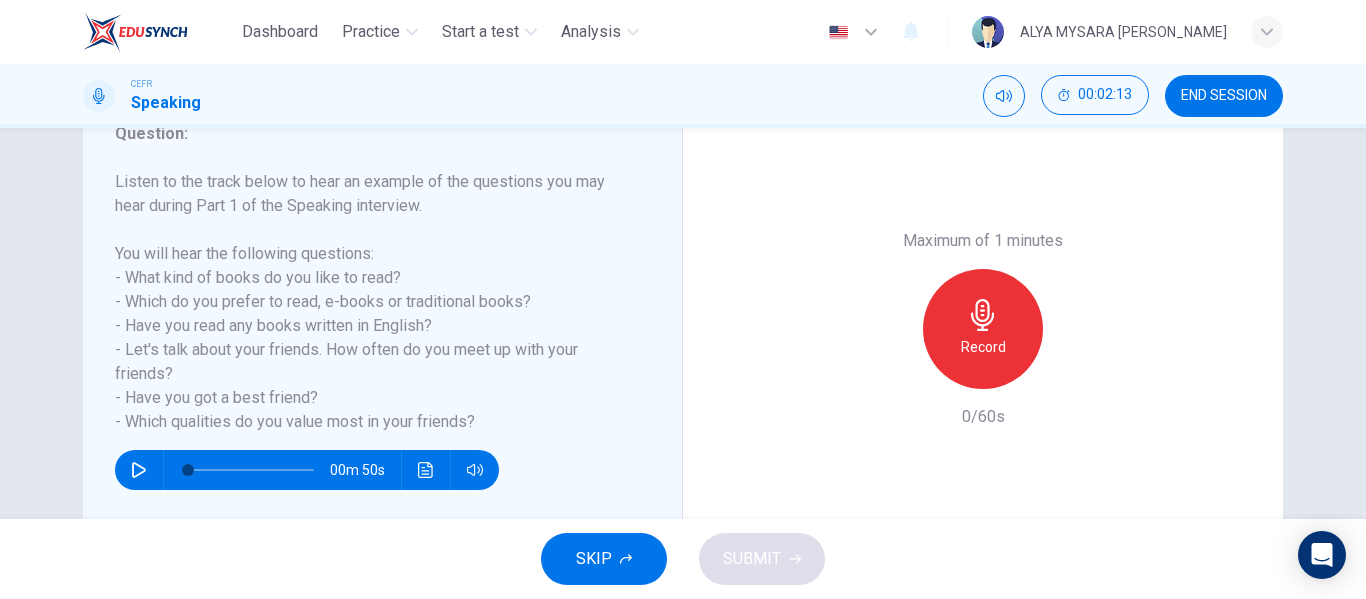 scroll, scrollTop: 289, scrollLeft: 0, axis: vertical 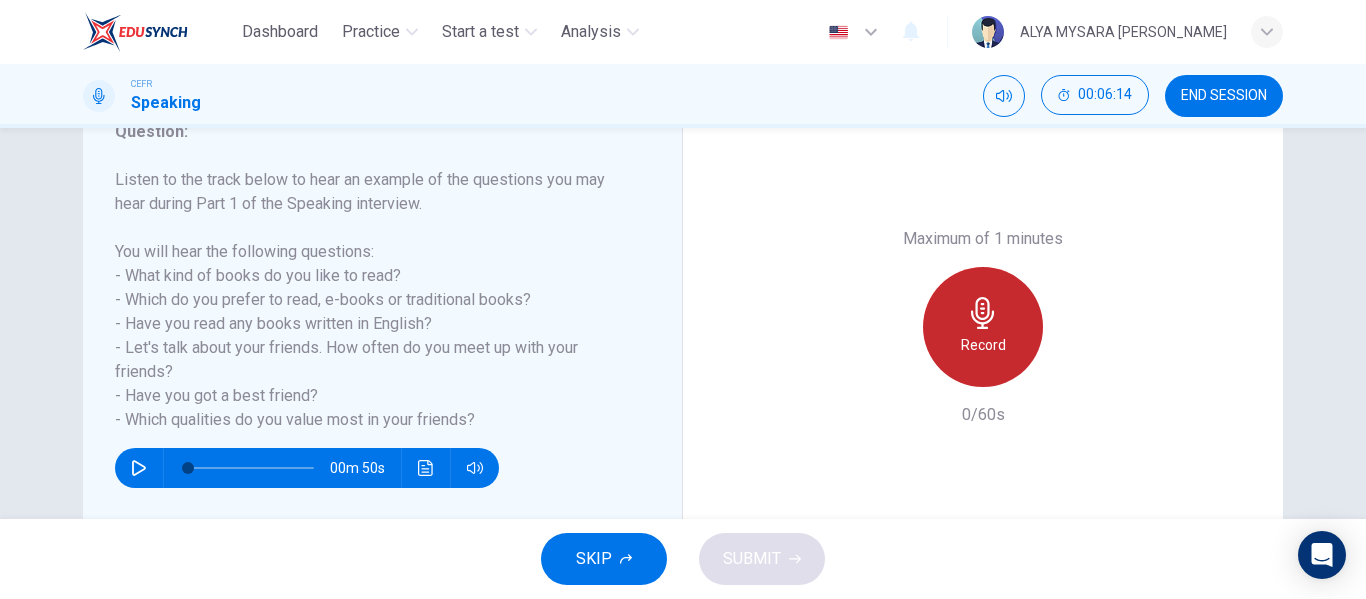 click on "Record" at bounding box center [983, 327] 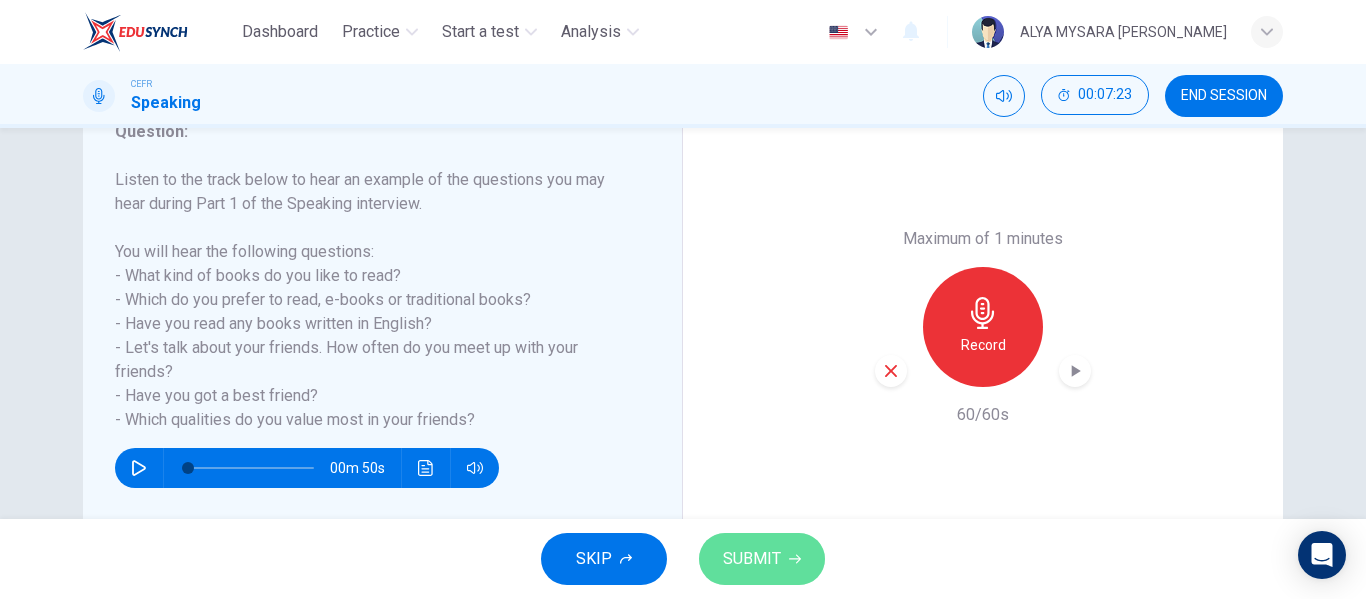 click on "SUBMIT" at bounding box center [752, 559] 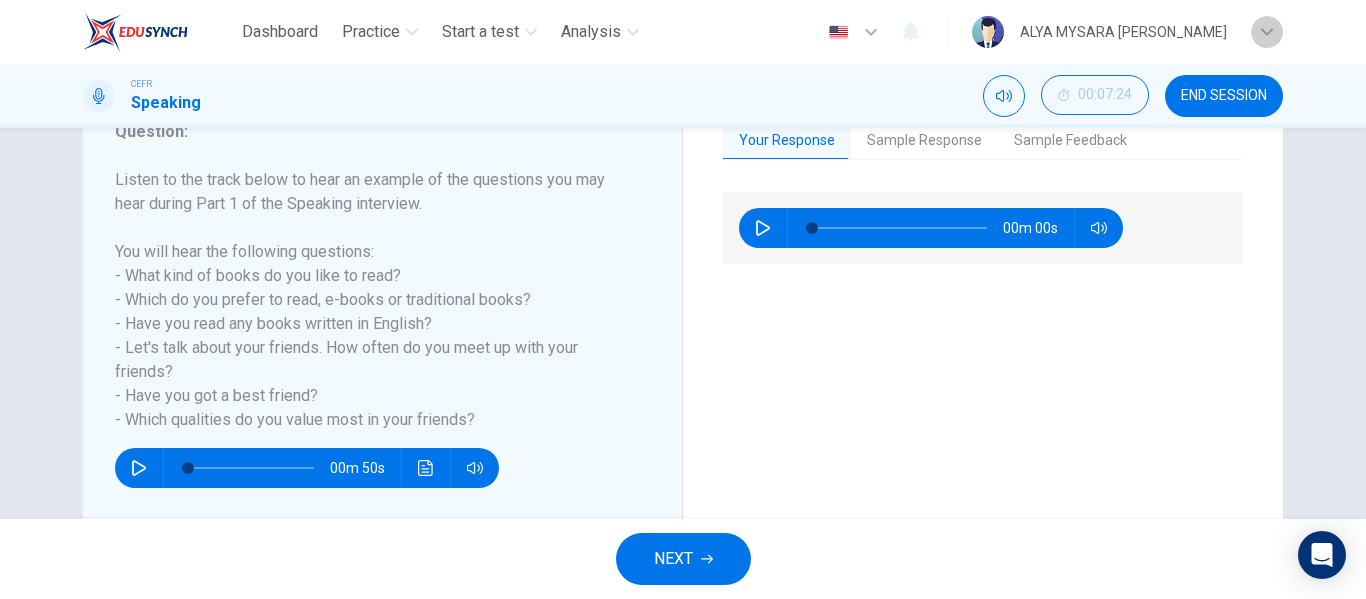 click 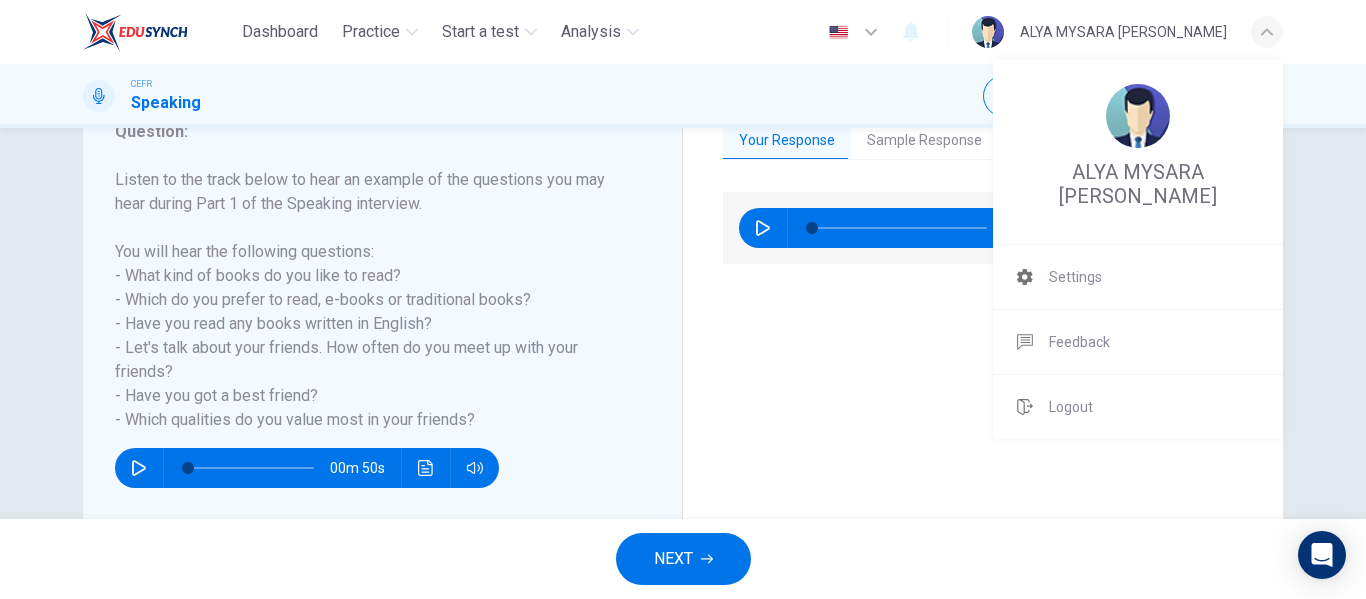 click at bounding box center (683, 299) 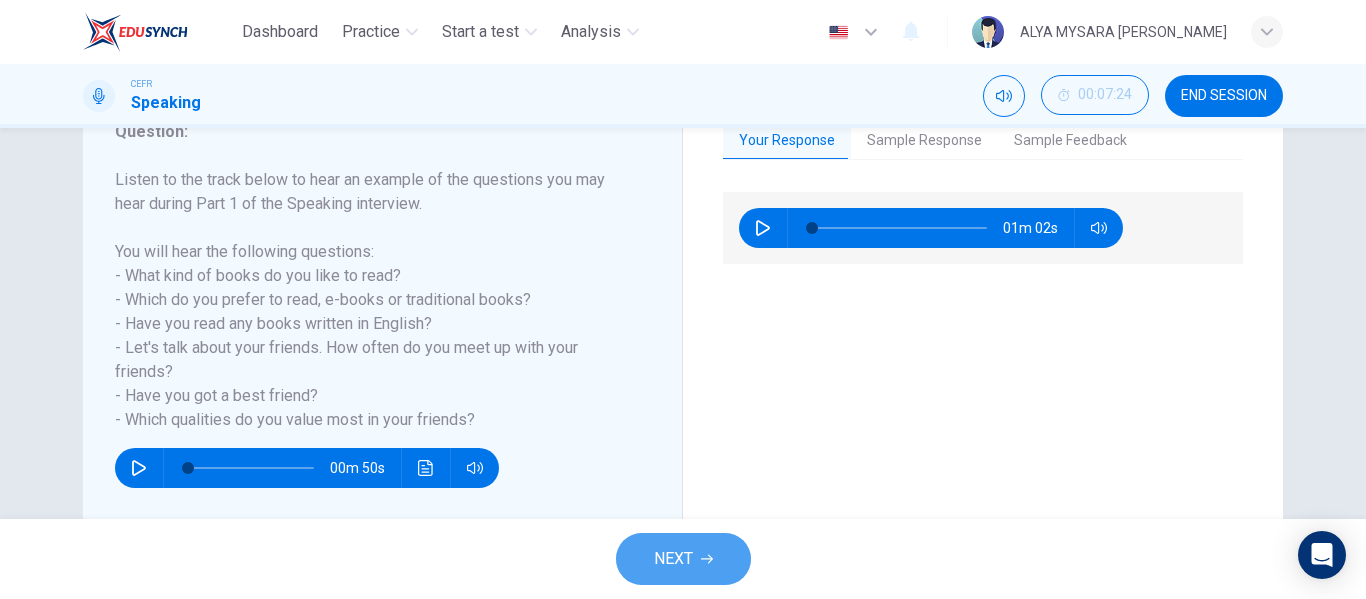 click on "NEXT" at bounding box center (673, 559) 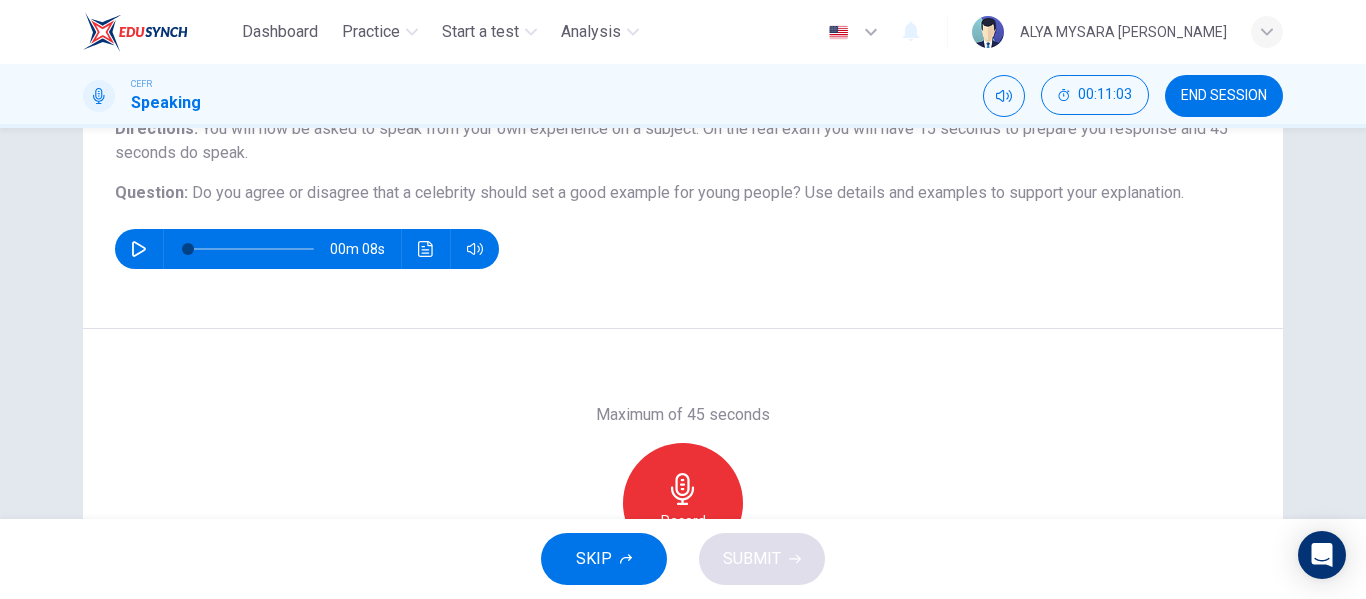 scroll, scrollTop: 188, scrollLeft: 0, axis: vertical 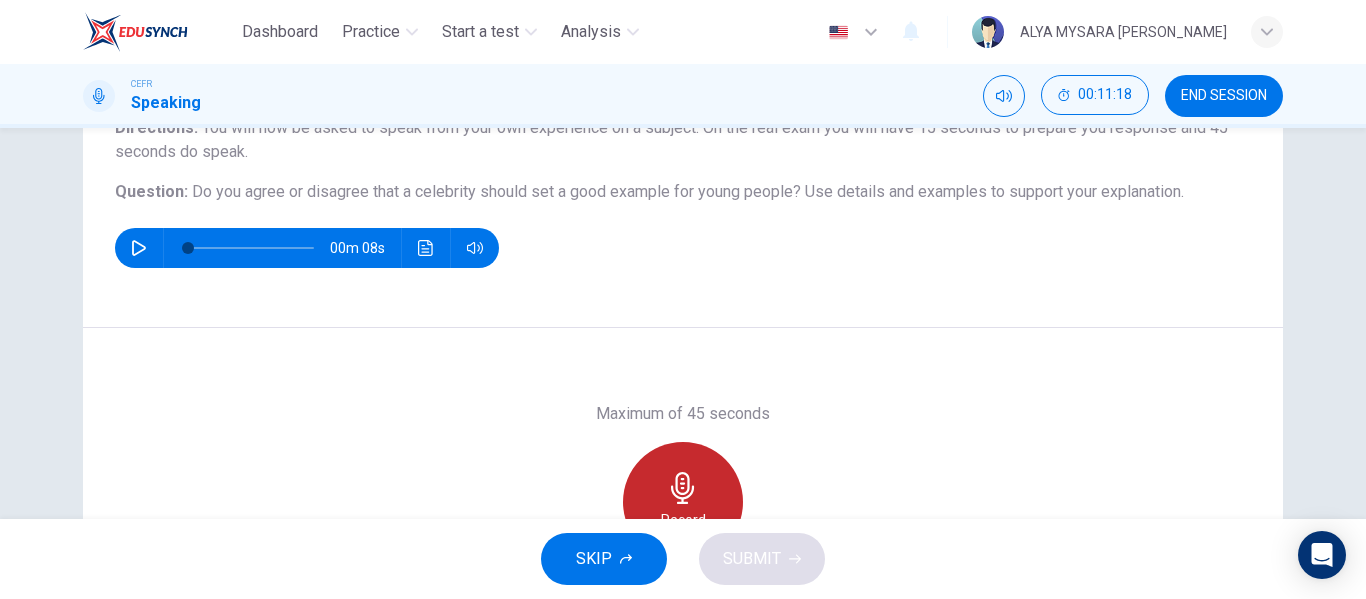 click on "Record" at bounding box center [683, 502] 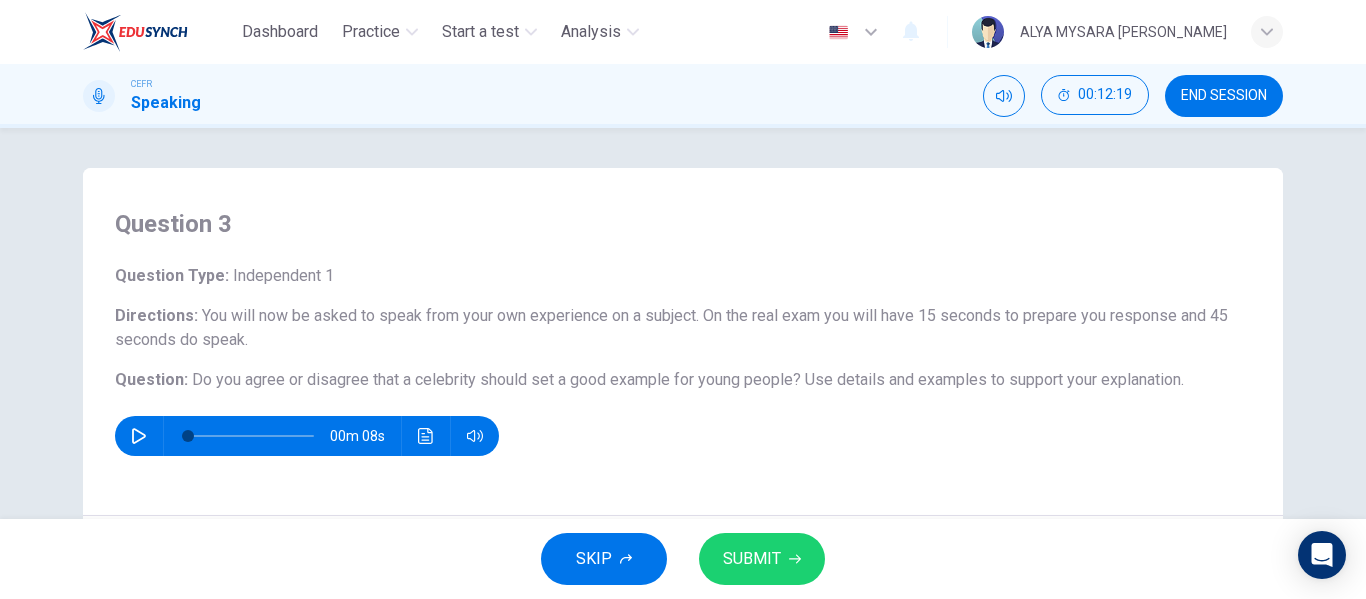 scroll, scrollTop: 384, scrollLeft: 0, axis: vertical 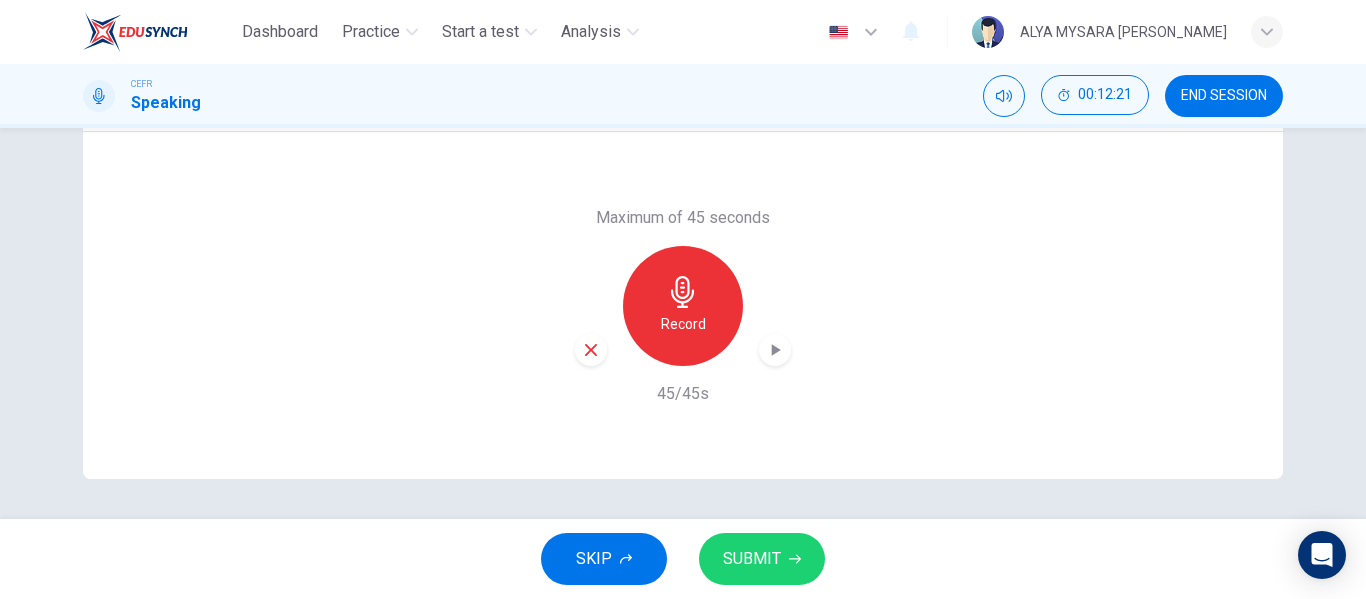 click 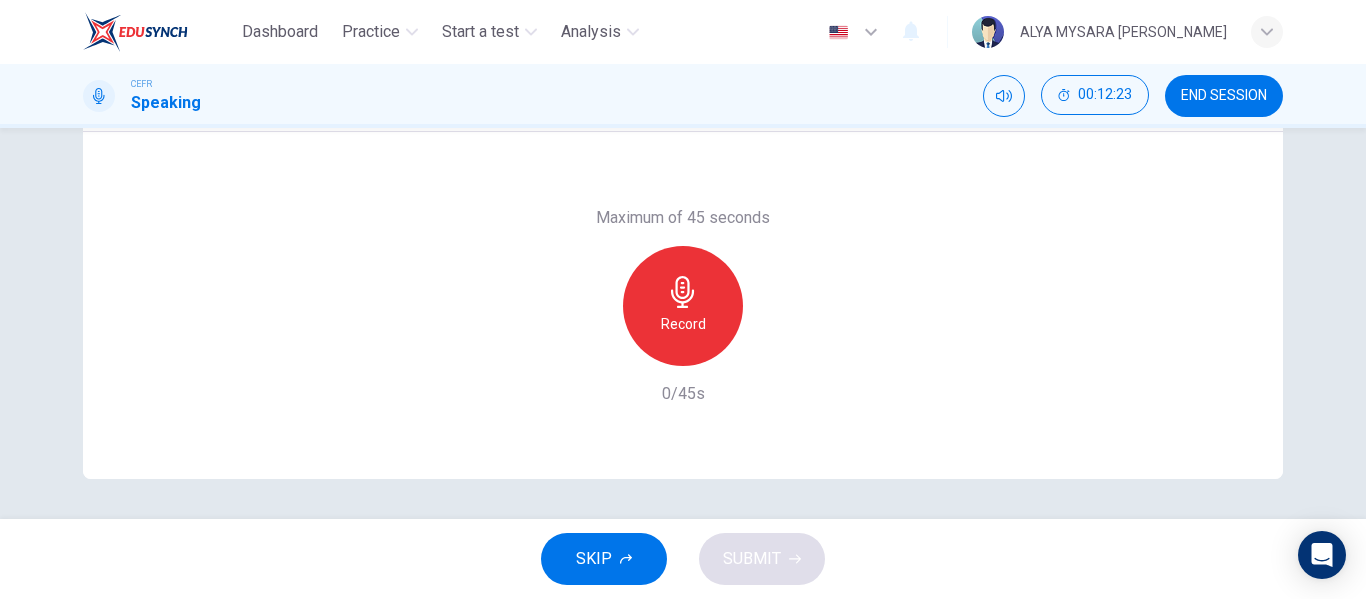 click on "END SESSION" at bounding box center [1224, 96] 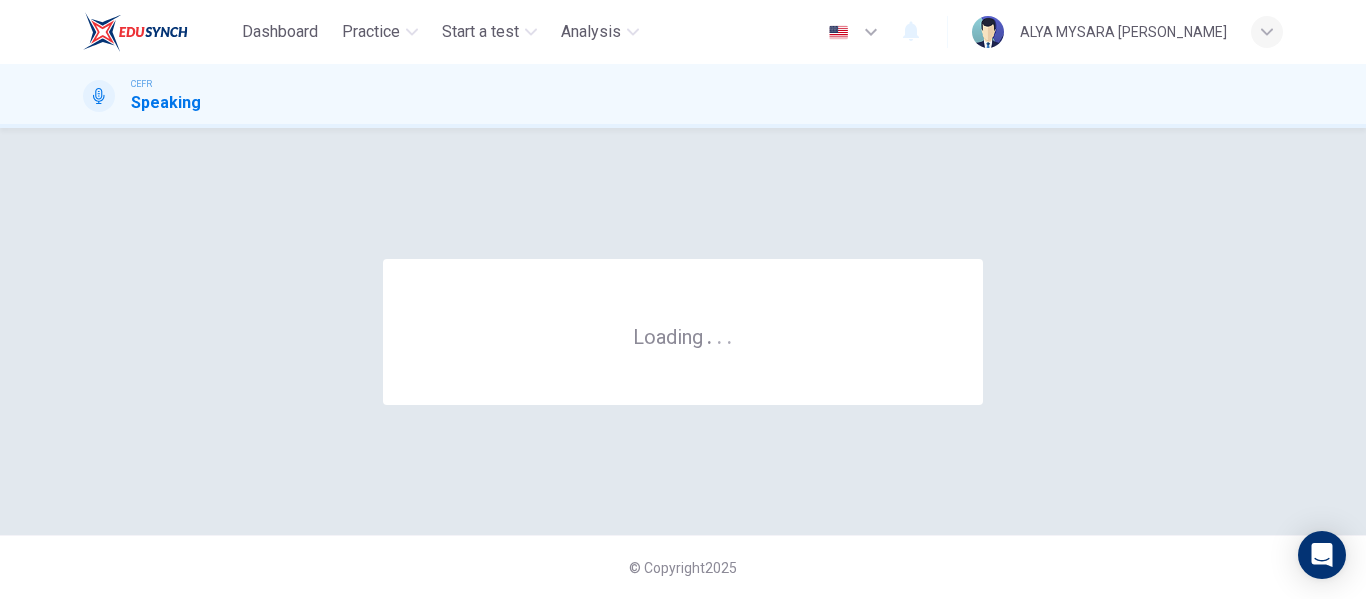 scroll, scrollTop: 0, scrollLeft: 0, axis: both 